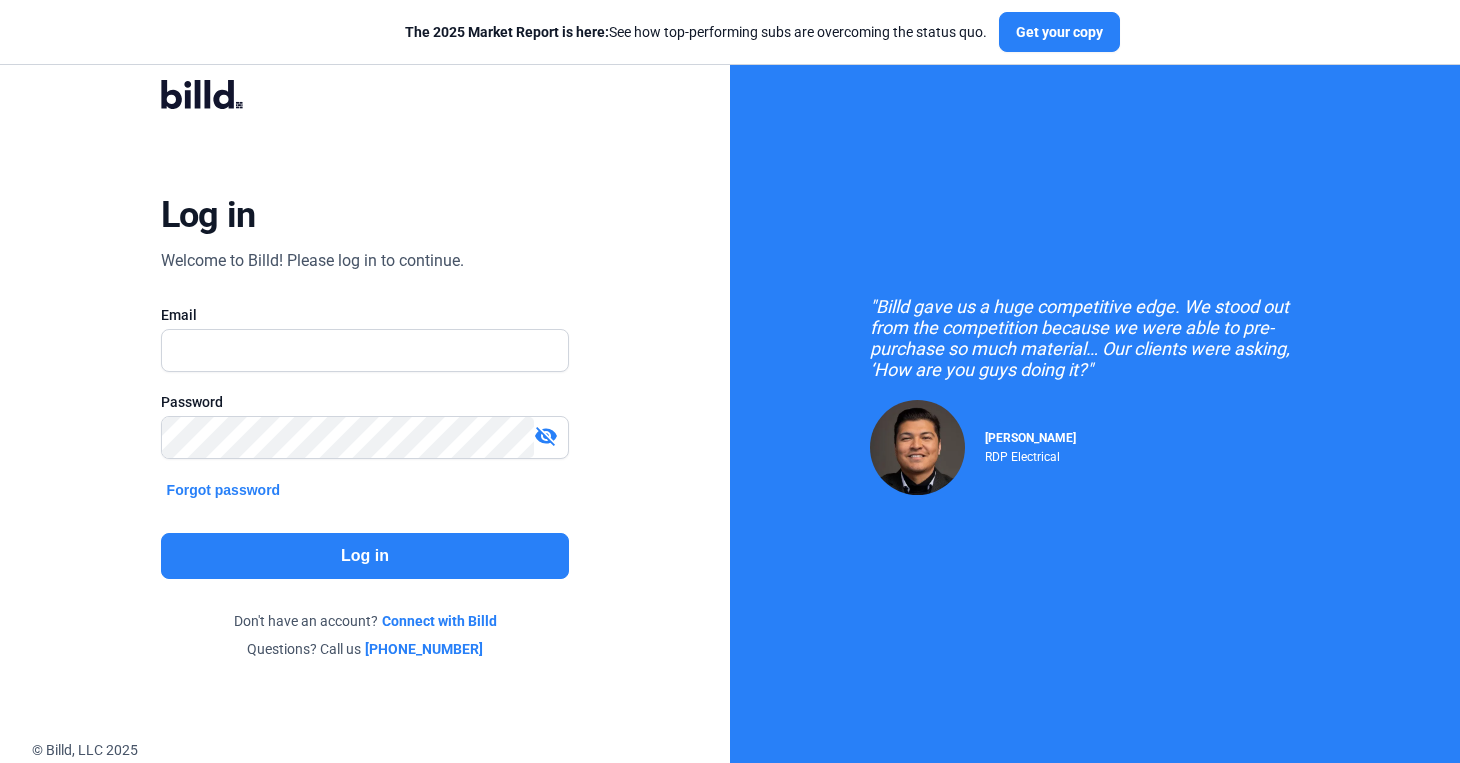 scroll, scrollTop: 0, scrollLeft: 0, axis: both 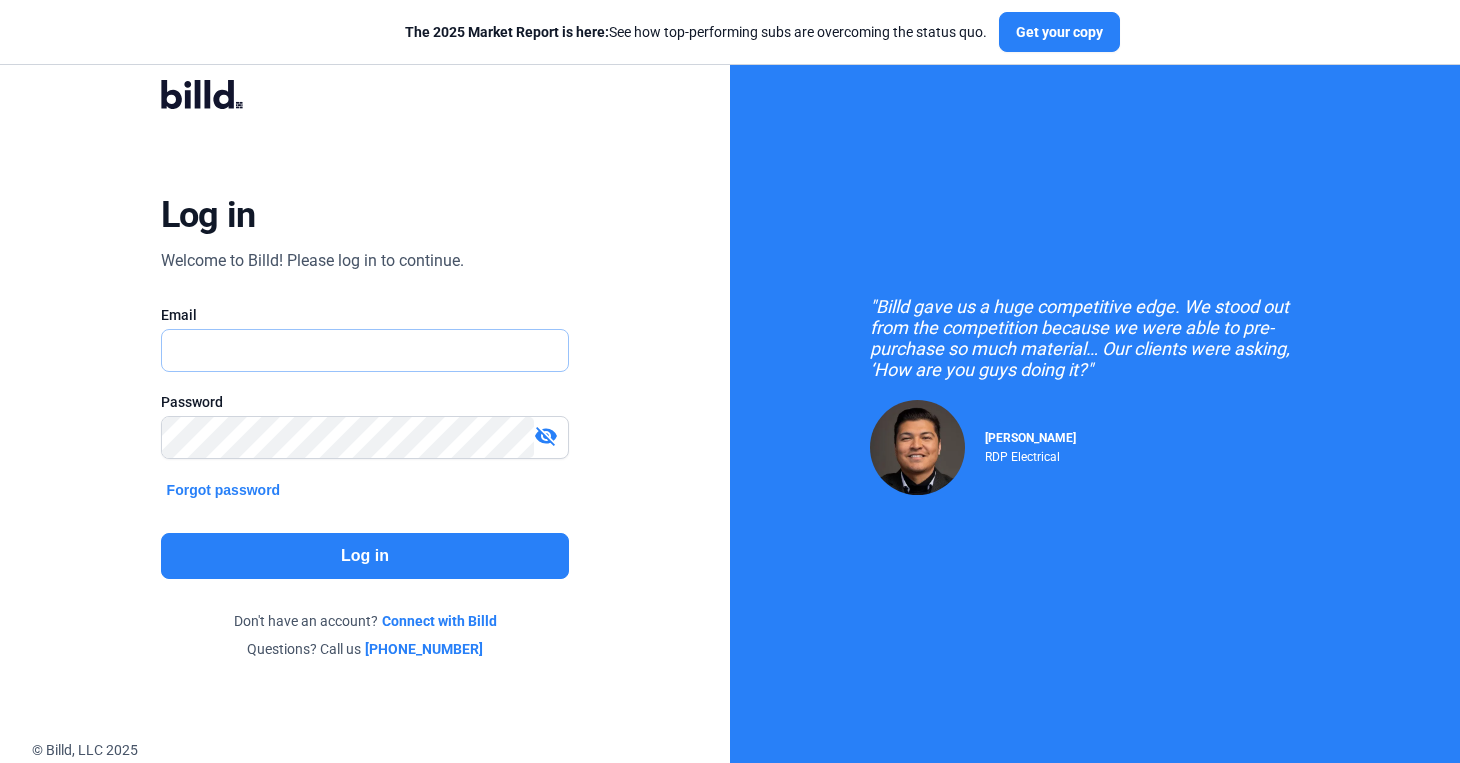 type on "[PERSON_NAME][EMAIL_ADDRESS][DOMAIN_NAME]" 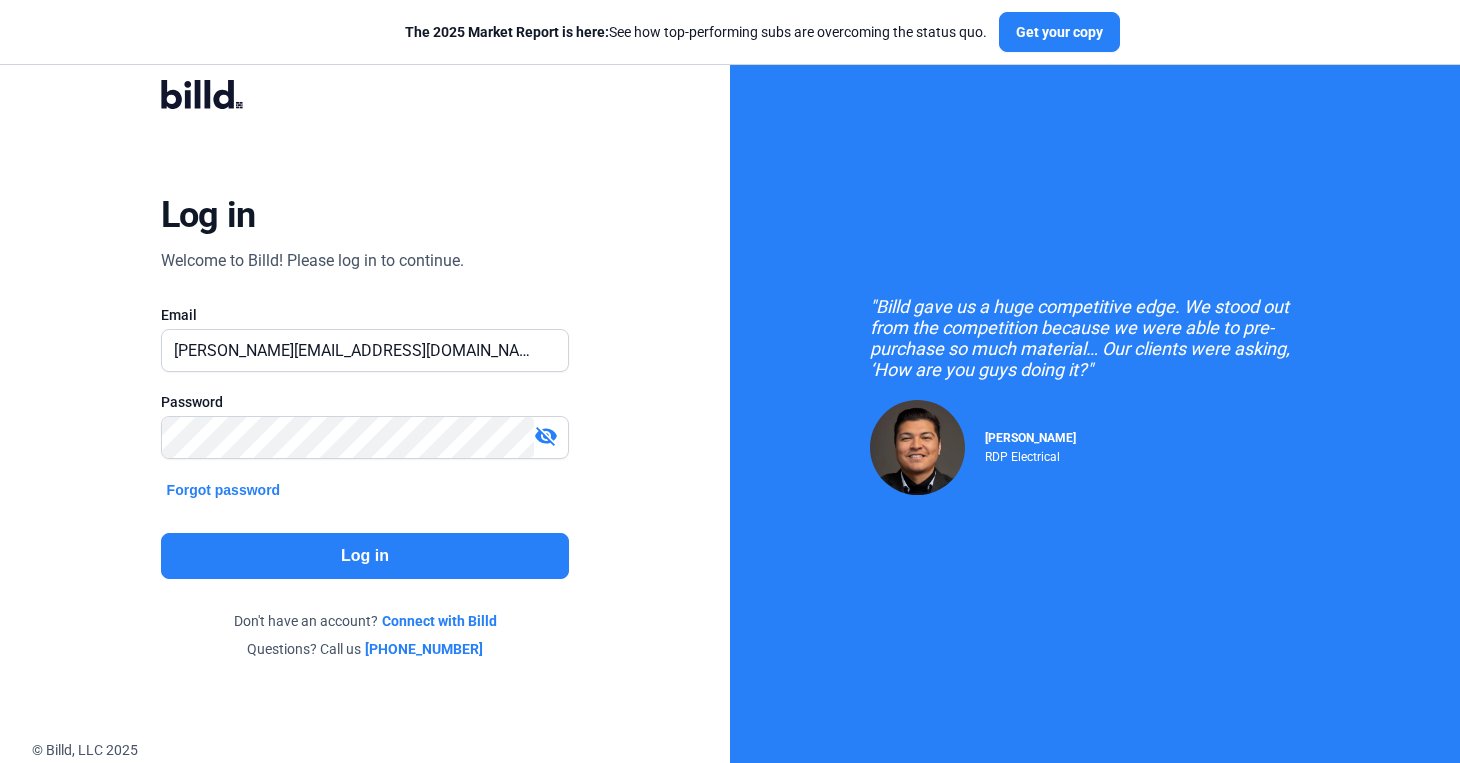 click on "Log in" 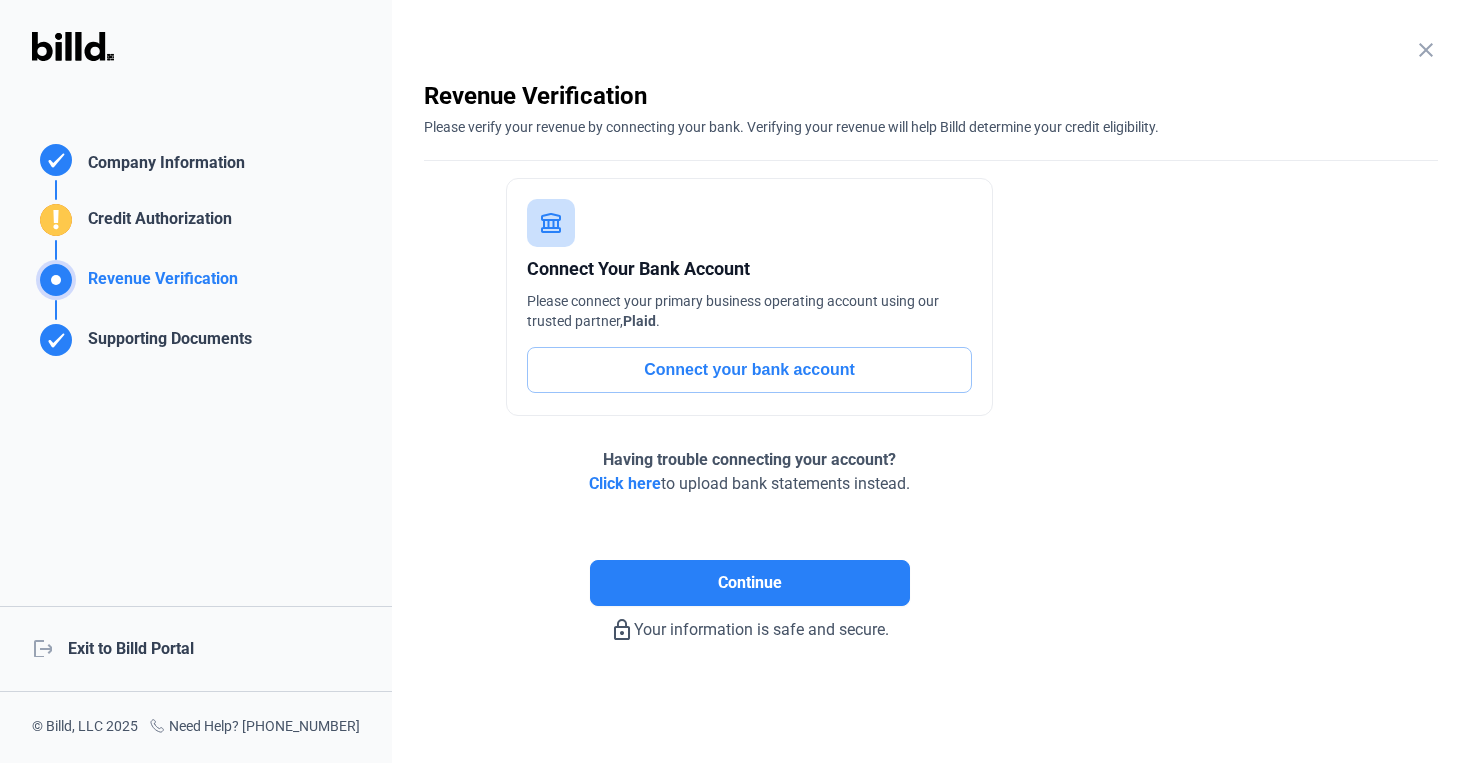 click on "logout  Exit to Billd Portal" 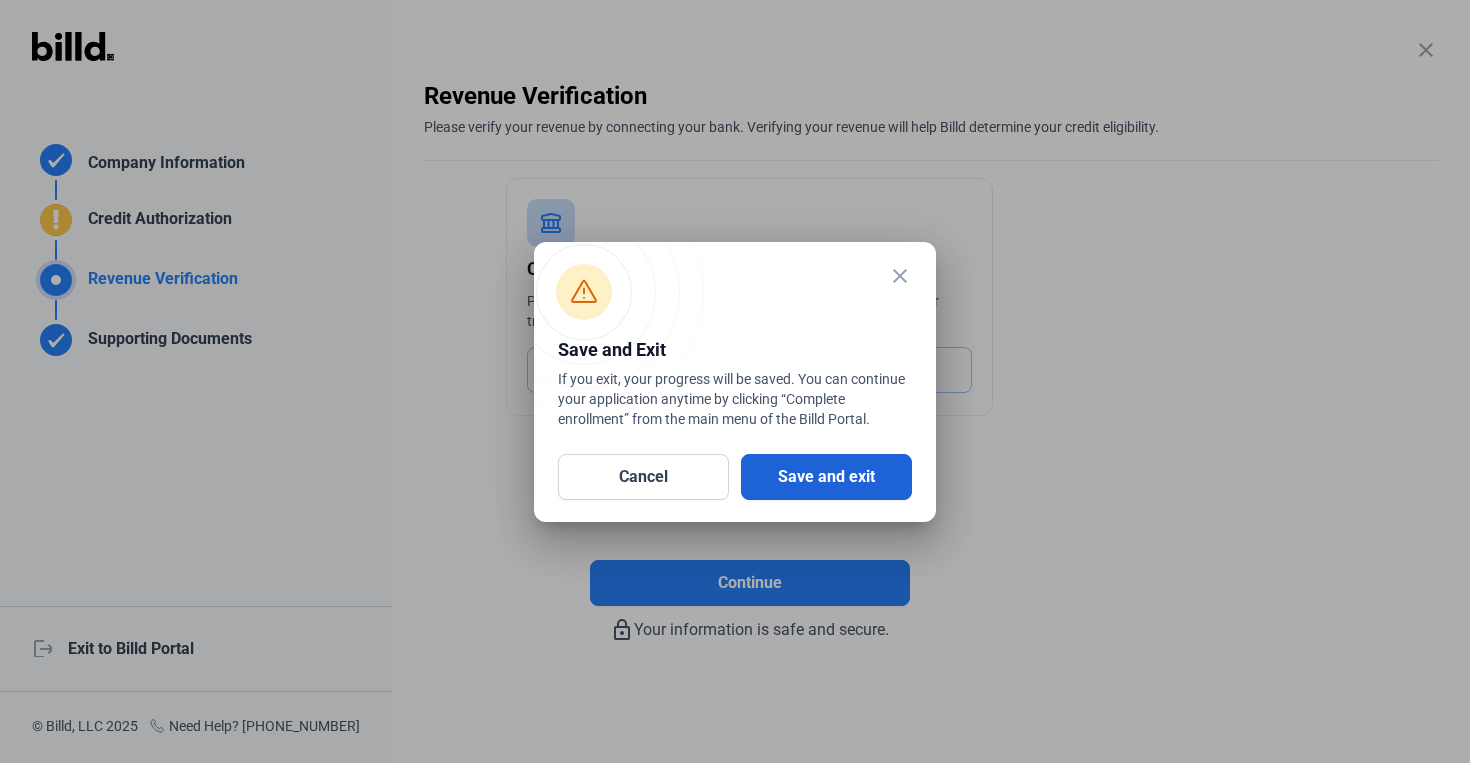 click on "Save and exit" at bounding box center (826, 477) 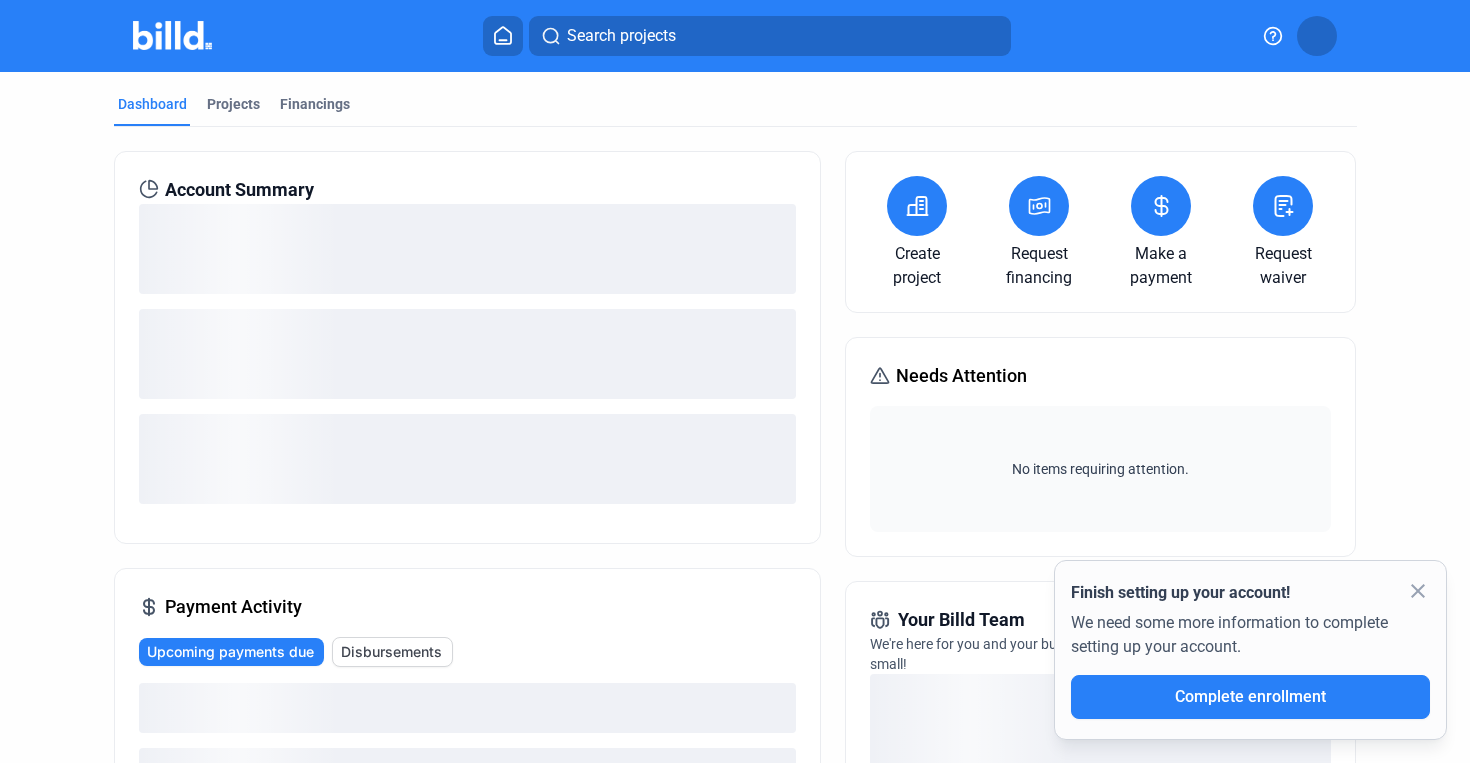 type 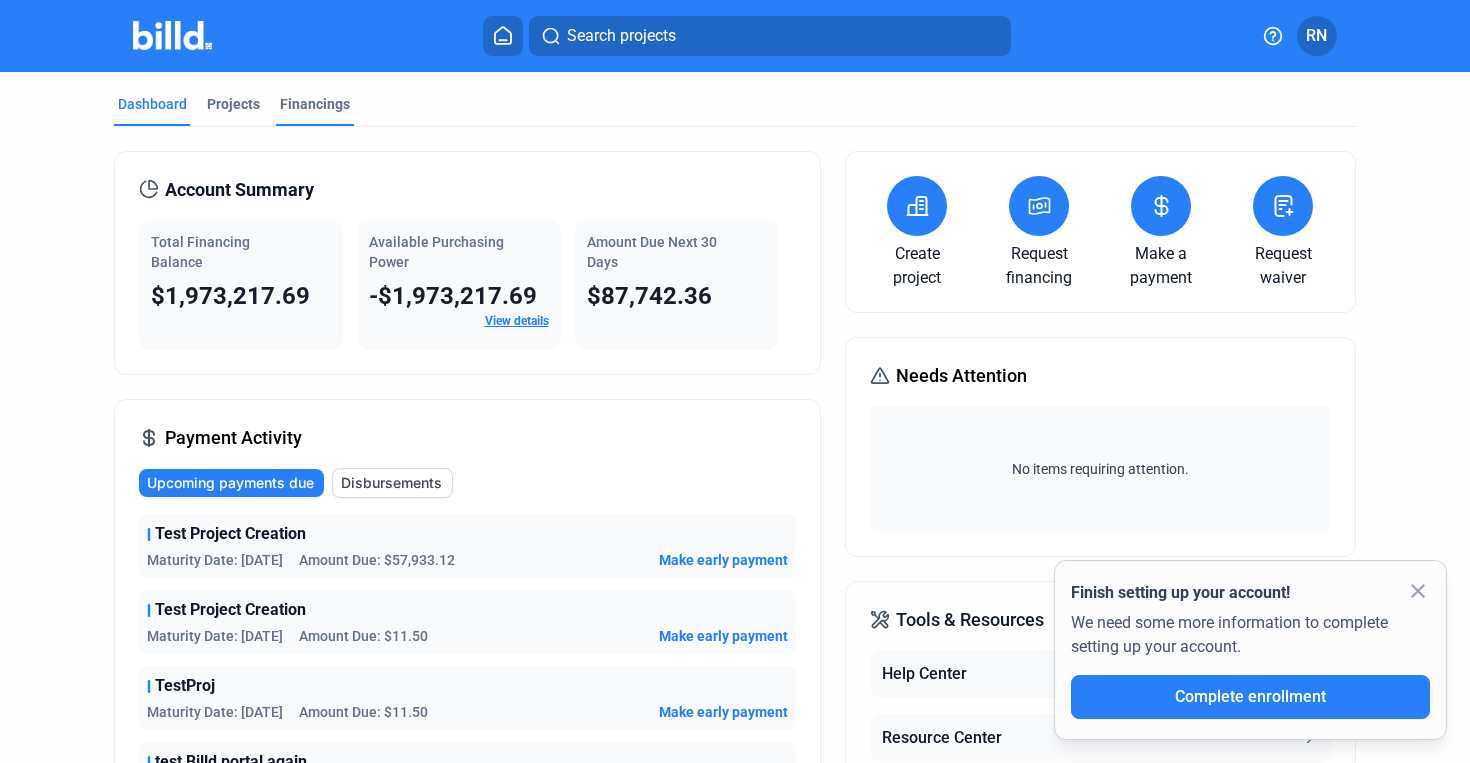 click on "Financings" at bounding box center [315, 104] 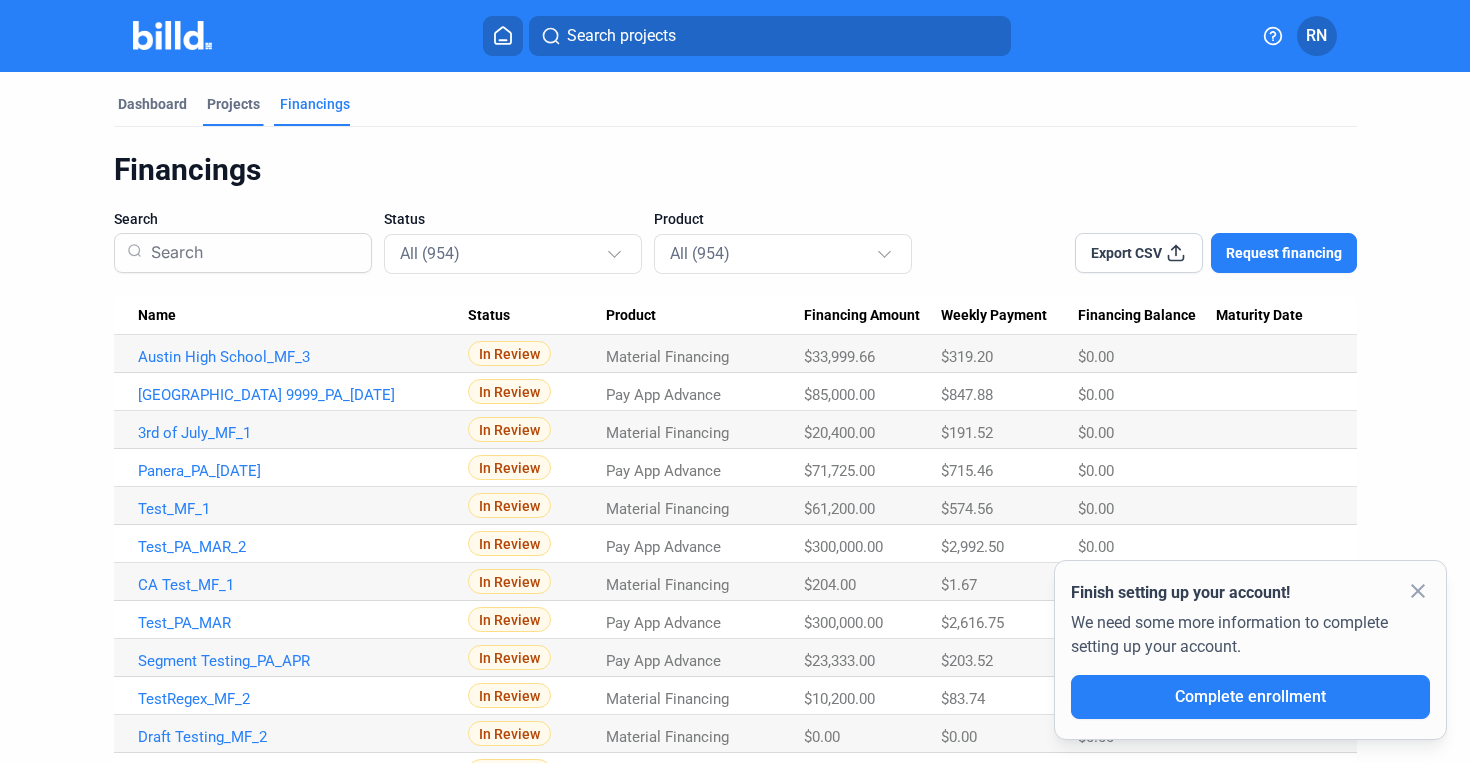 click on "Projects" at bounding box center (233, 104) 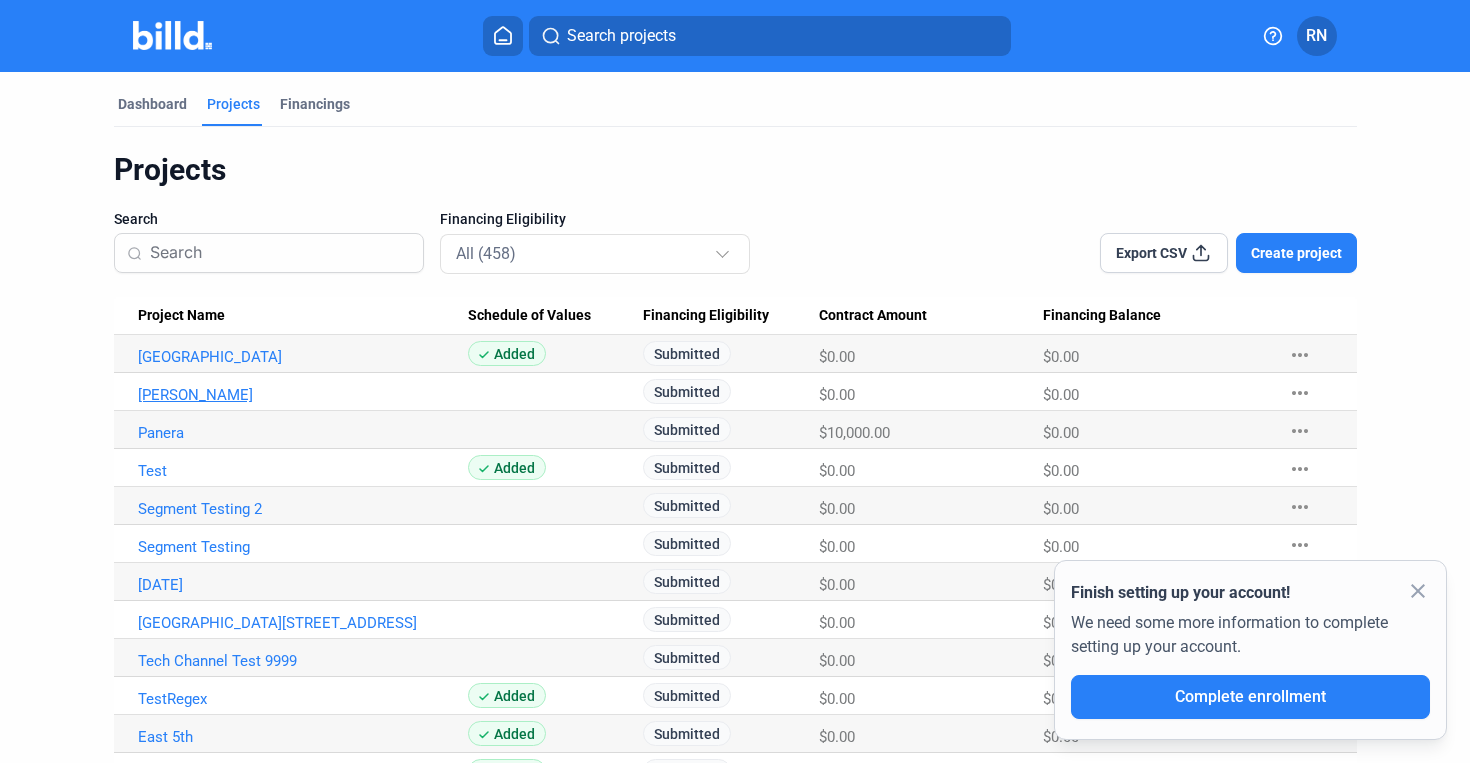 click on "Nick Test" at bounding box center (303, 357) 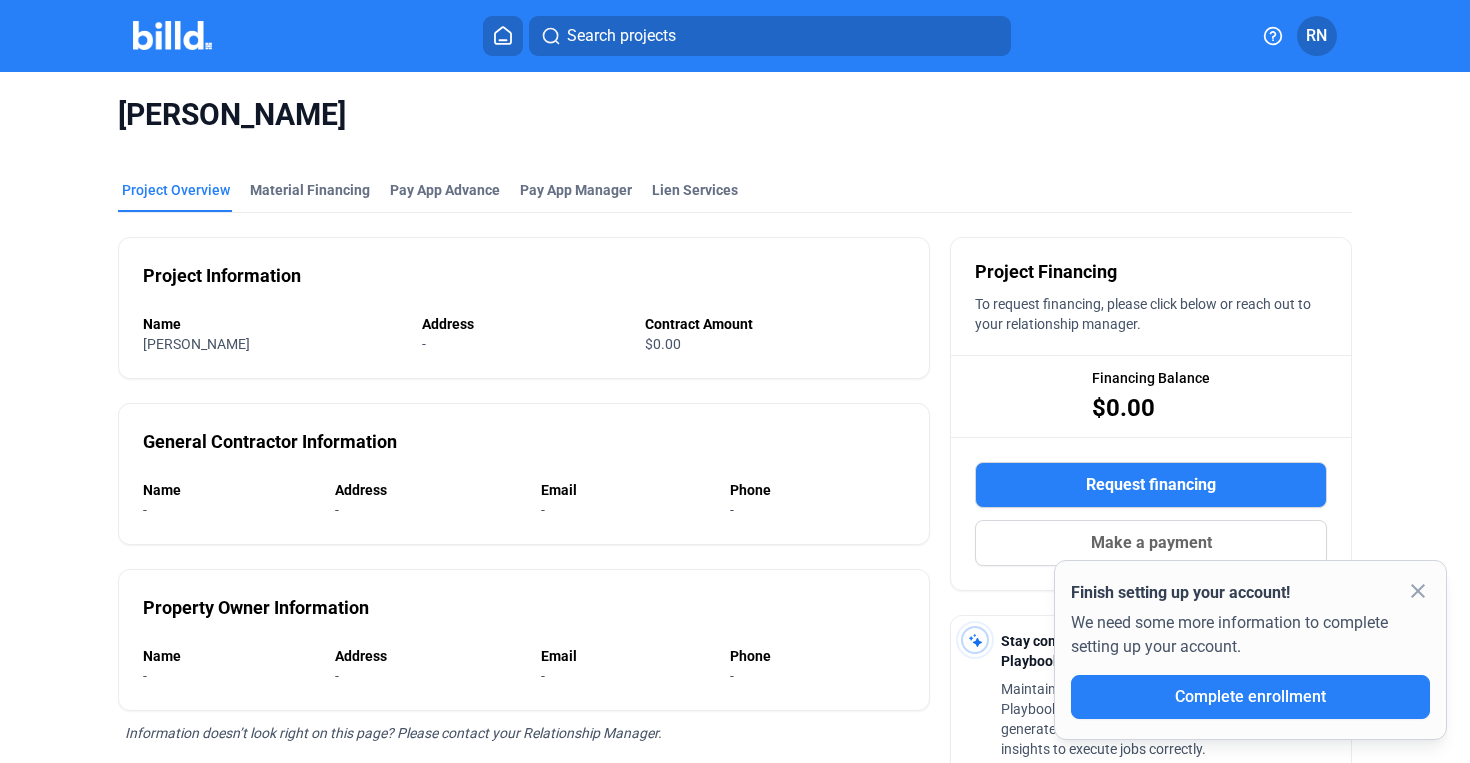 click on "close" 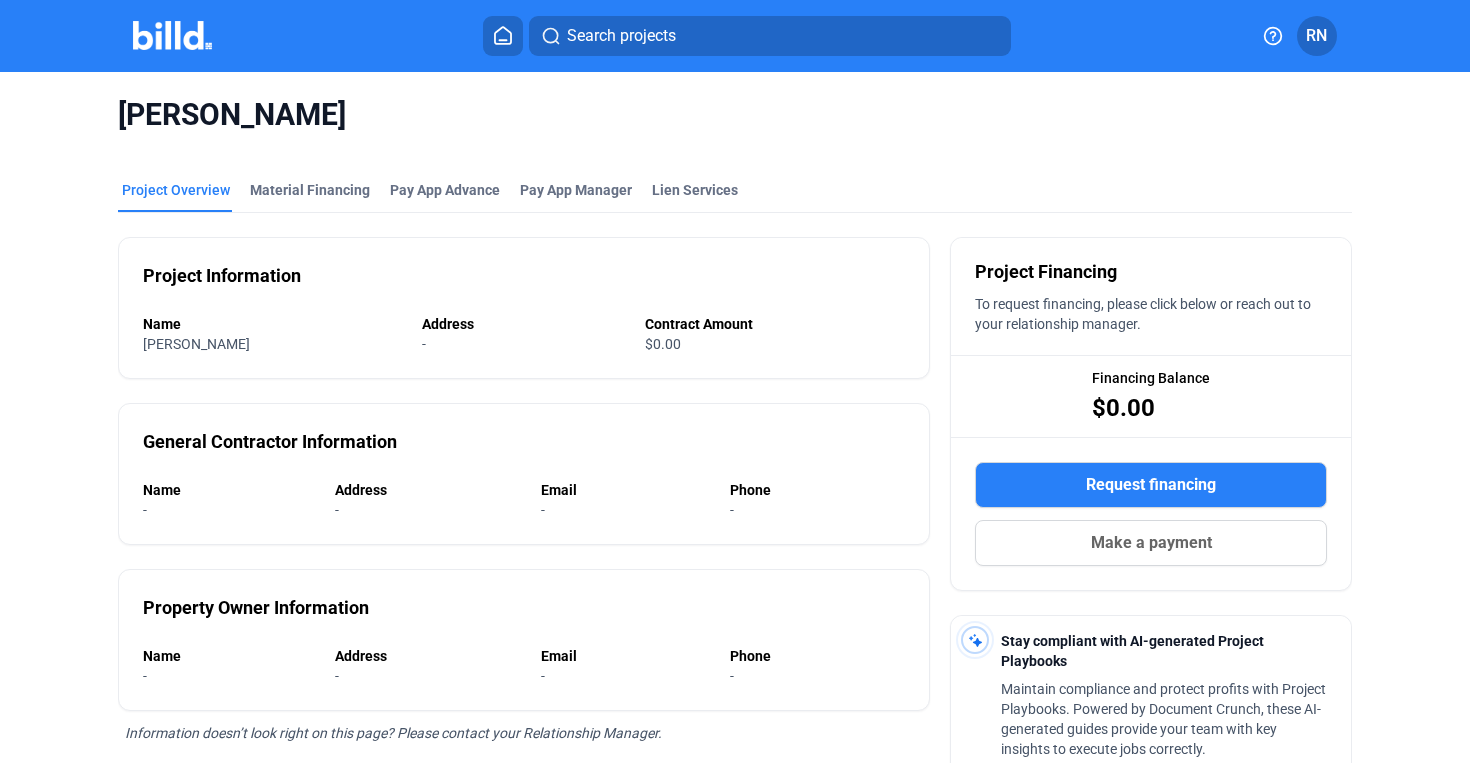 drag, startPoint x: 617, startPoint y: 324, endPoint x: 666, endPoint y: 342, distance: 52.201534 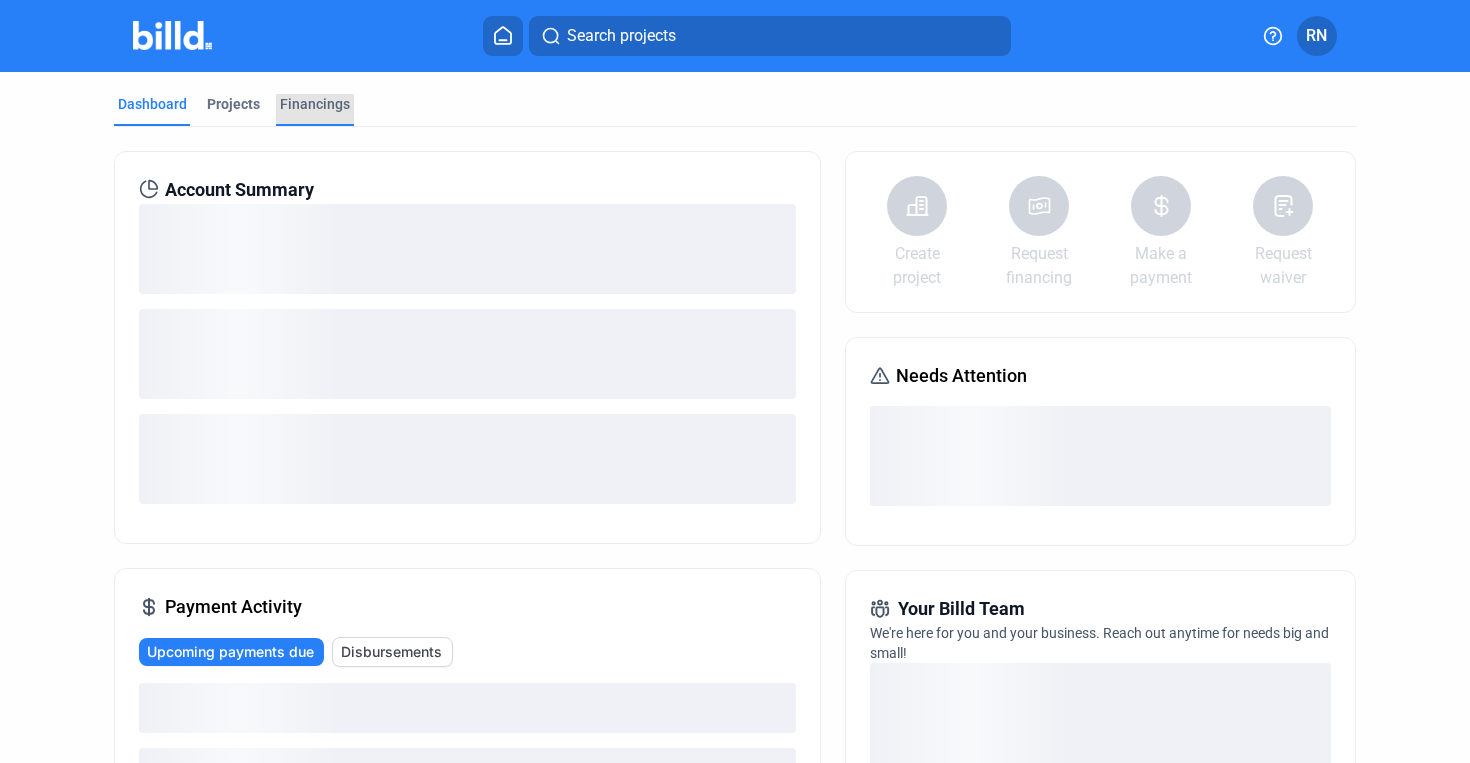 click on "Financings" at bounding box center [315, 110] 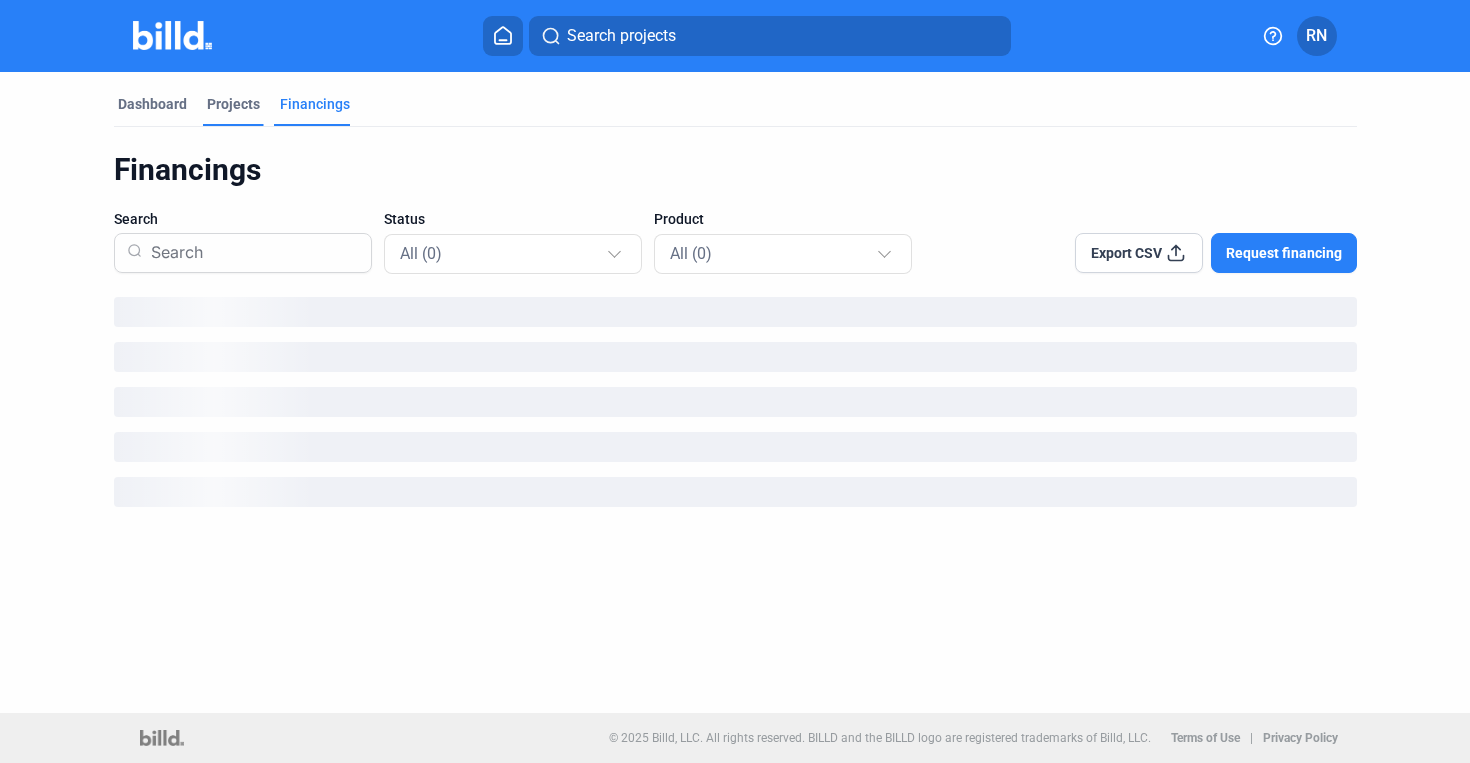 click on "Projects" at bounding box center [233, 104] 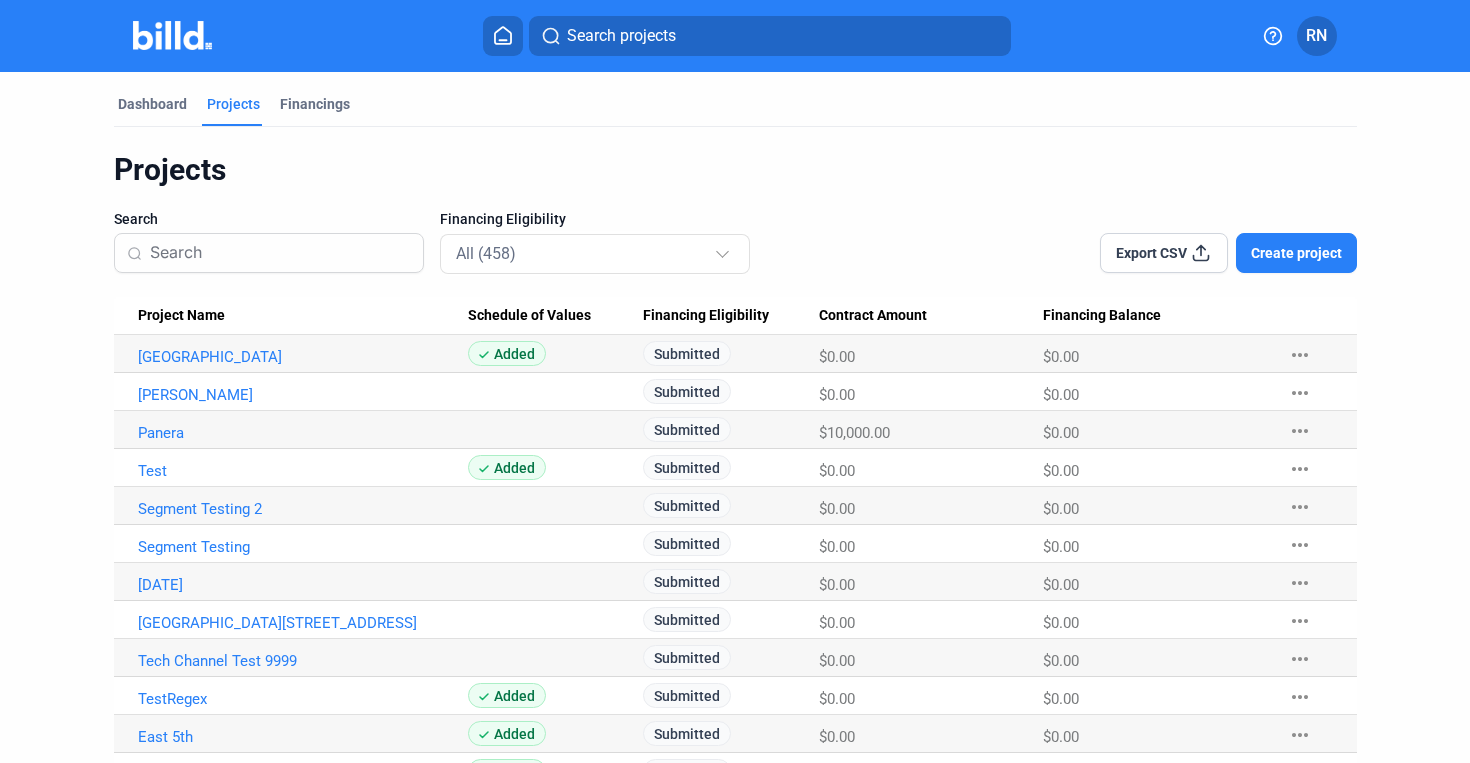 click on "Create project" at bounding box center [1296, 253] 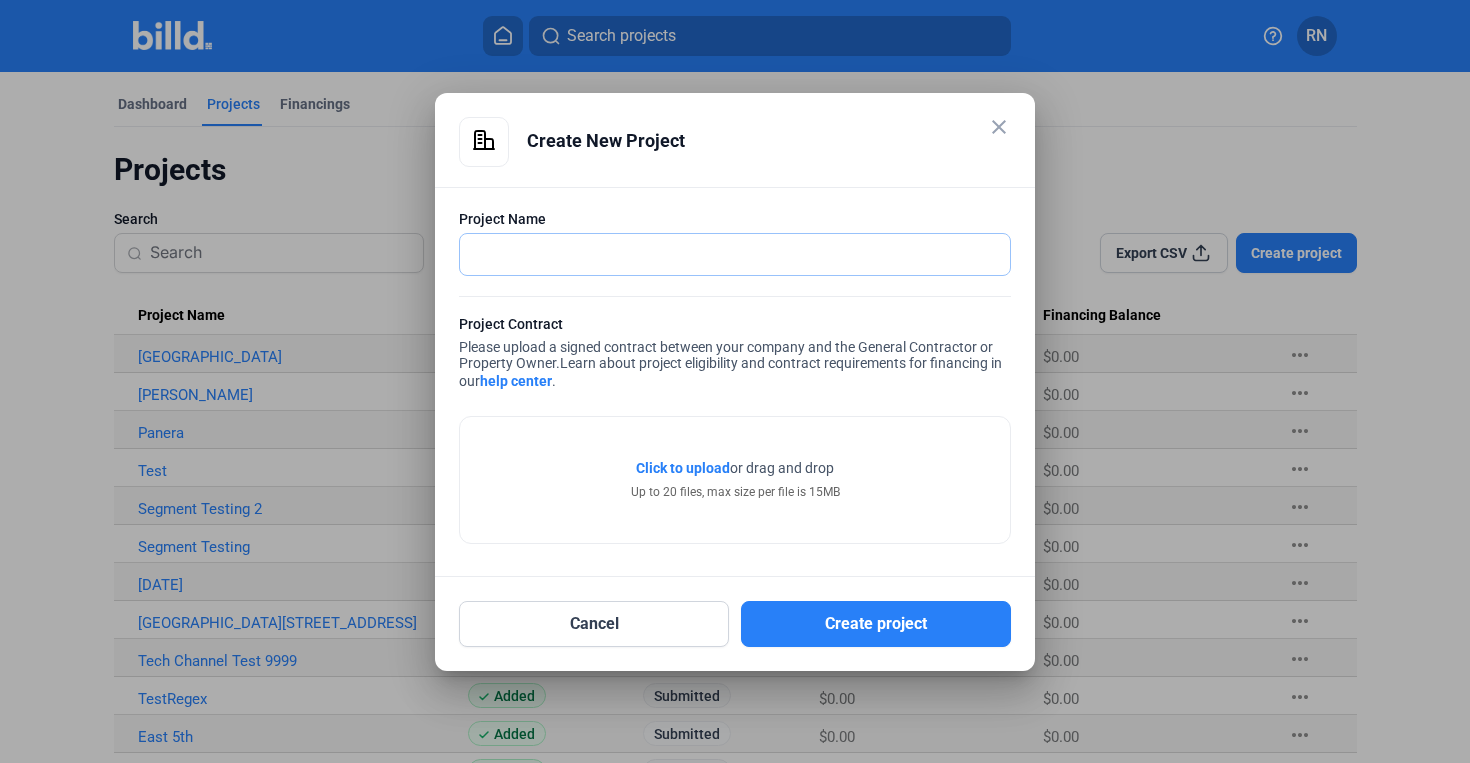 click at bounding box center [735, 254] 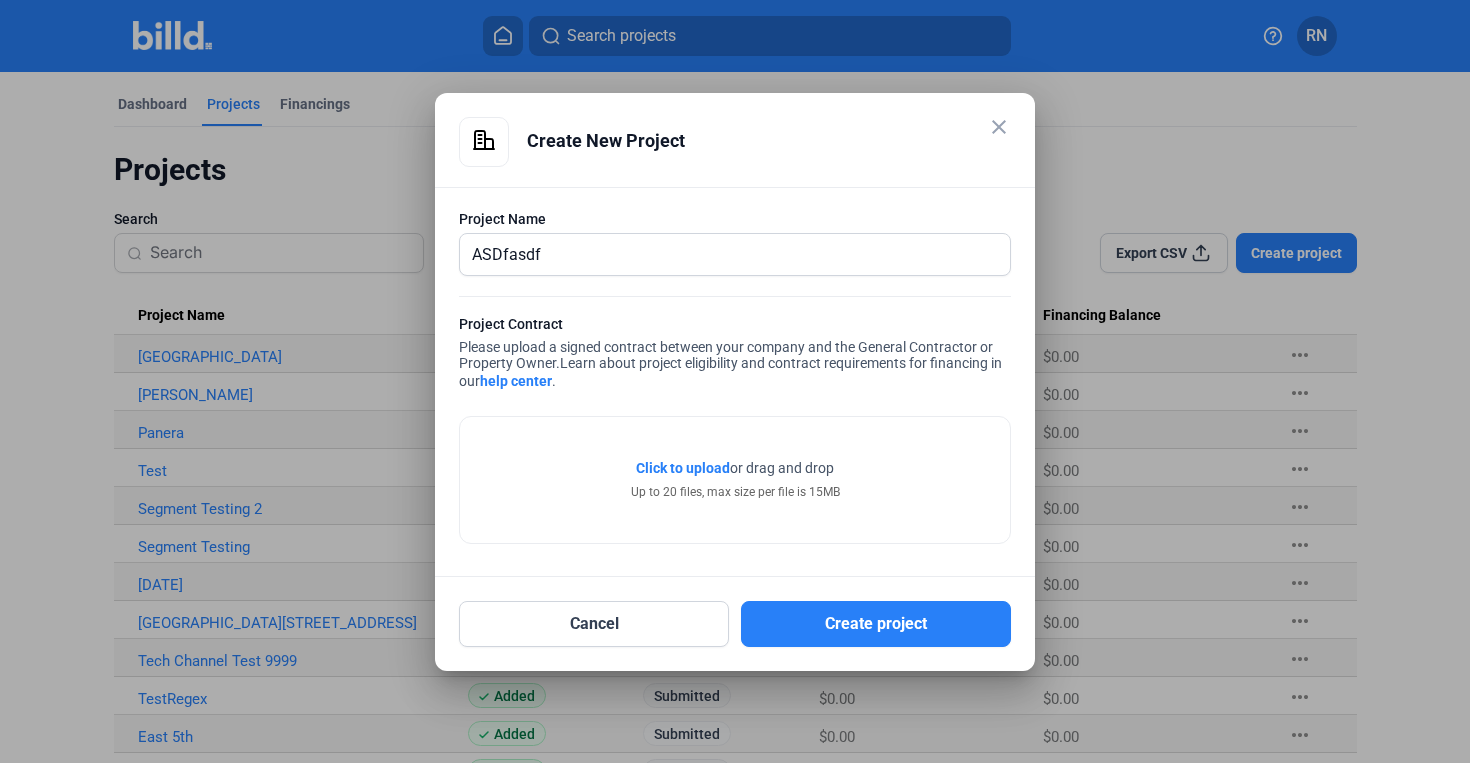 click on "Project Contract   Please upload a signed contract between your company and the General Contractor or Property Owner.  Learn about project eligibility and contract requirements for financing in our  help center ." 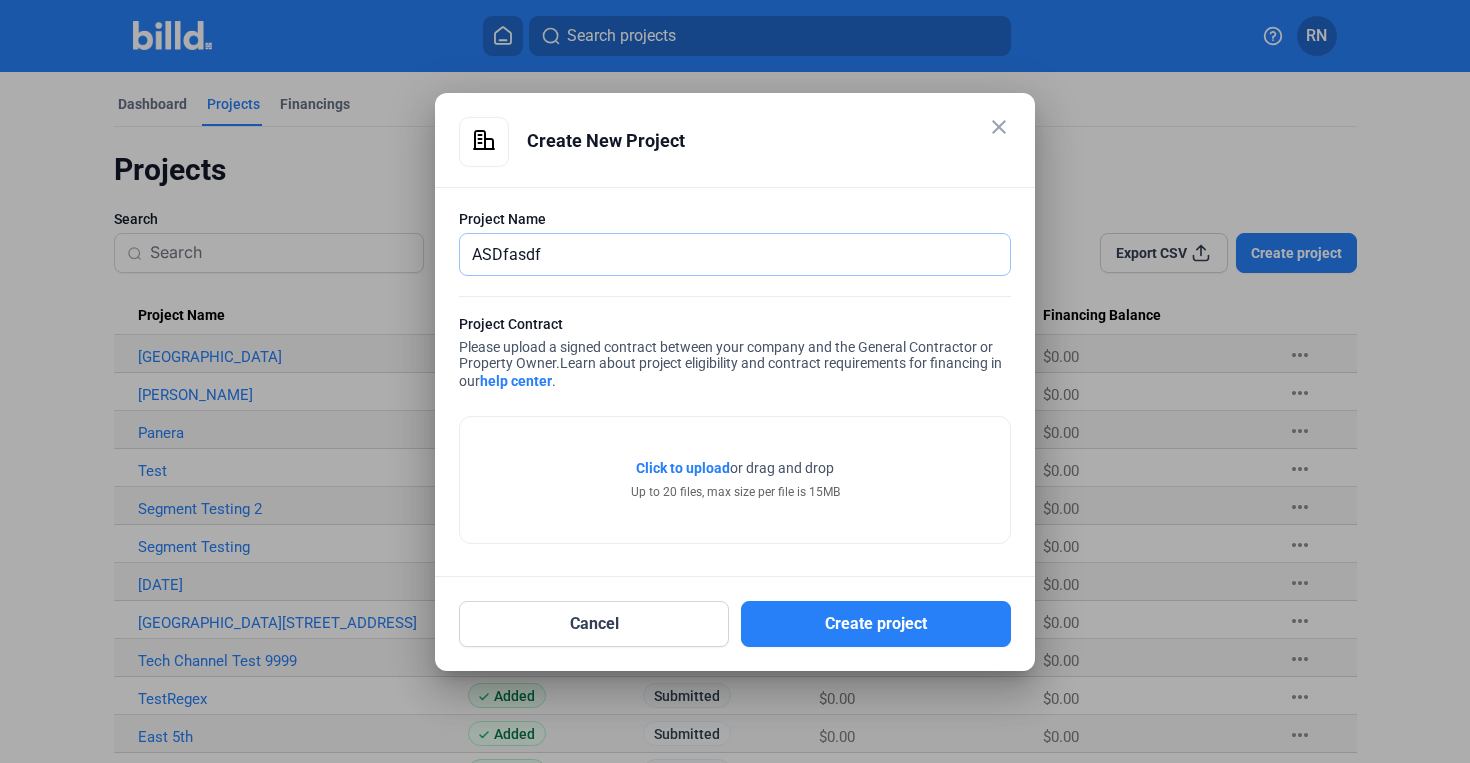 click on "ASDfasdf" at bounding box center (735, 254) 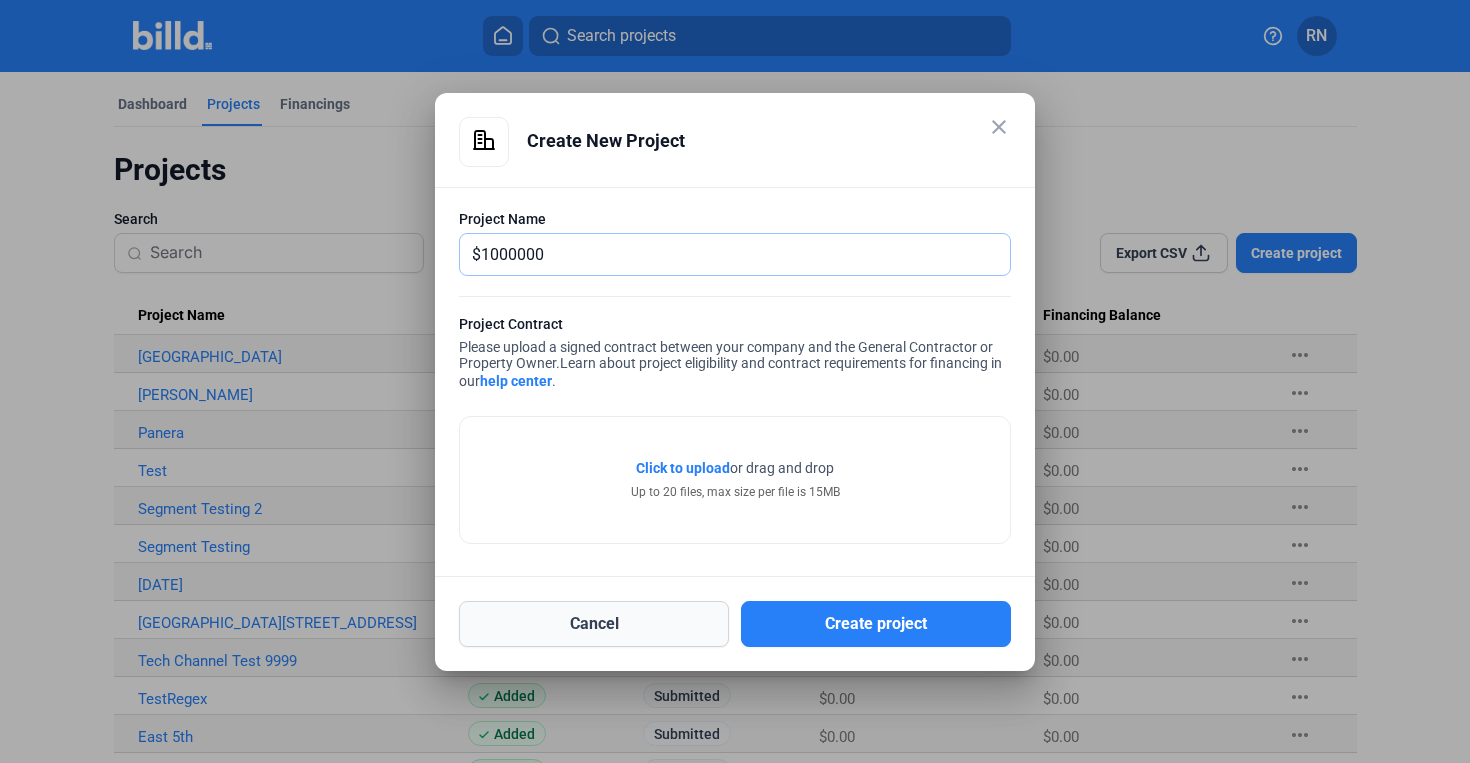 type on "$1000000" 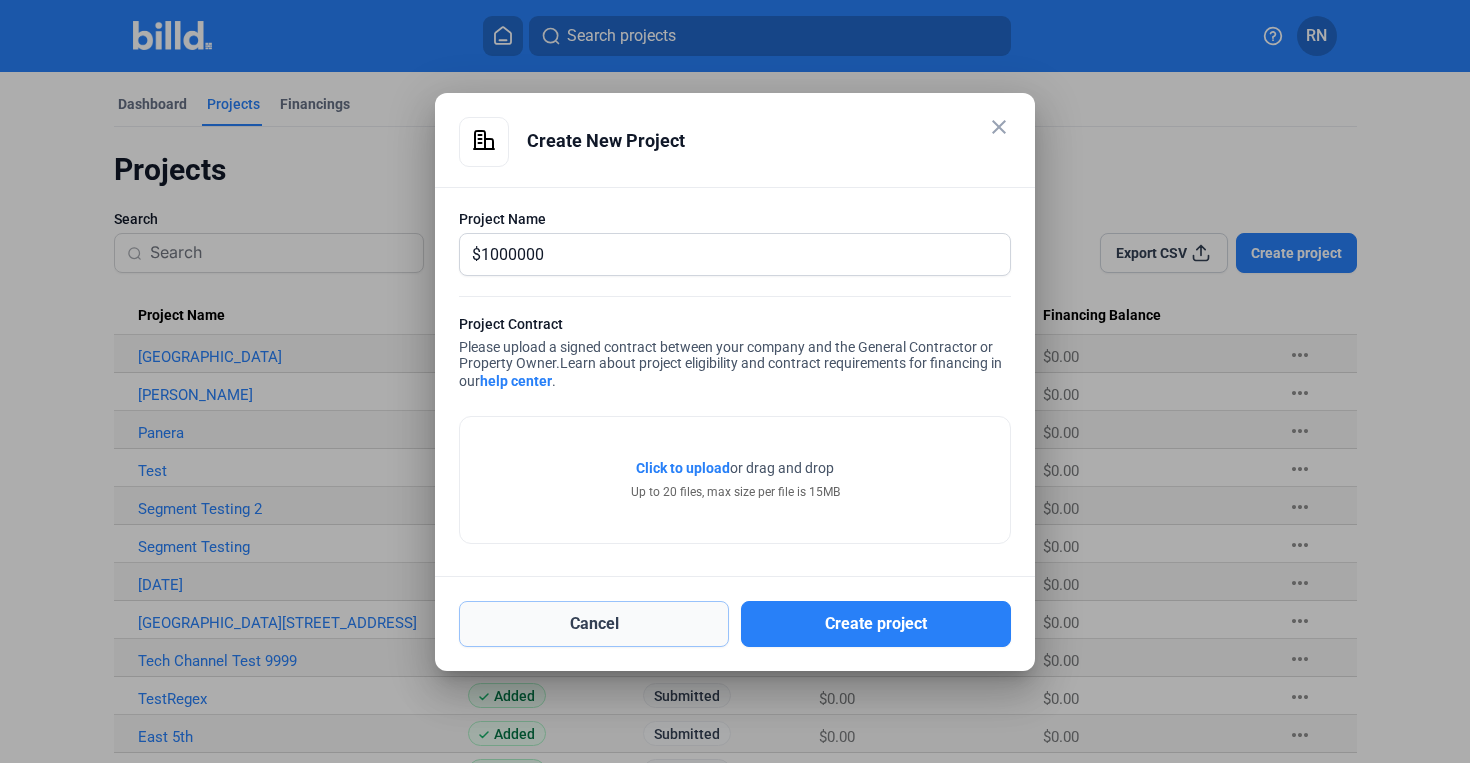 click on "Cancel" at bounding box center [594, 624] 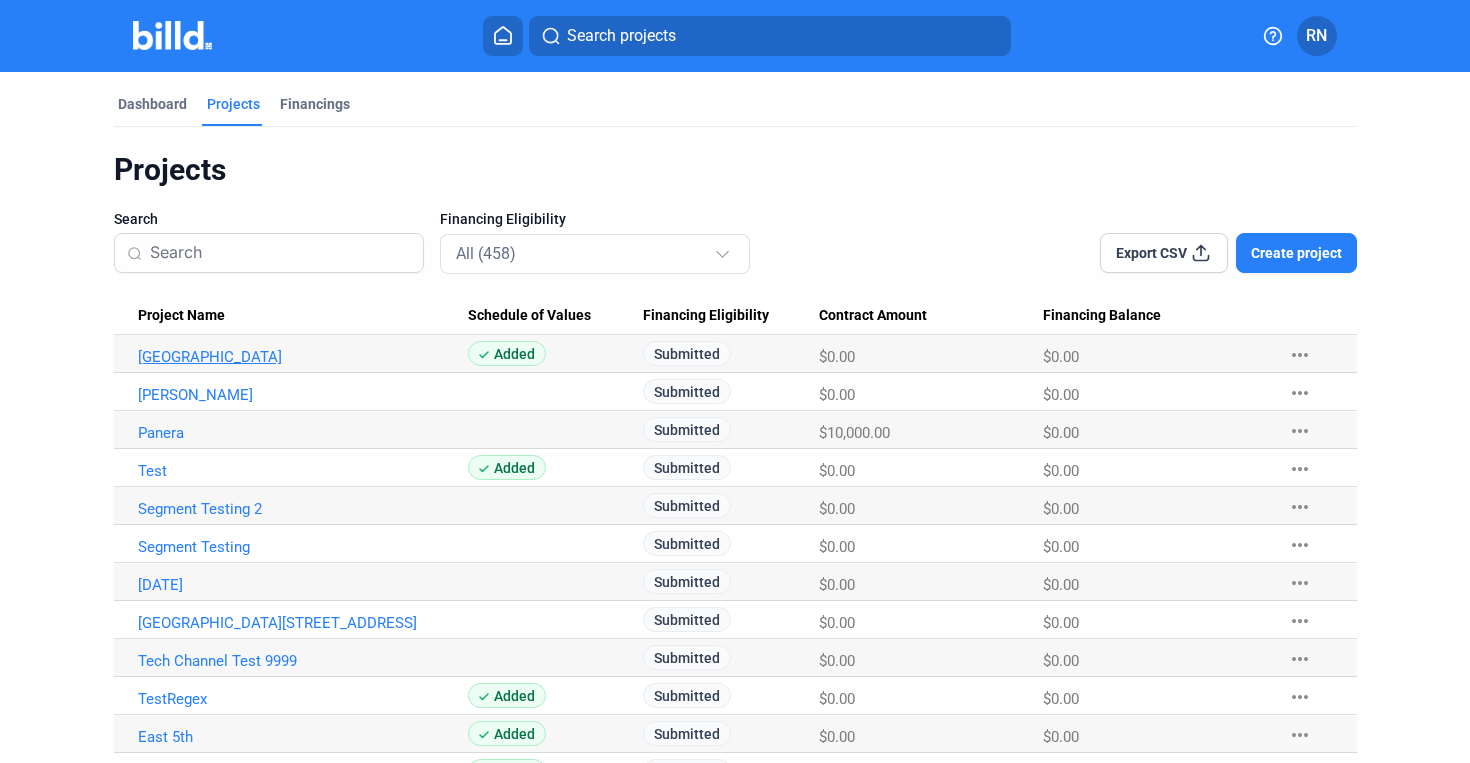 click on "Austin Football Stadium" at bounding box center [303, 357] 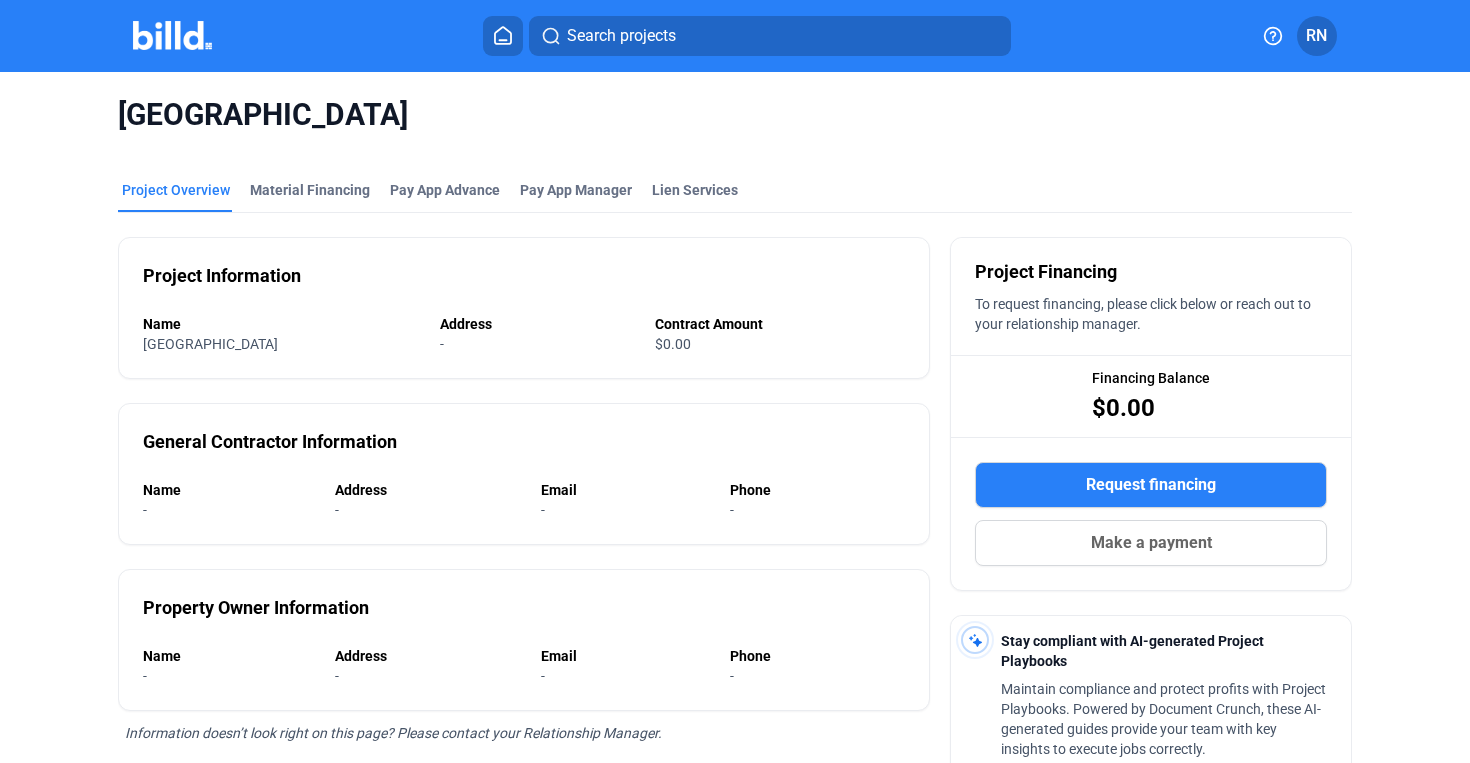 click at bounding box center [503, 35] 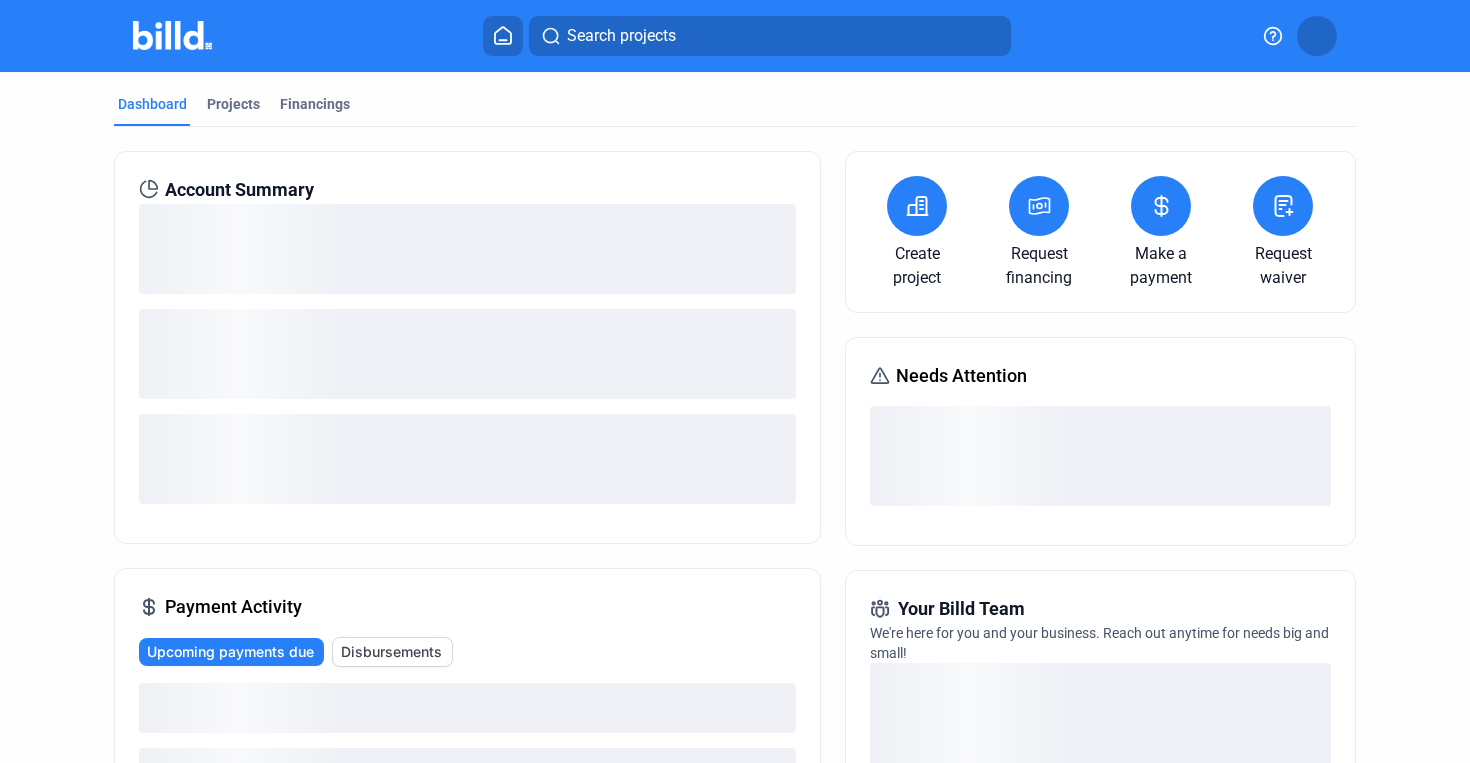 click on "Create project" at bounding box center [917, 233] 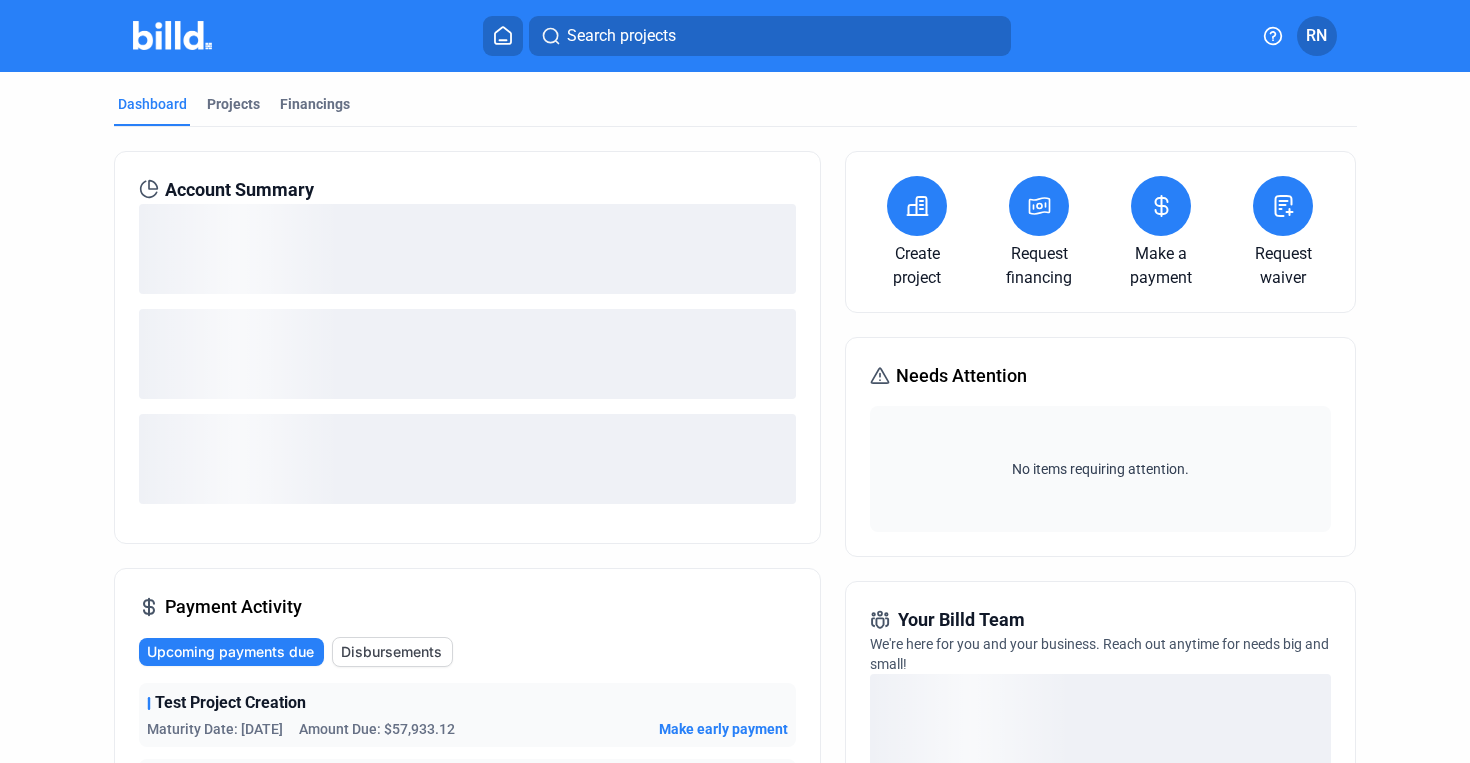 click 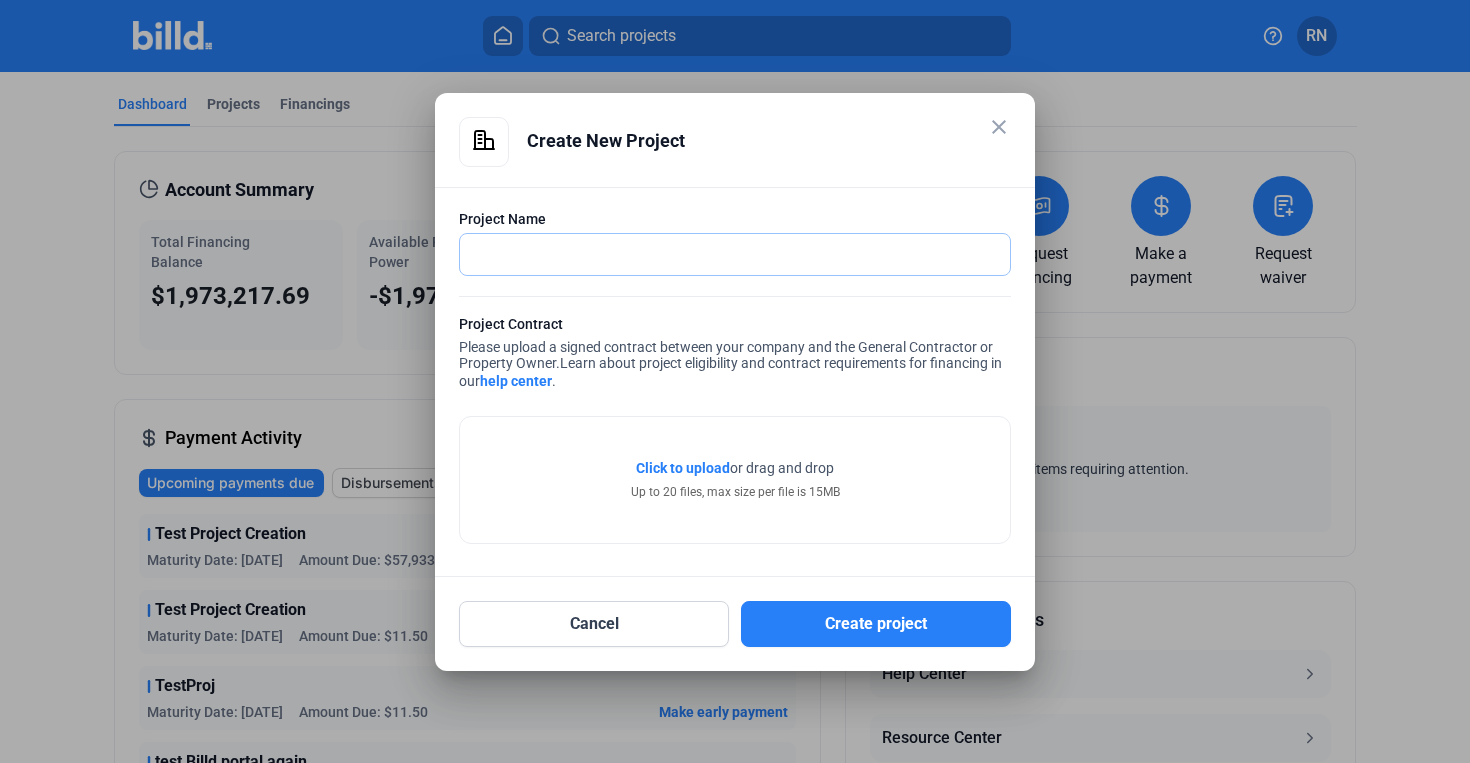 click at bounding box center (735, 254) 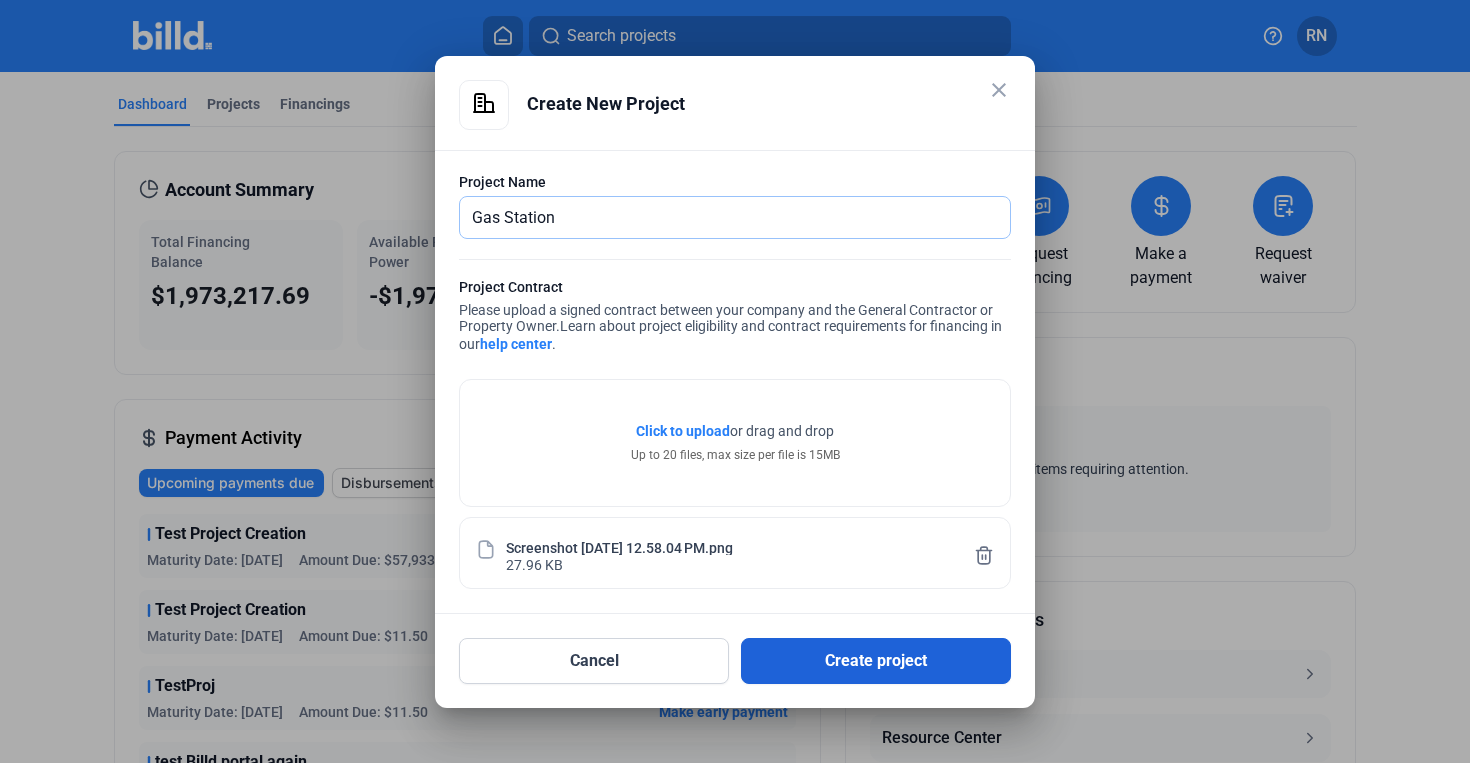 type on "Gas Station" 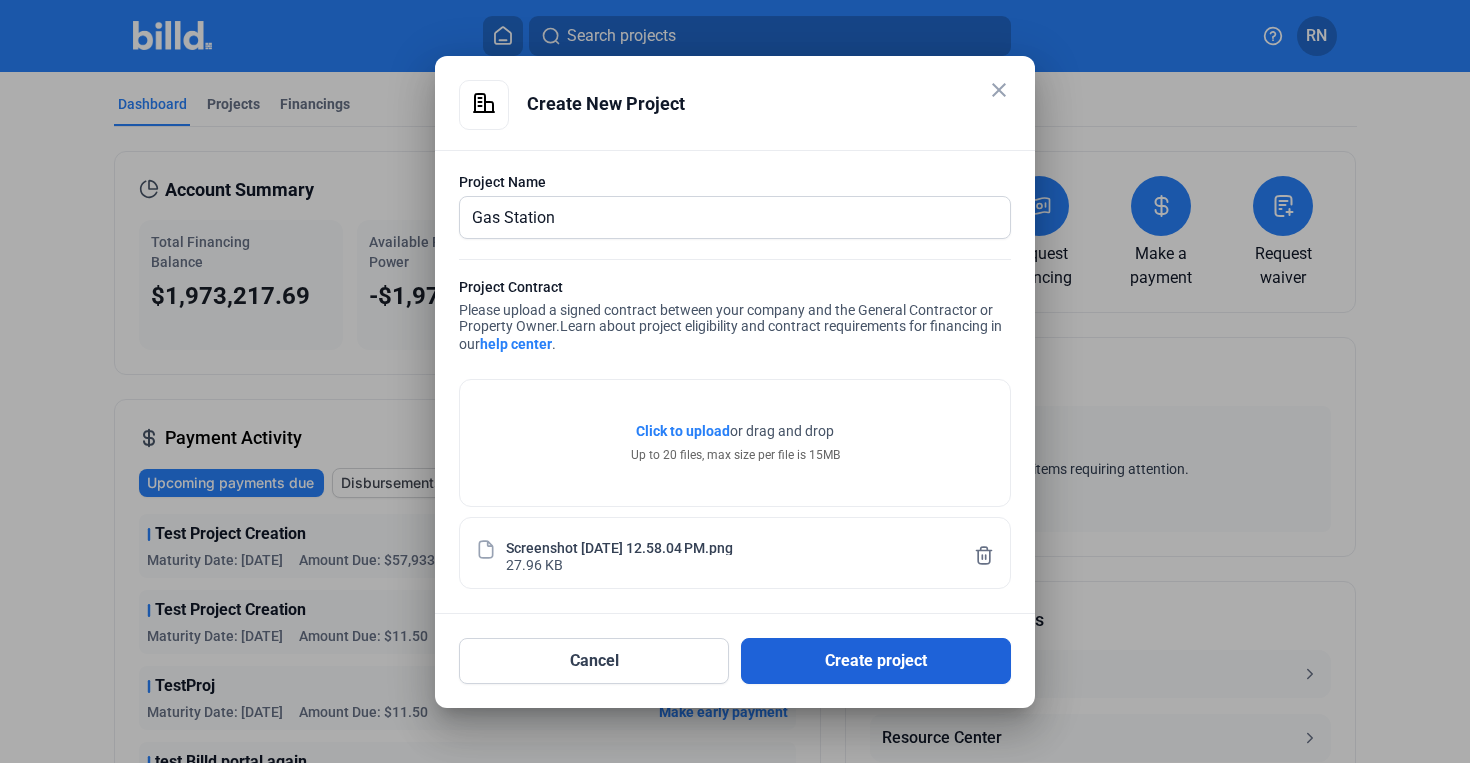 click on "Create project" at bounding box center (876, 661) 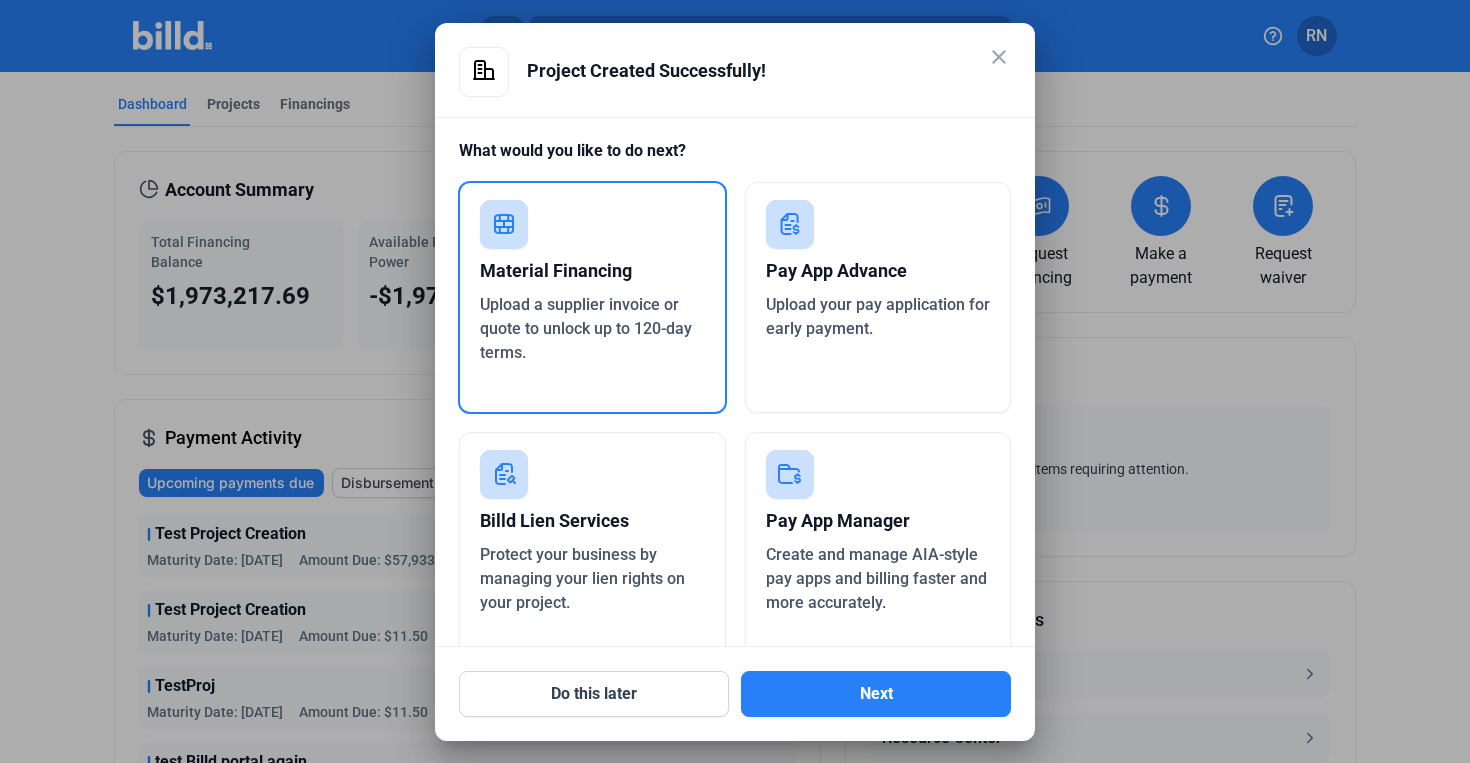 click on "close" at bounding box center [999, 57] 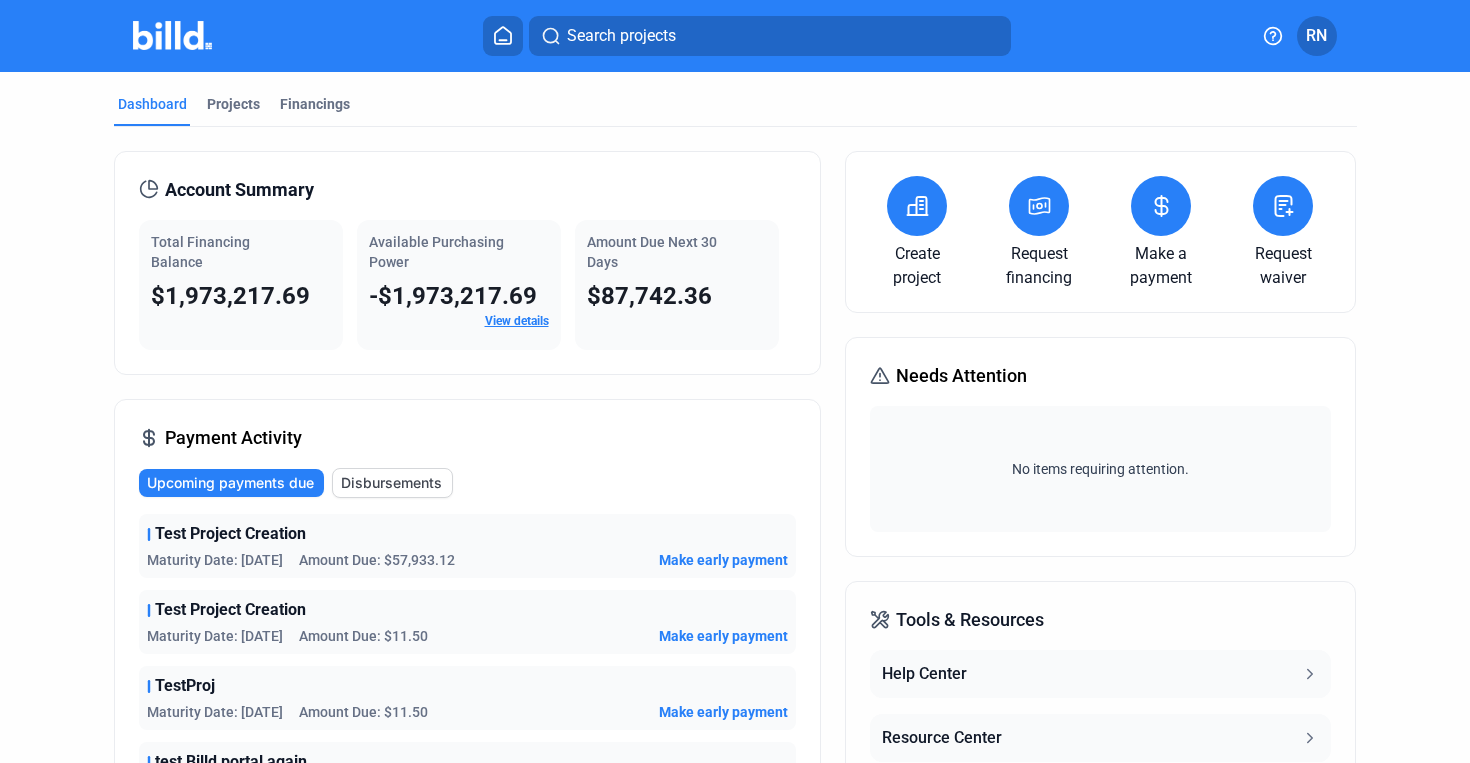 click on "Search projects" at bounding box center (621, 36) 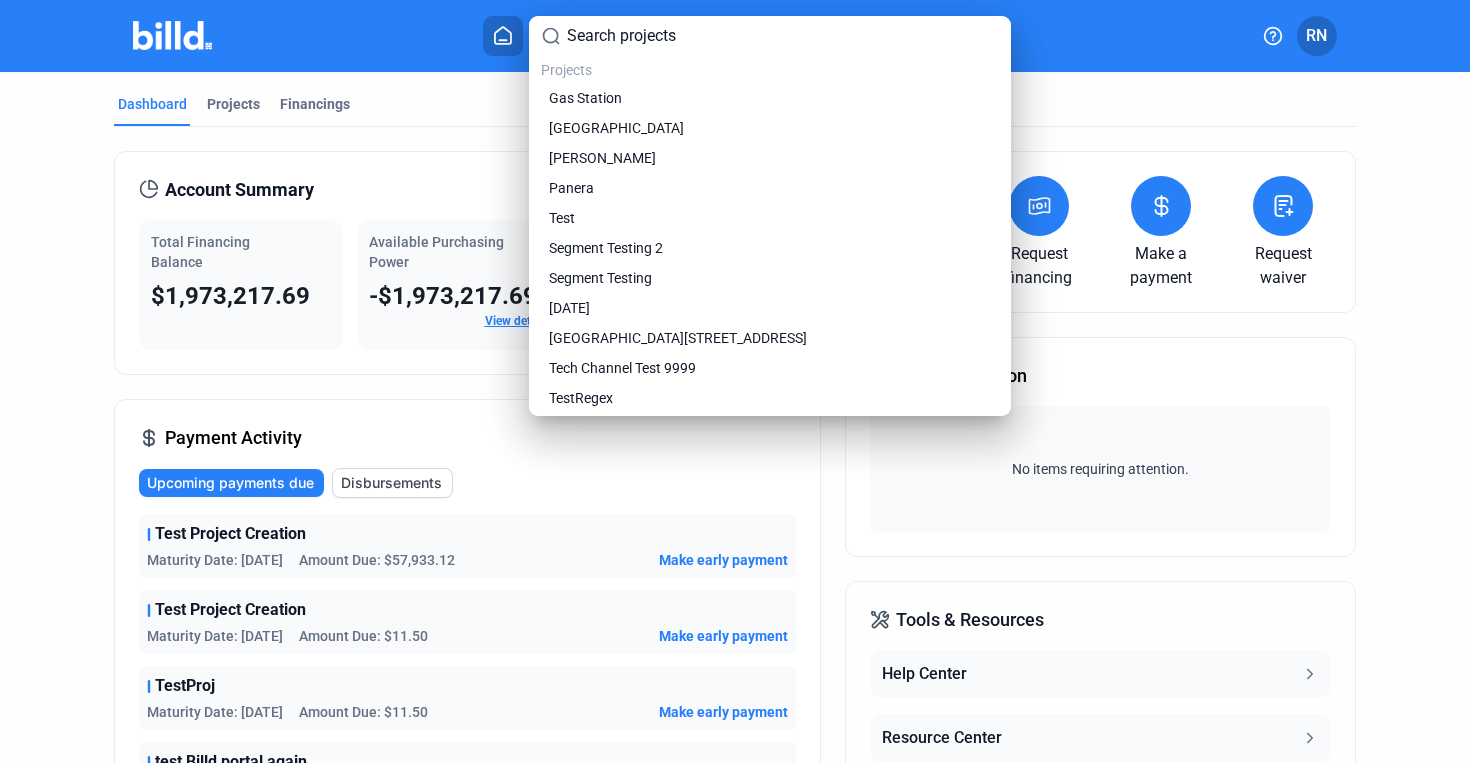 type 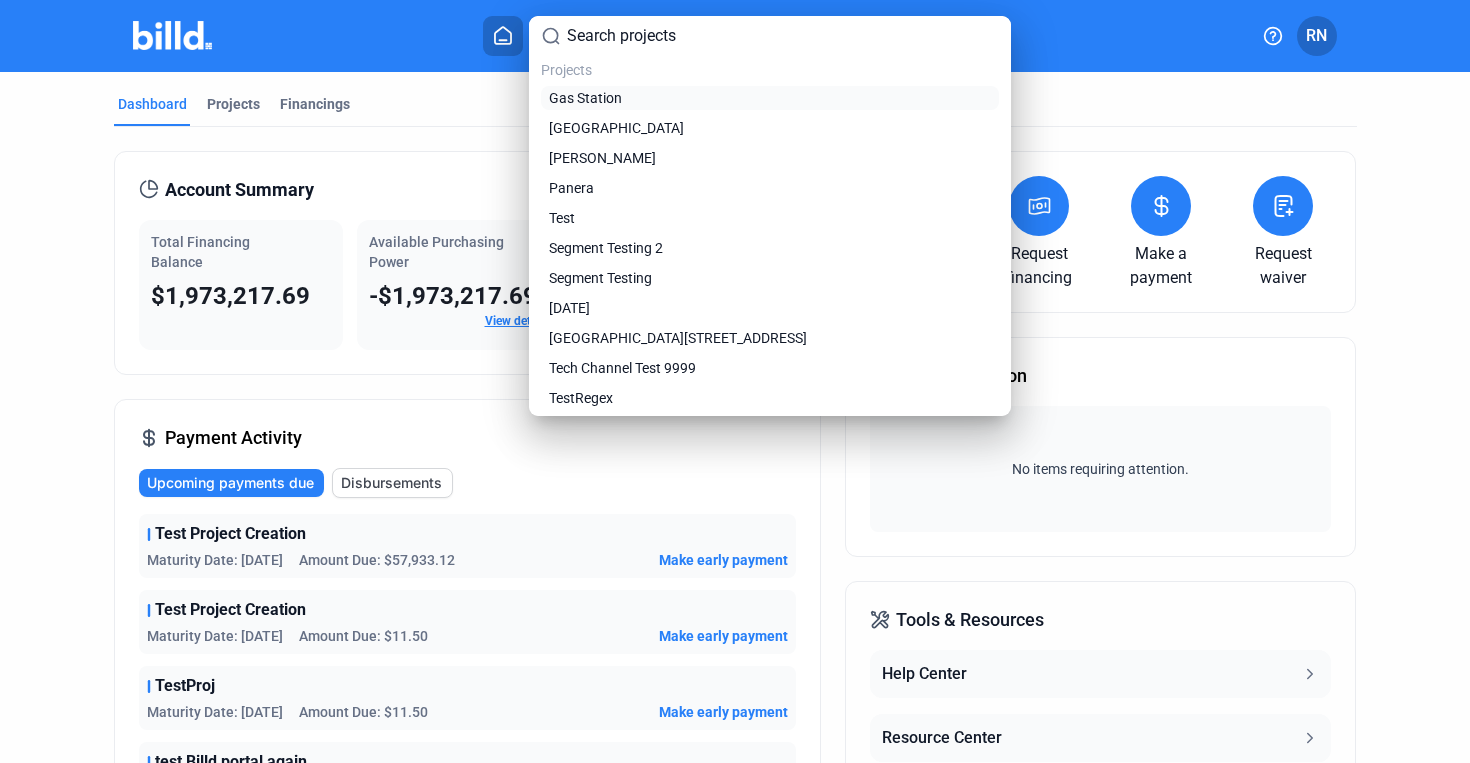 click on "Gas Station" at bounding box center (585, 98) 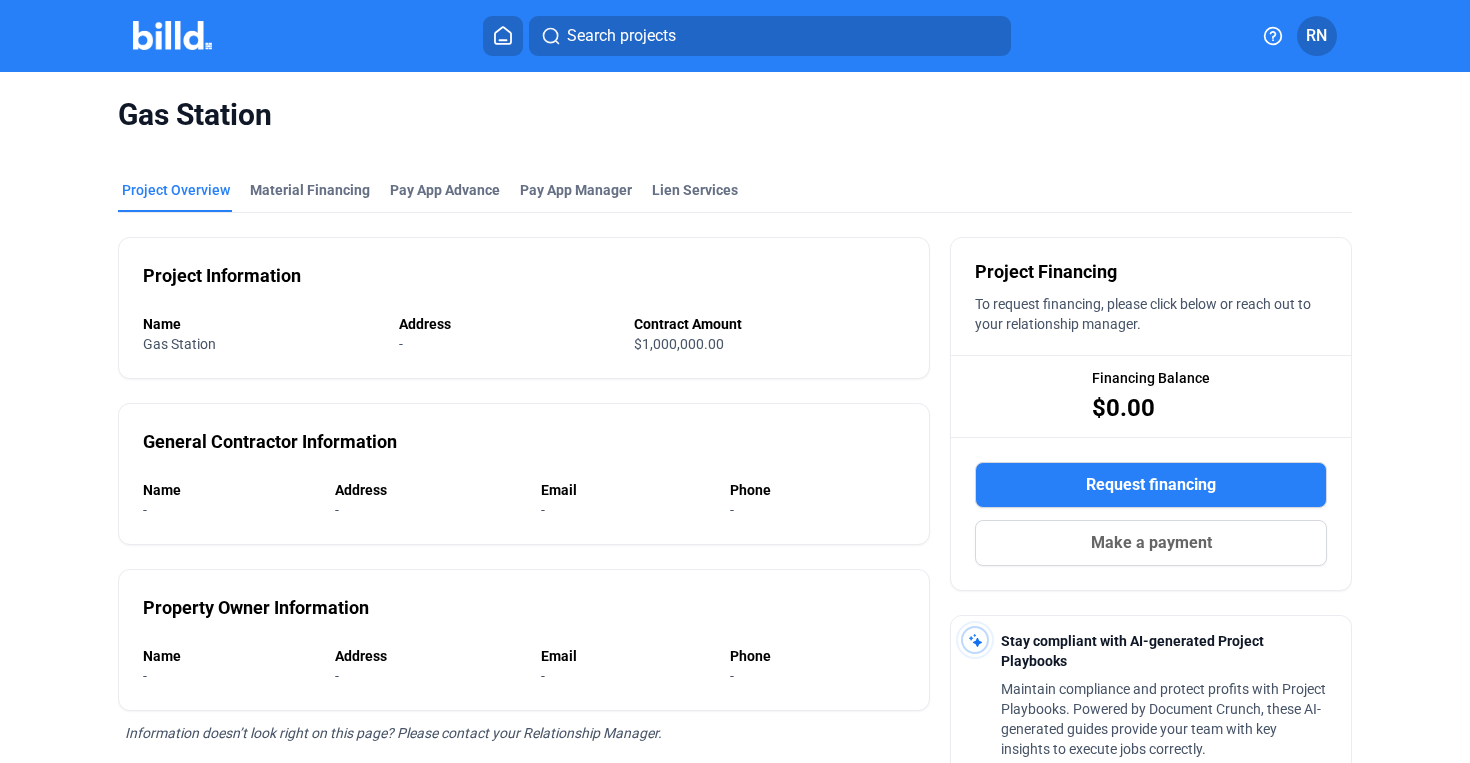 drag, startPoint x: 629, startPoint y: 345, endPoint x: 718, endPoint y: 344, distance: 89.005615 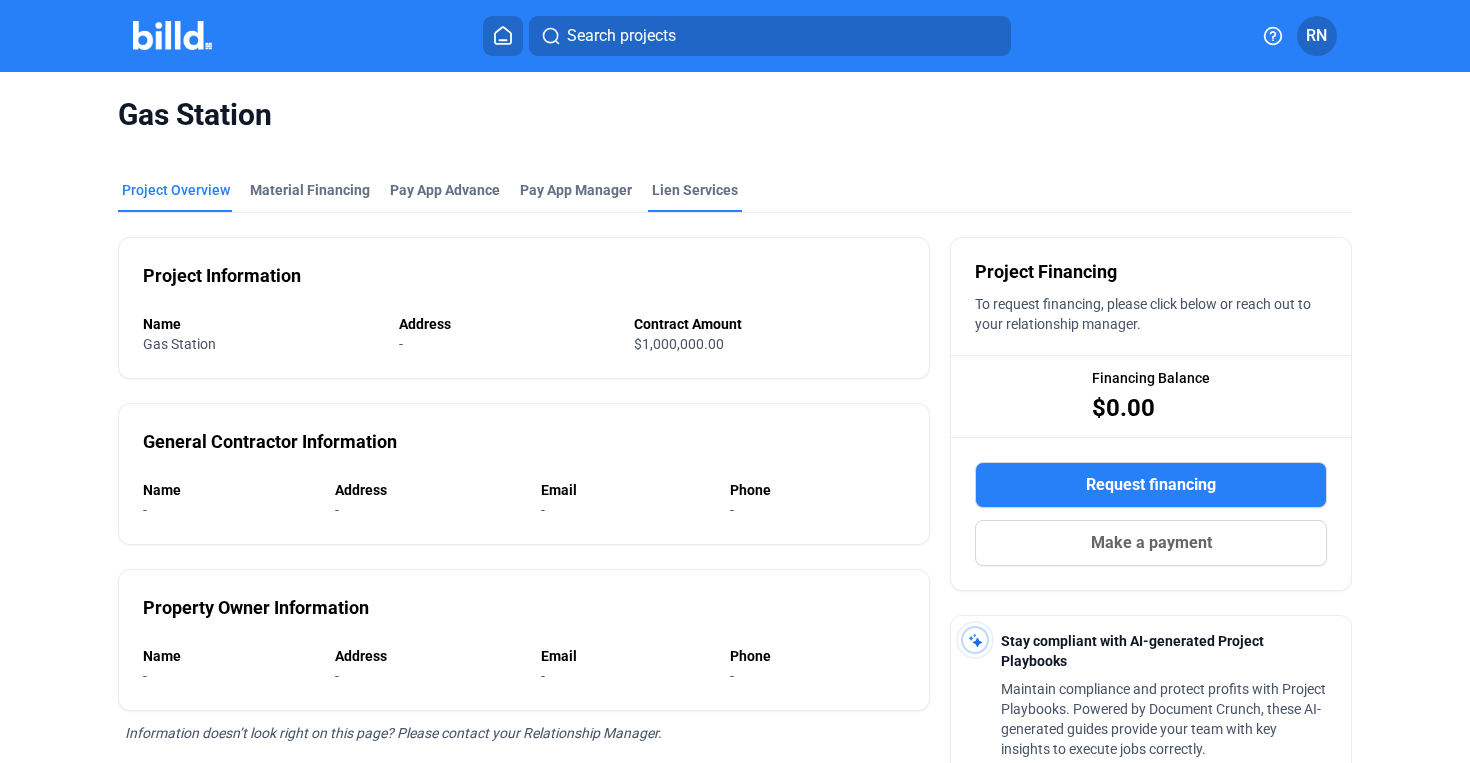 click on "Lien Services" at bounding box center [695, 190] 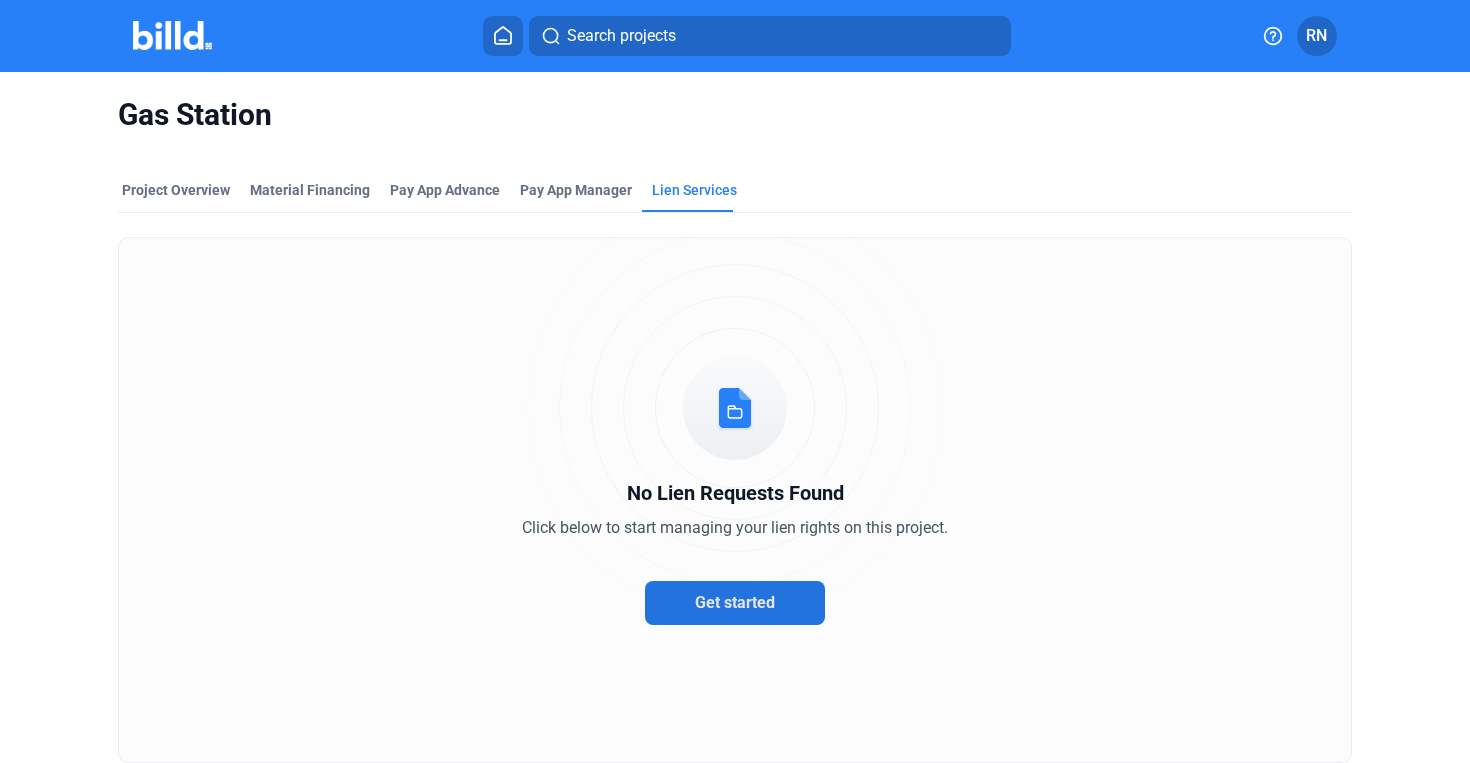 click on "Get started" at bounding box center (735, 603) 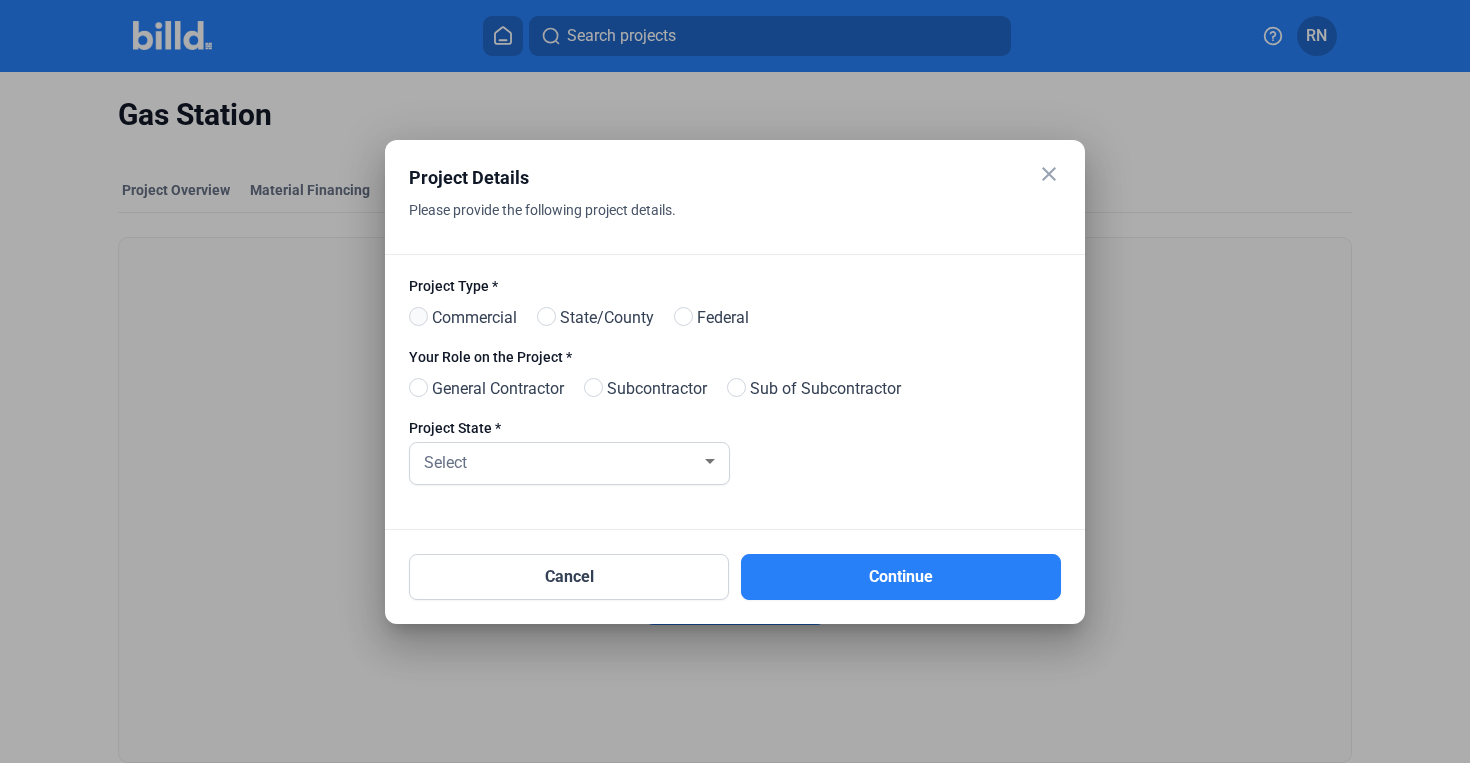 click at bounding box center [418, 316] 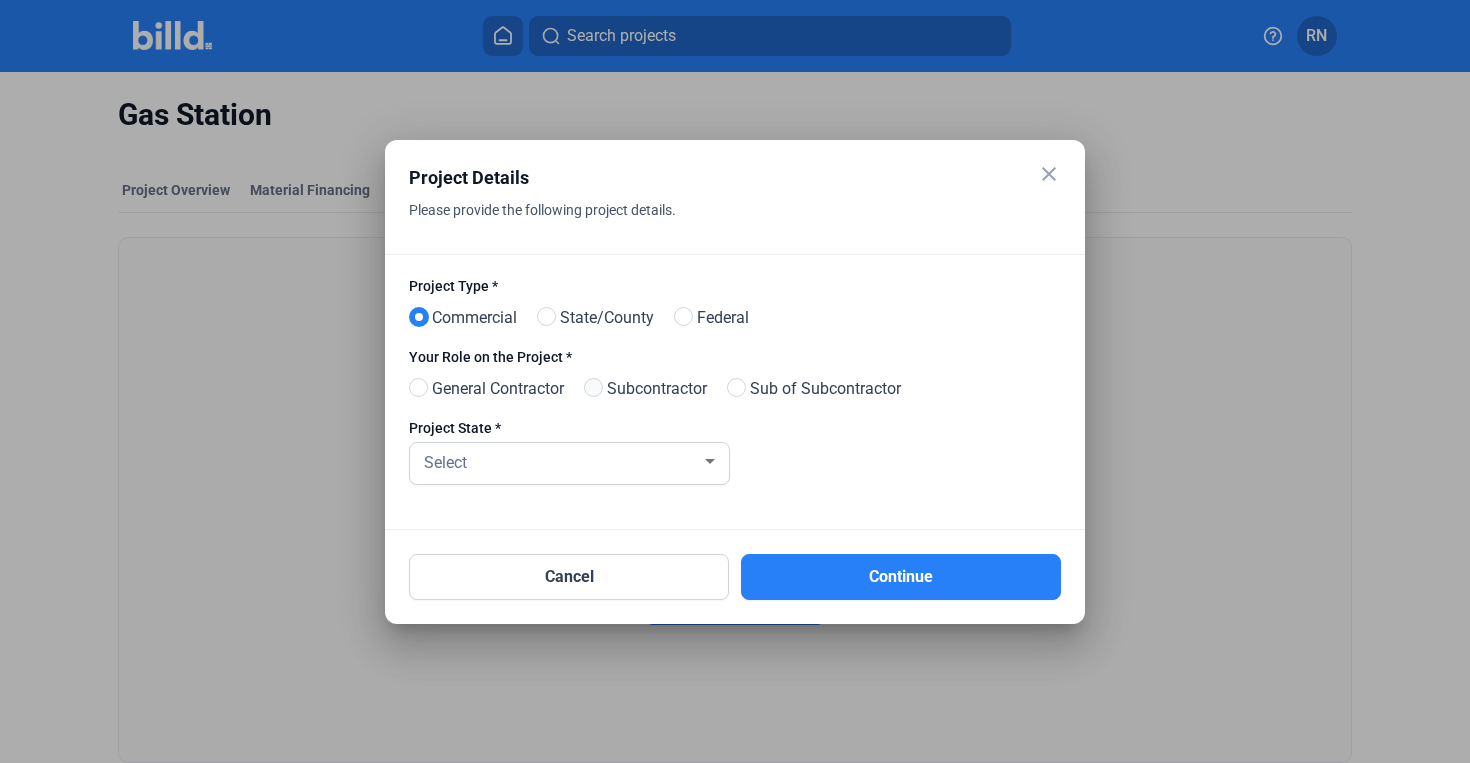 click at bounding box center (593, 387) 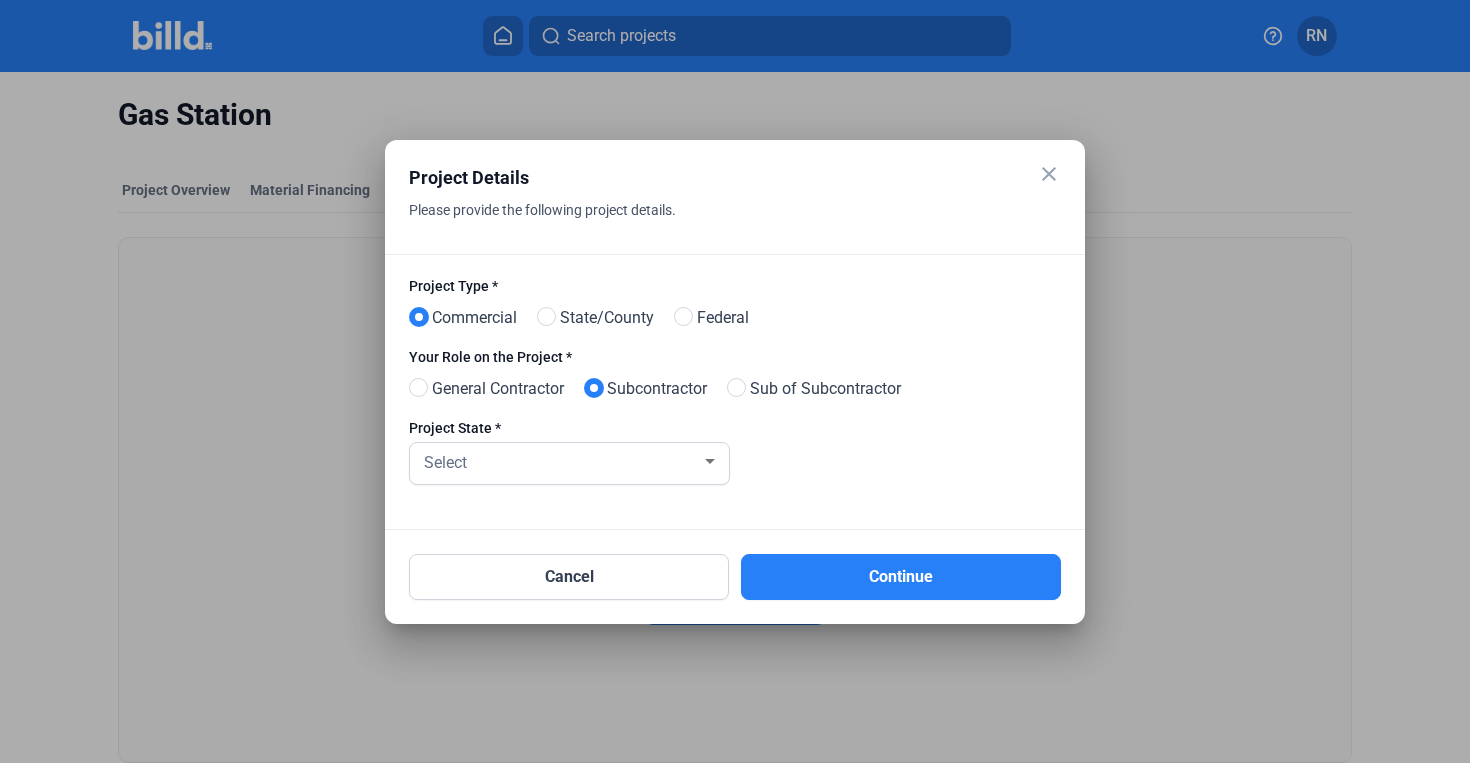click on "Project State *  Select" at bounding box center [568, 461] 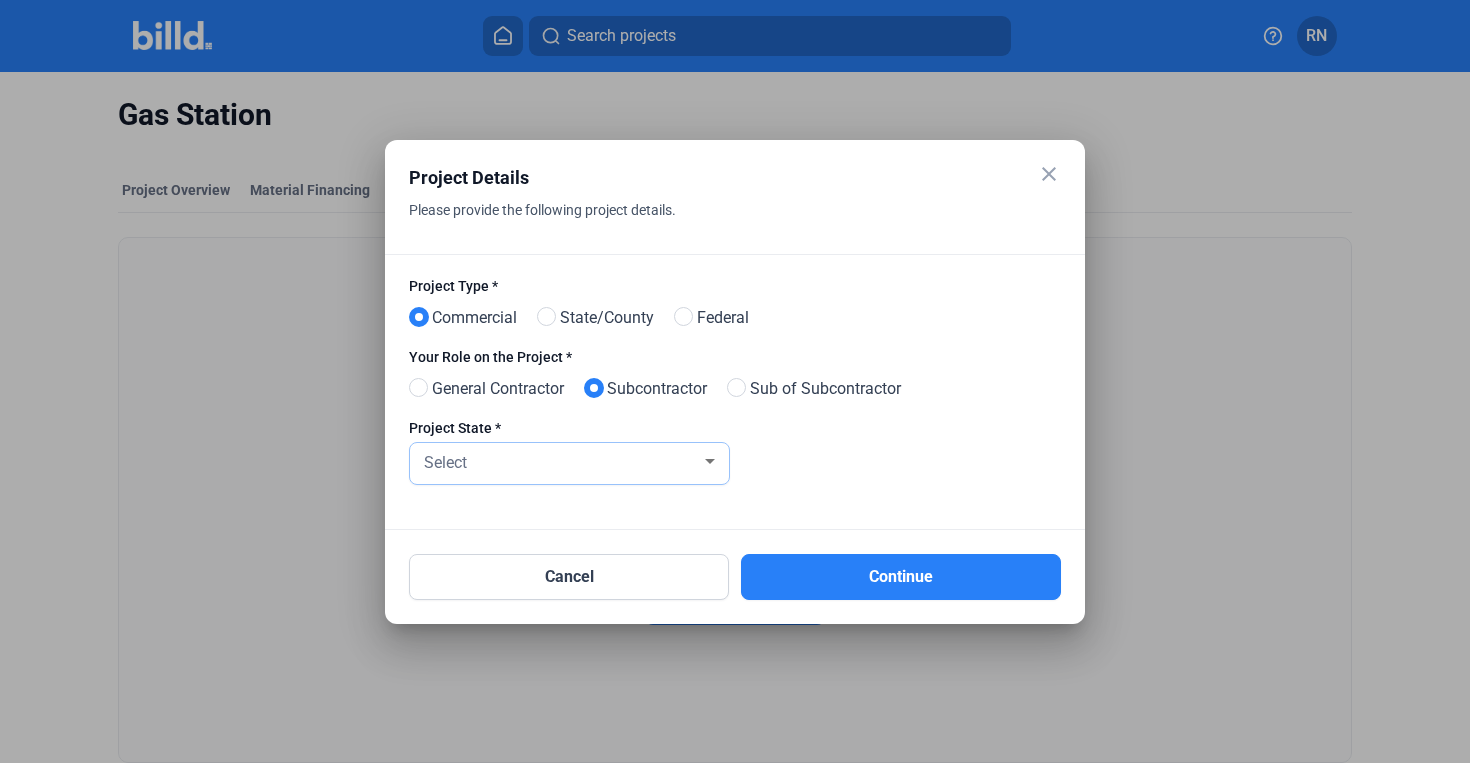 click on "Select" at bounding box center (560, 461) 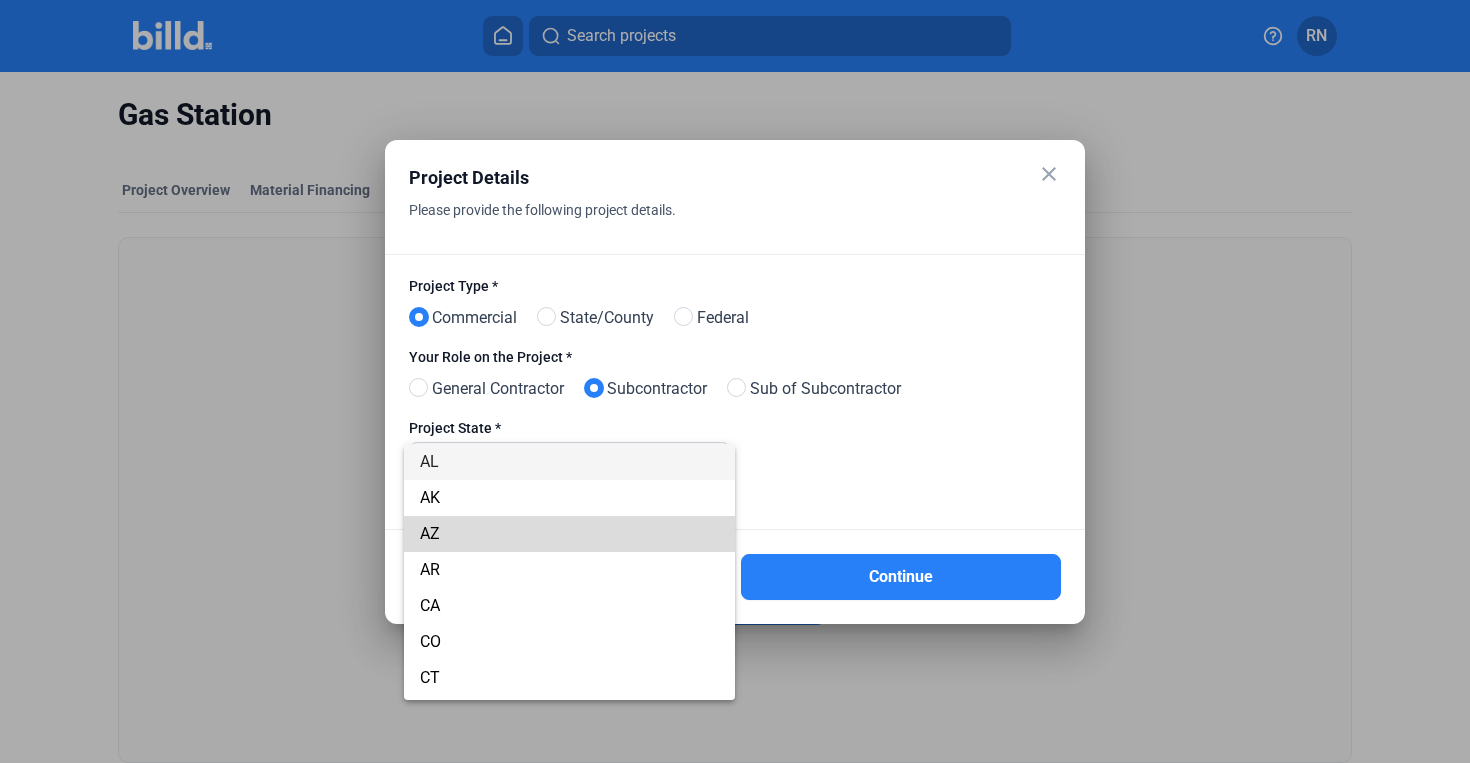 click on "AZ" at bounding box center [569, 534] 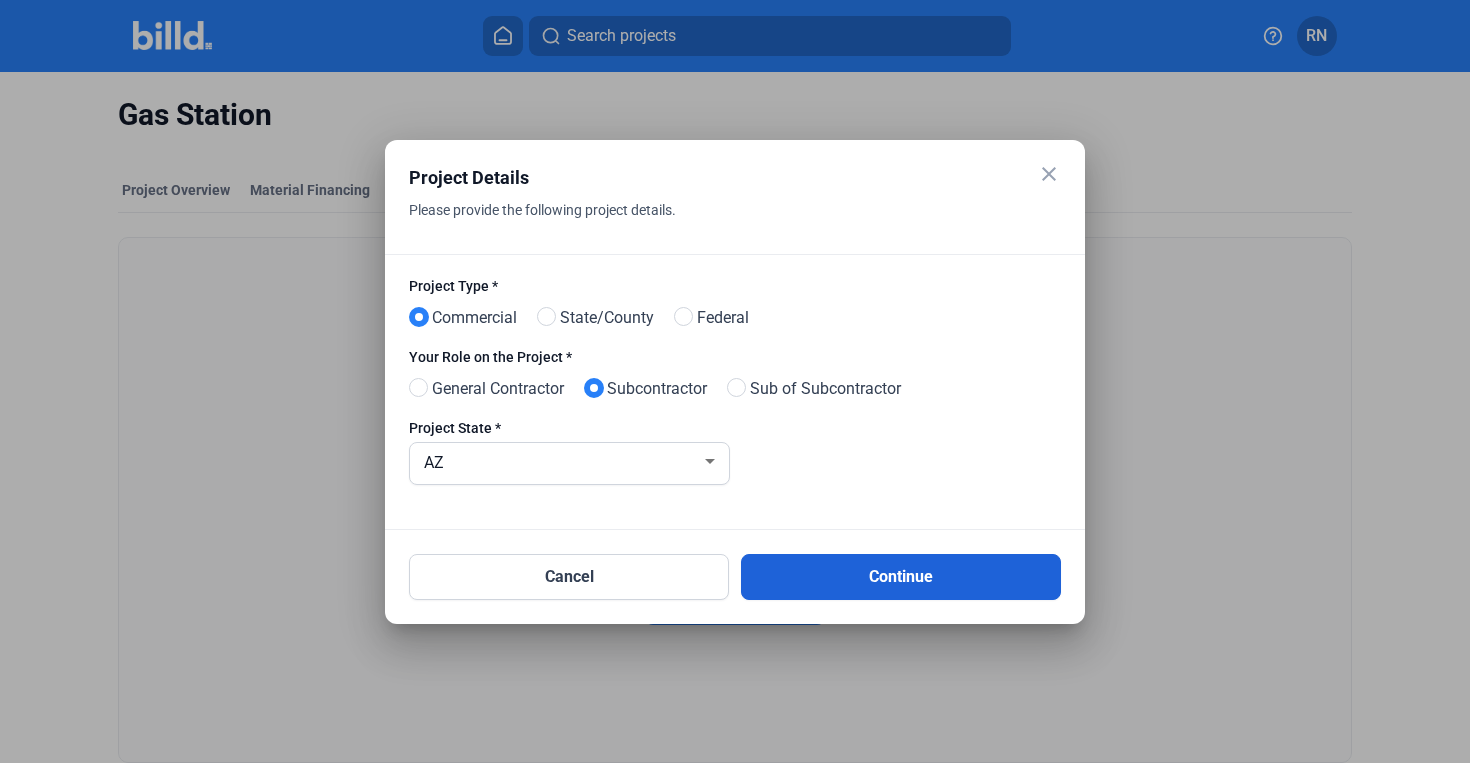 click on "Continue" at bounding box center [901, 577] 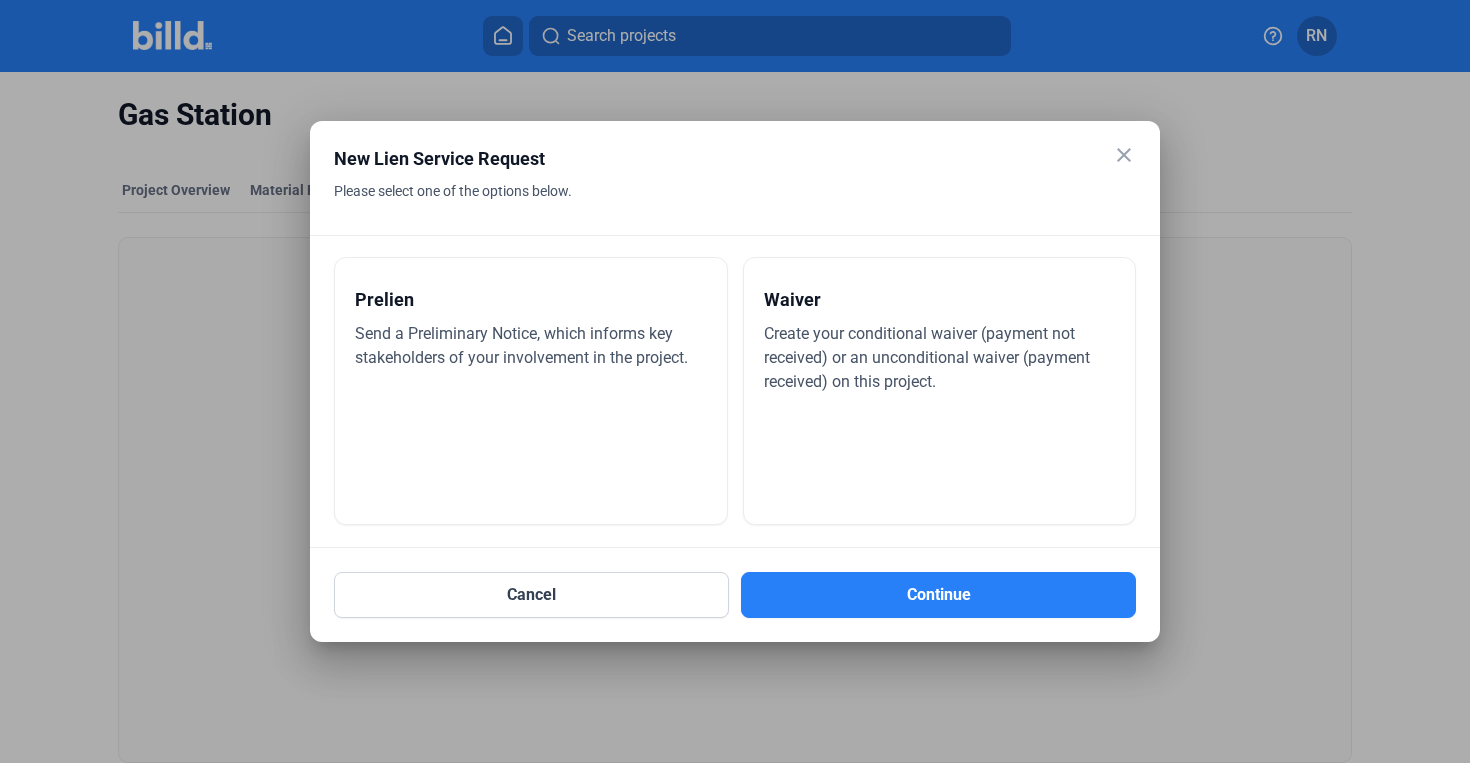 click on "Send a Preliminary Notice, which informs key stakeholders of your involvement in the project." at bounding box center (521, 345) 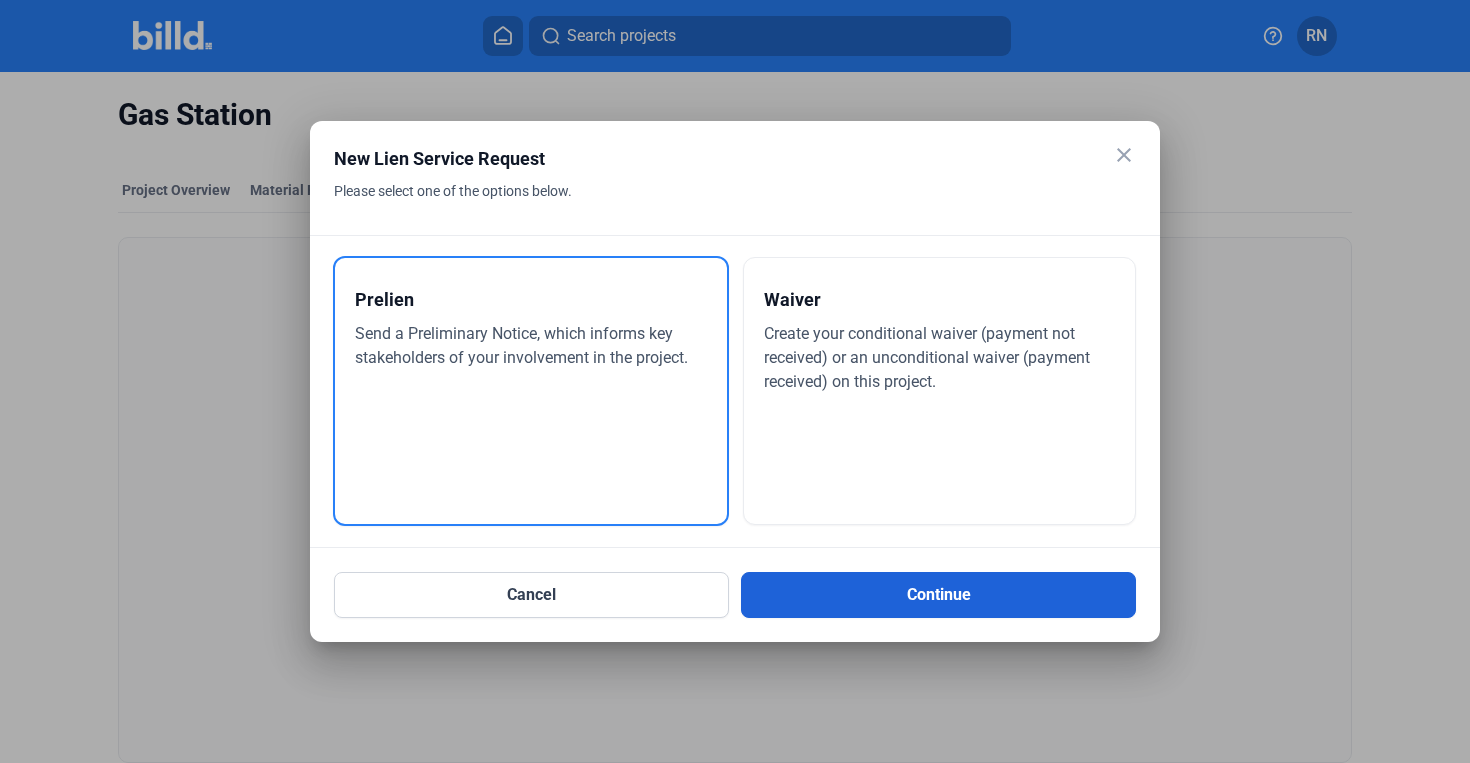 click on "Continue" at bounding box center [938, 595] 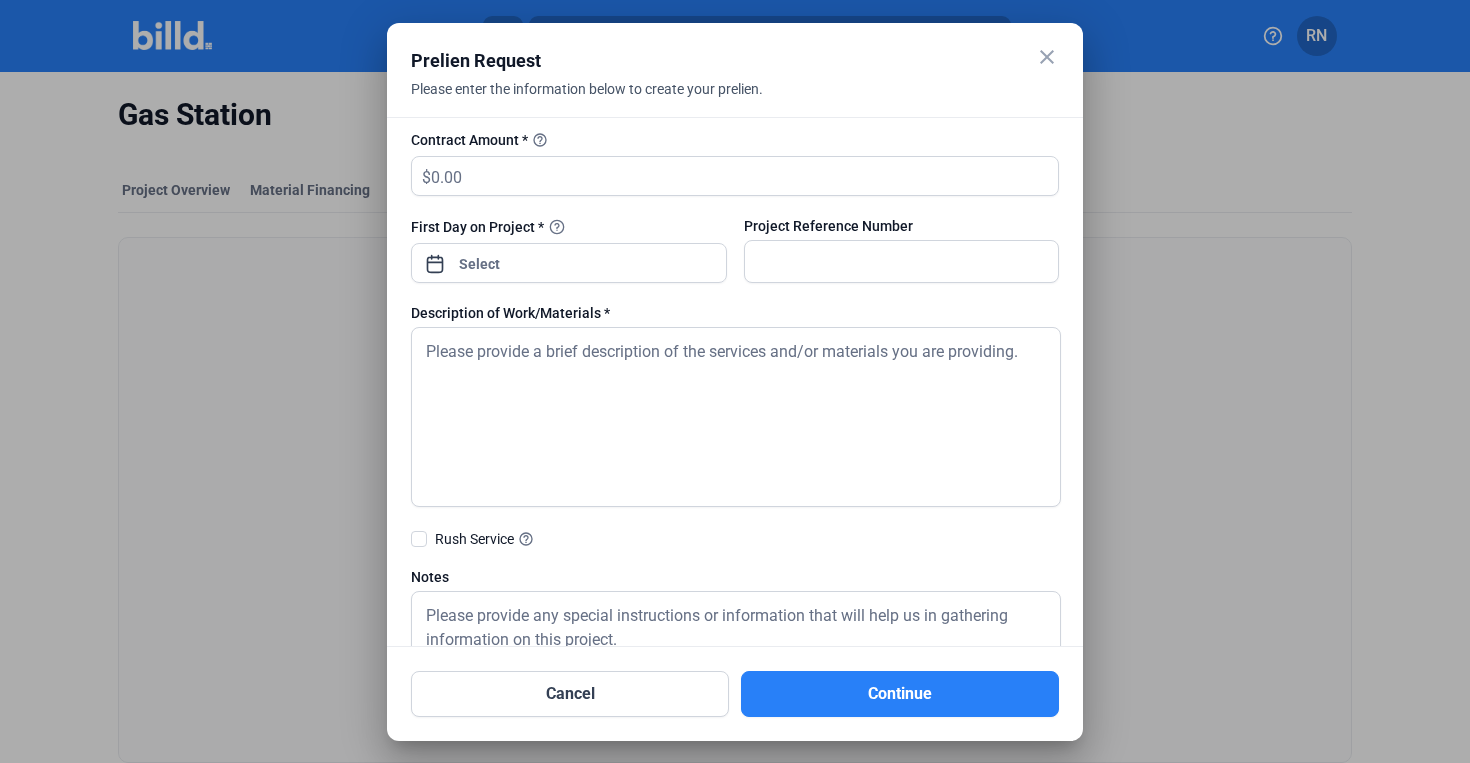 scroll, scrollTop: 575, scrollLeft: 0, axis: vertical 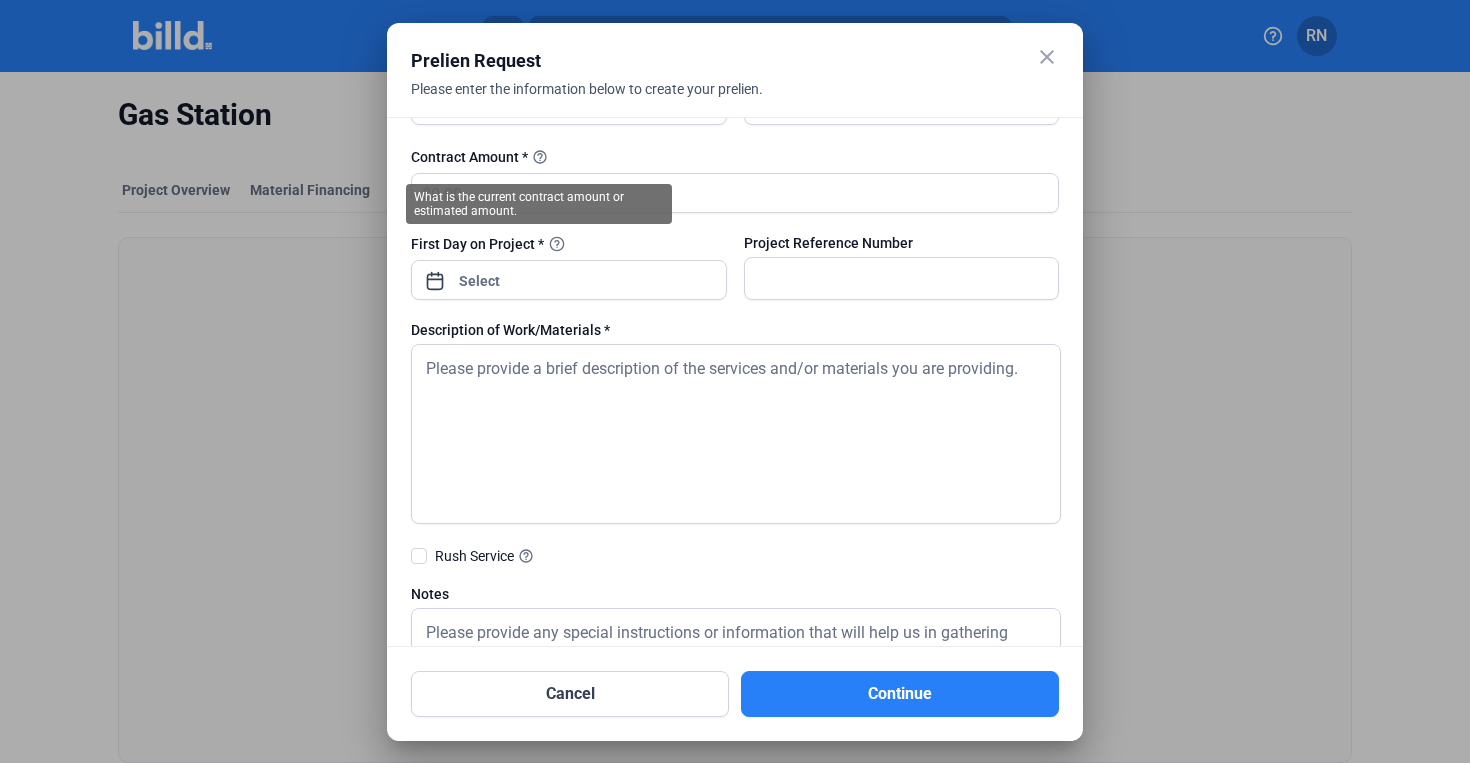click on "What is the current contract amount or estimated amount." at bounding box center (539, 204) 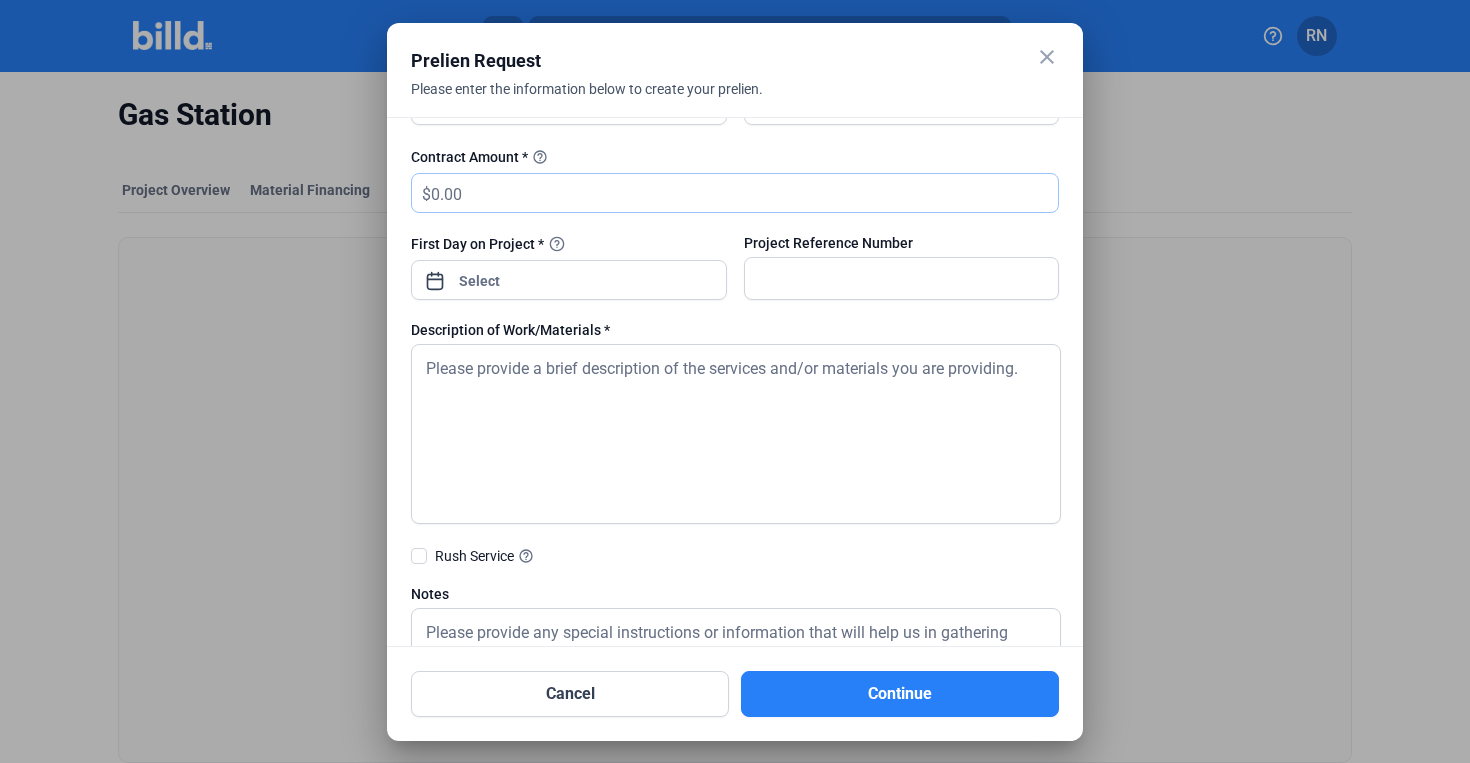 click at bounding box center [744, 193] 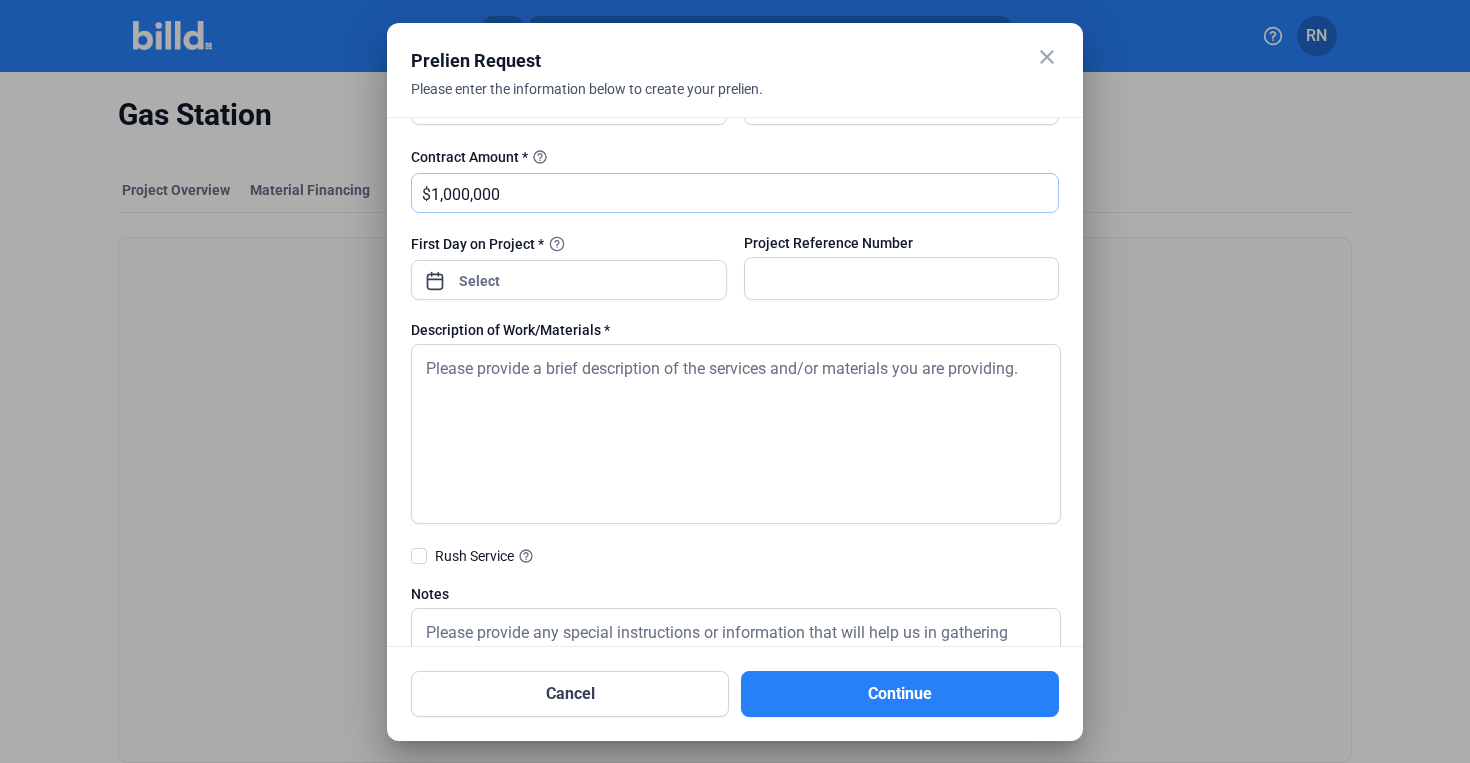 type on "1,000,000" 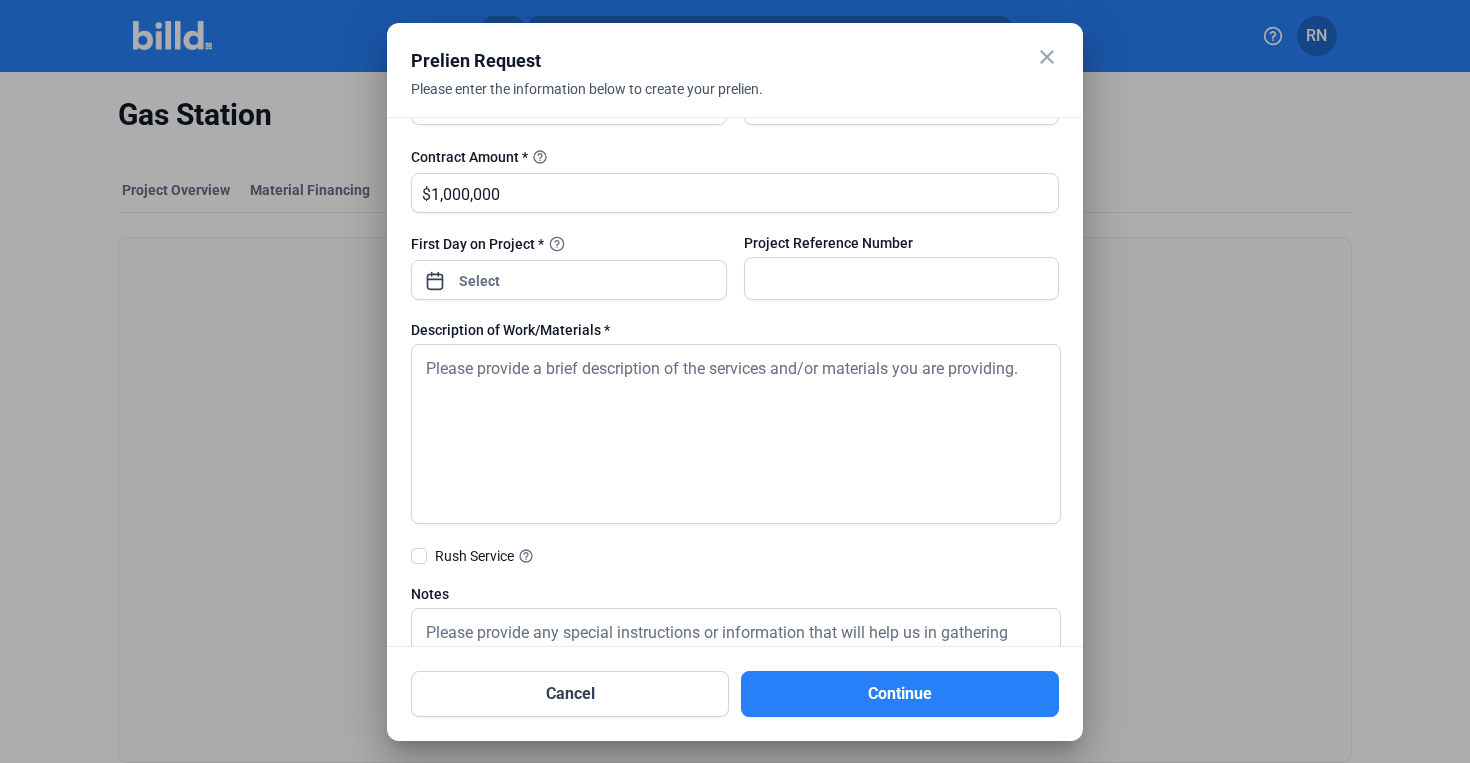 click at bounding box center (569, 135) 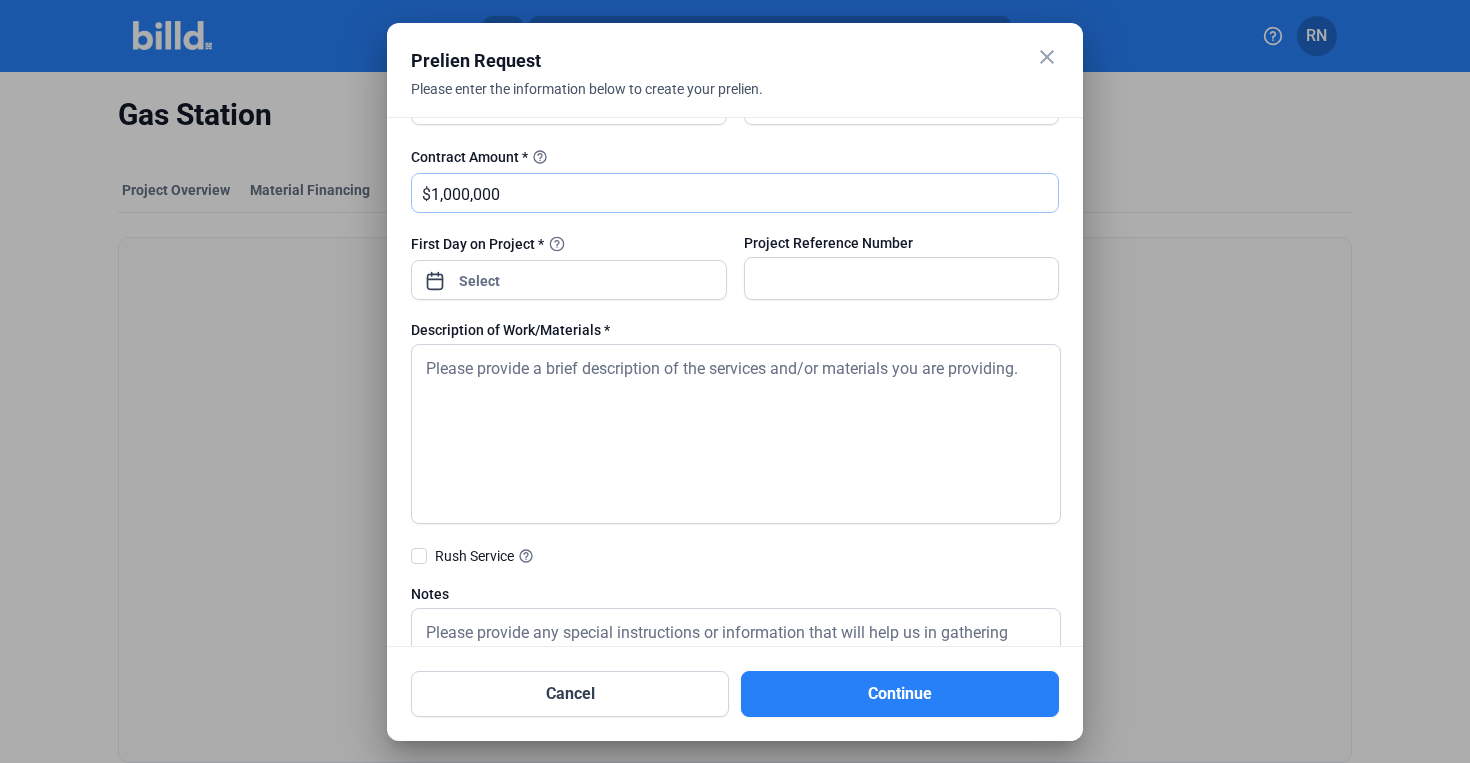 click on "1,000,000" at bounding box center (744, 193) 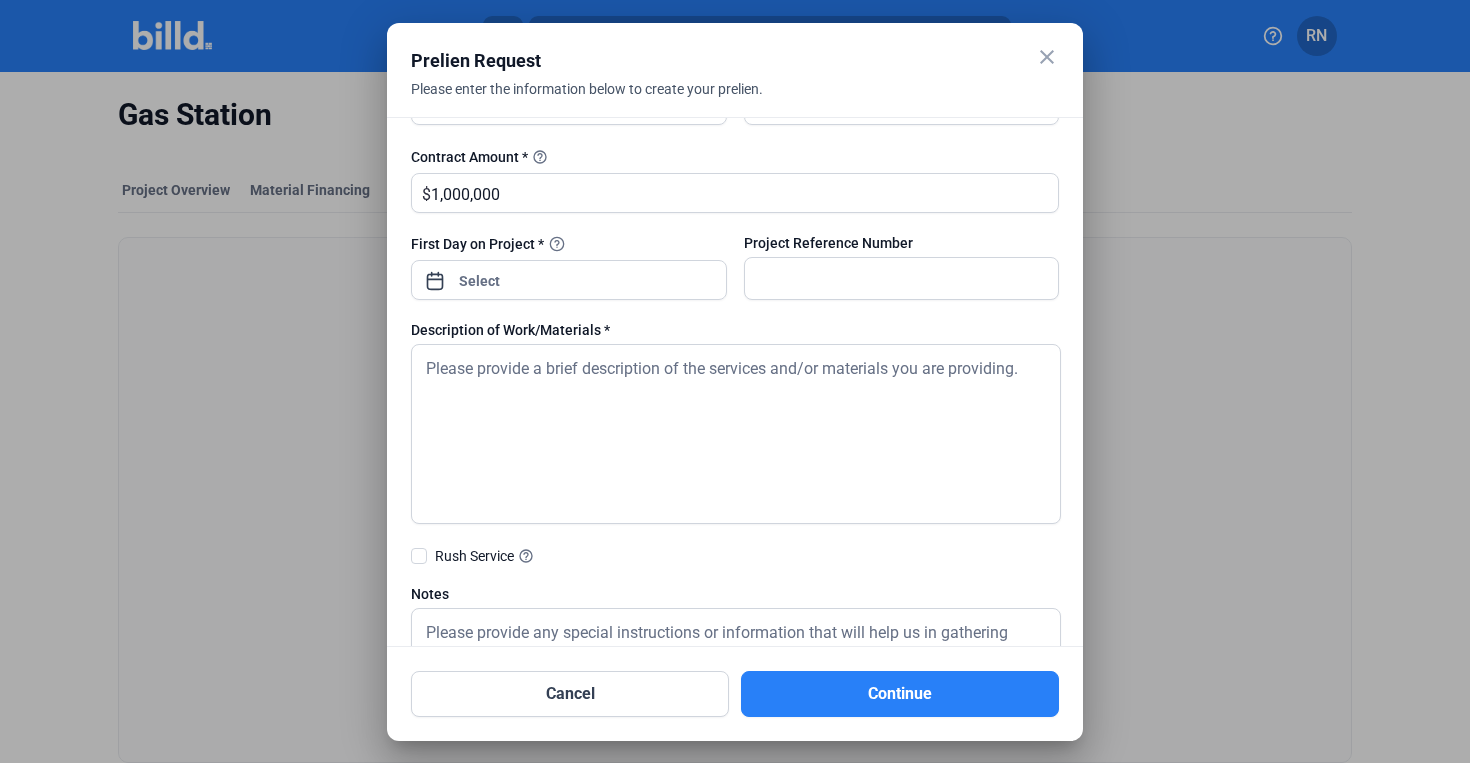 click on "close" at bounding box center [1047, 57] 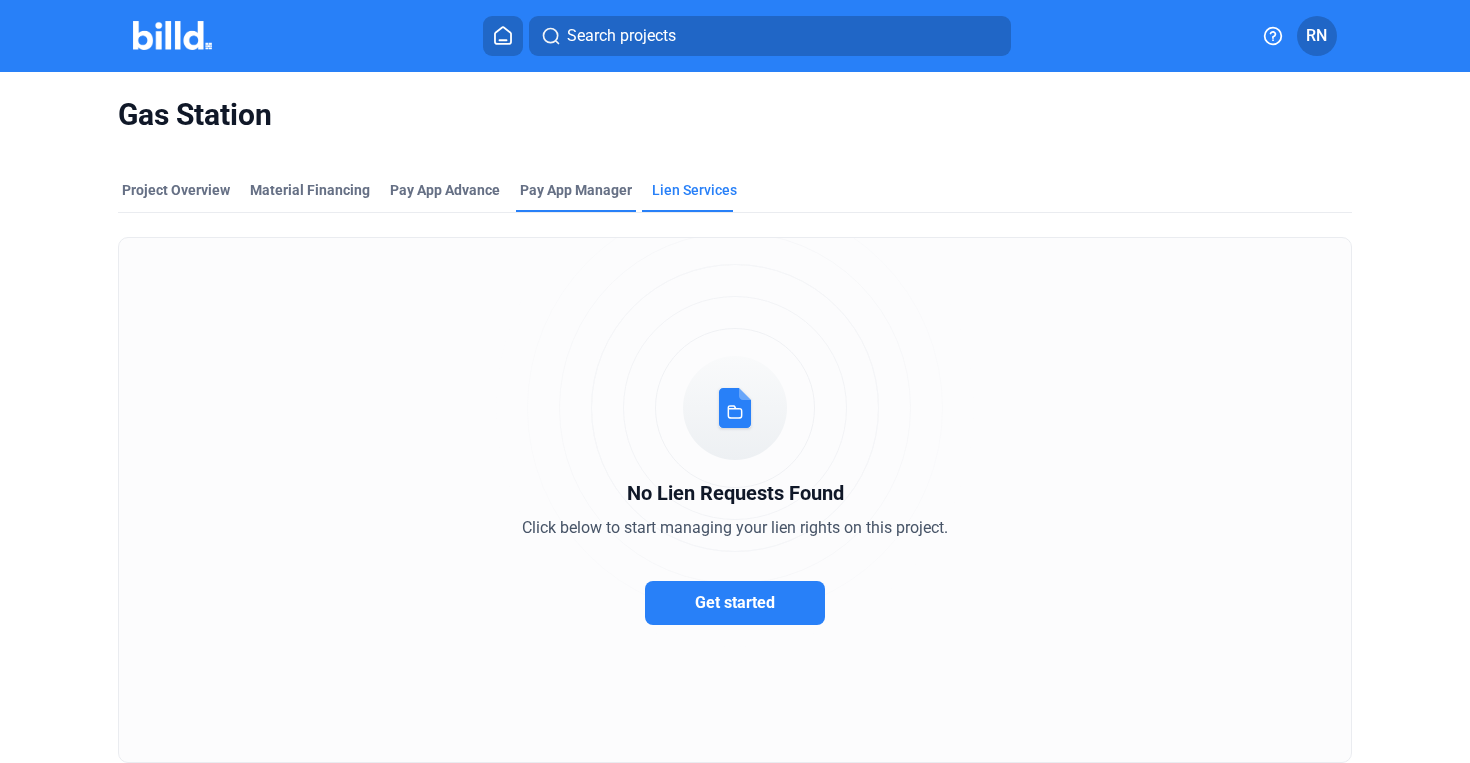 click on "Pay App Manager" at bounding box center [576, 190] 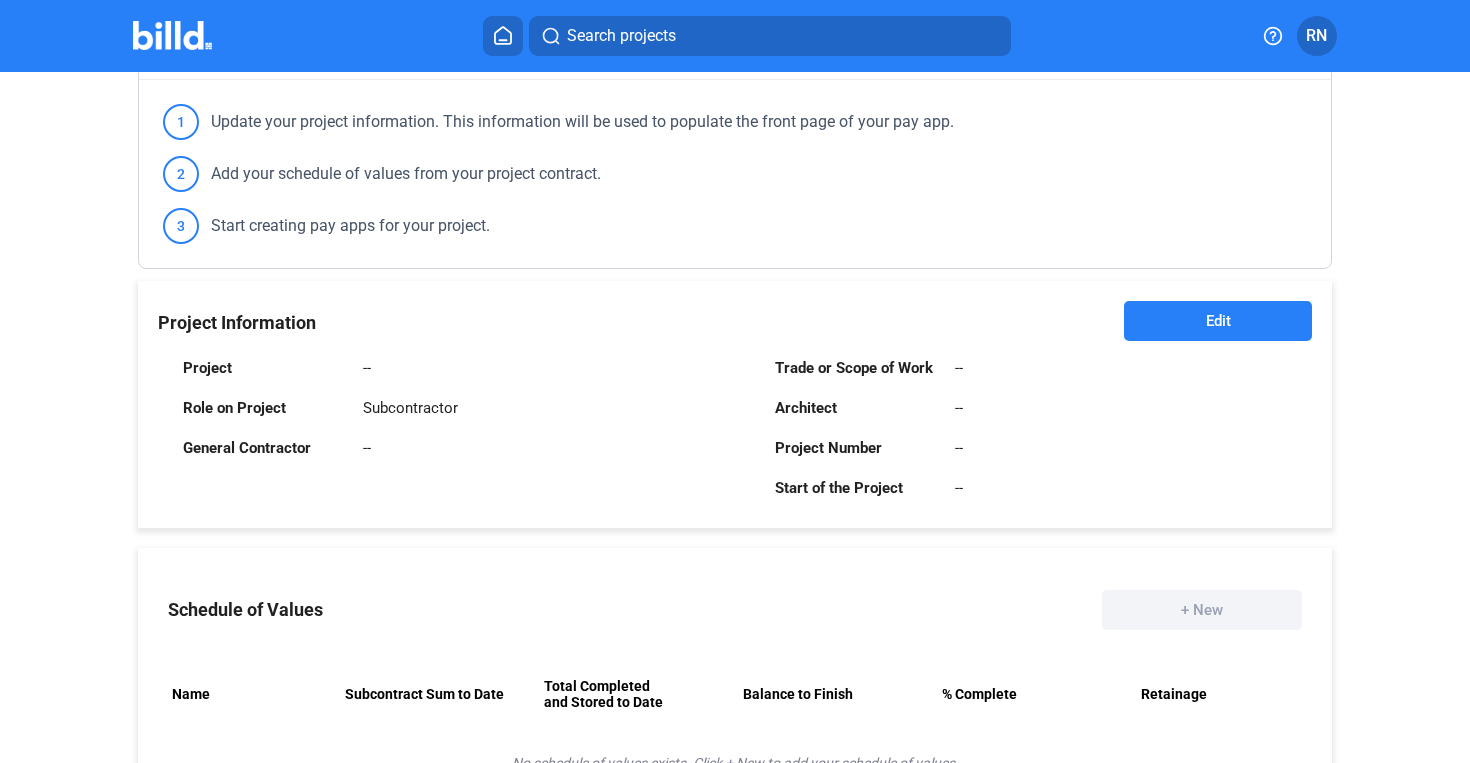 scroll, scrollTop: 262, scrollLeft: 0, axis: vertical 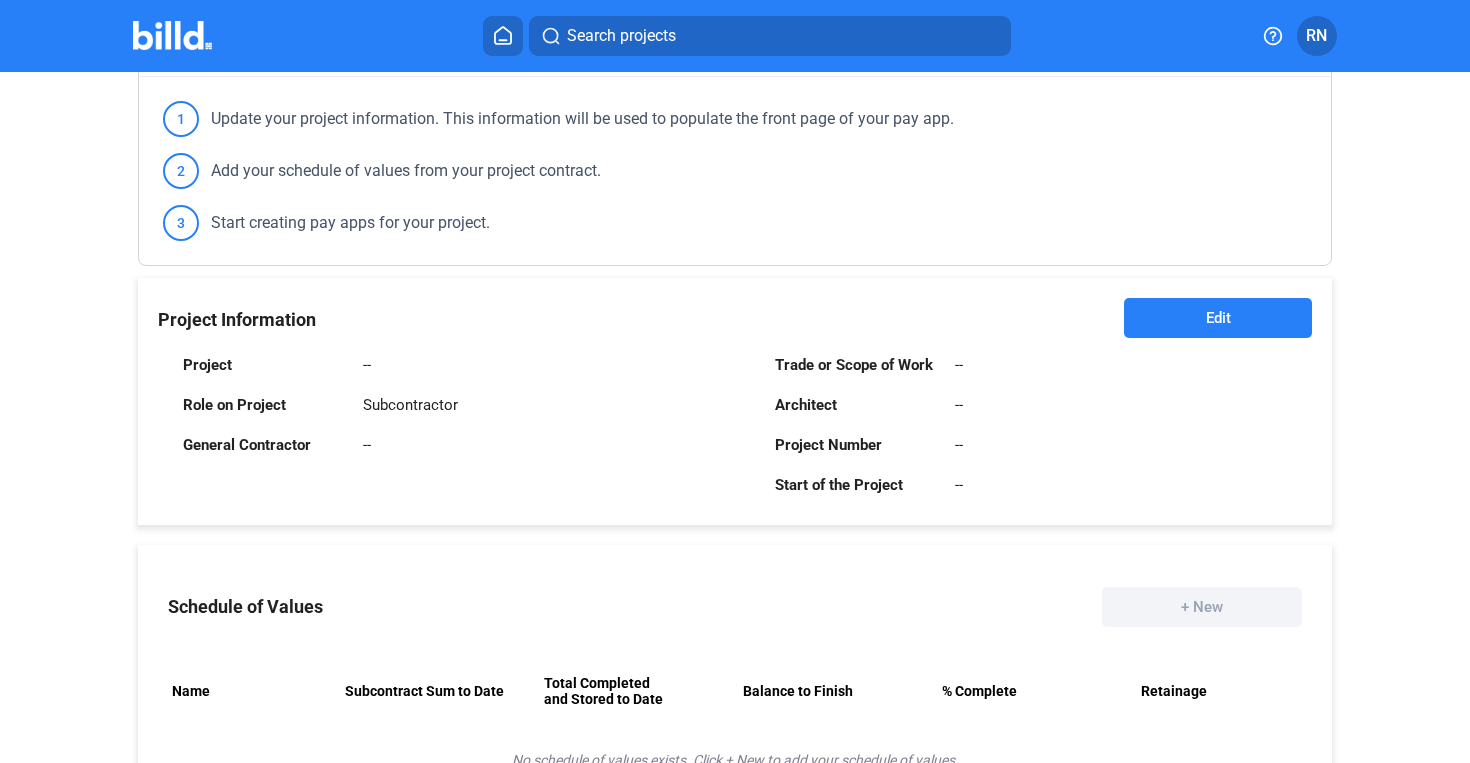 click on "Edit" at bounding box center [1218, 318] 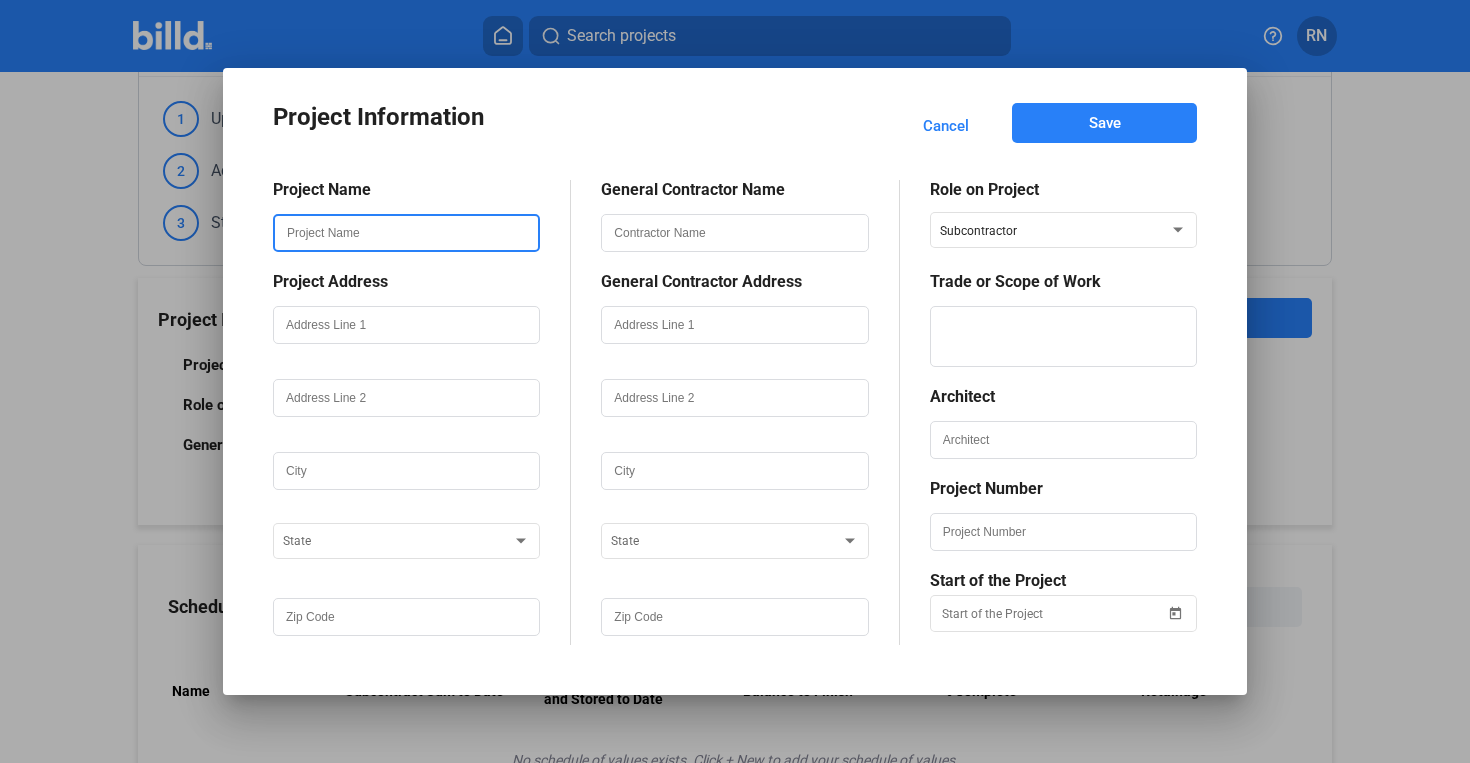 click at bounding box center (406, 233) 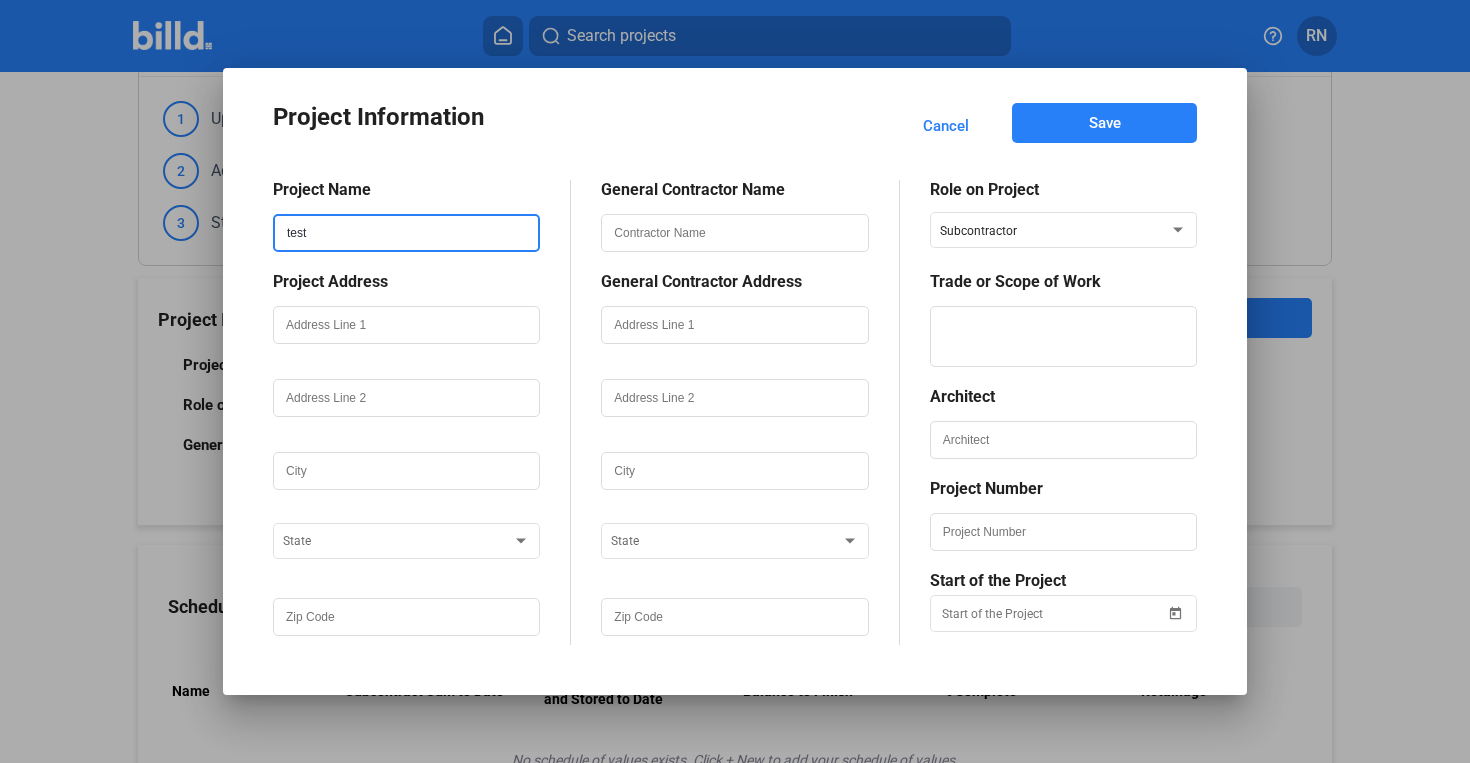 type on "test" 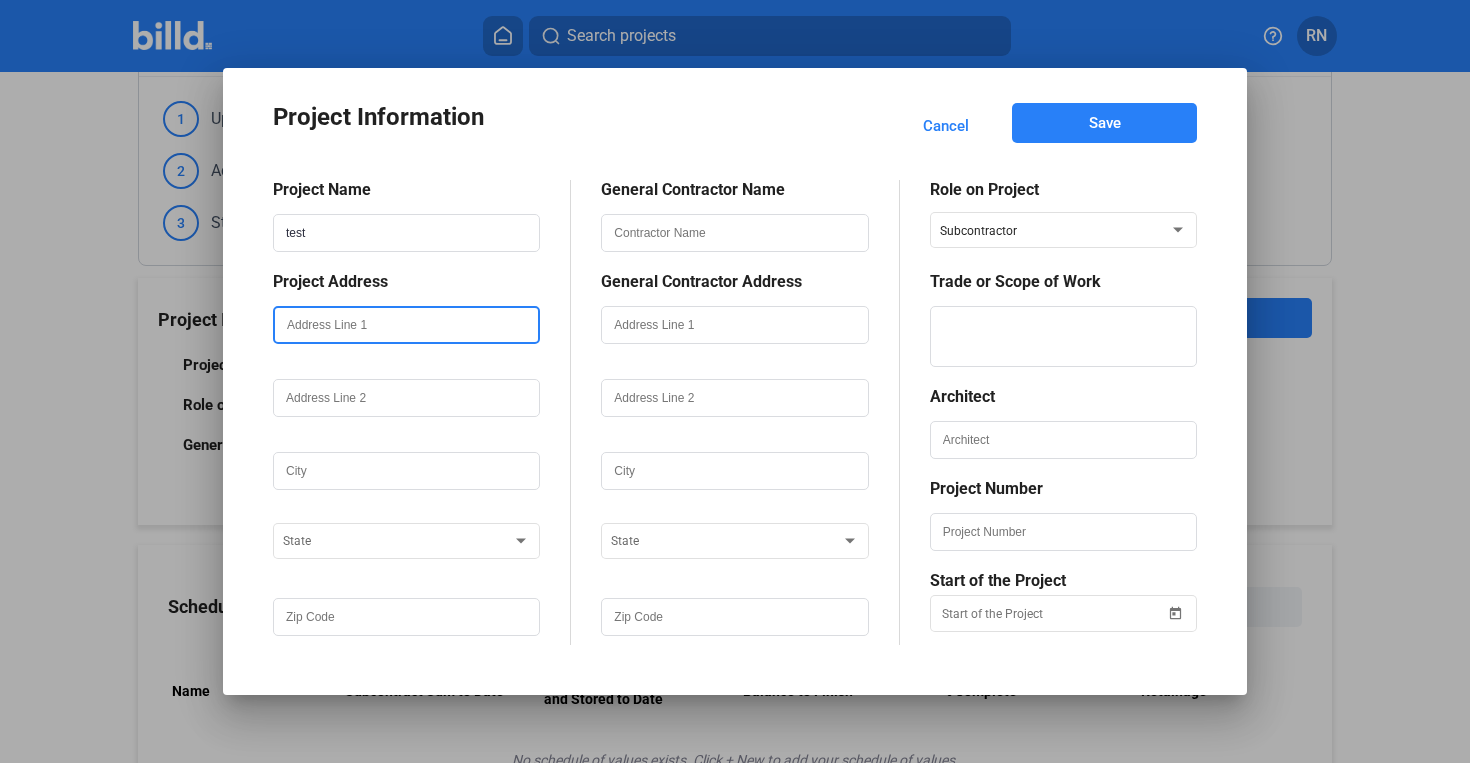 click at bounding box center [406, 325] 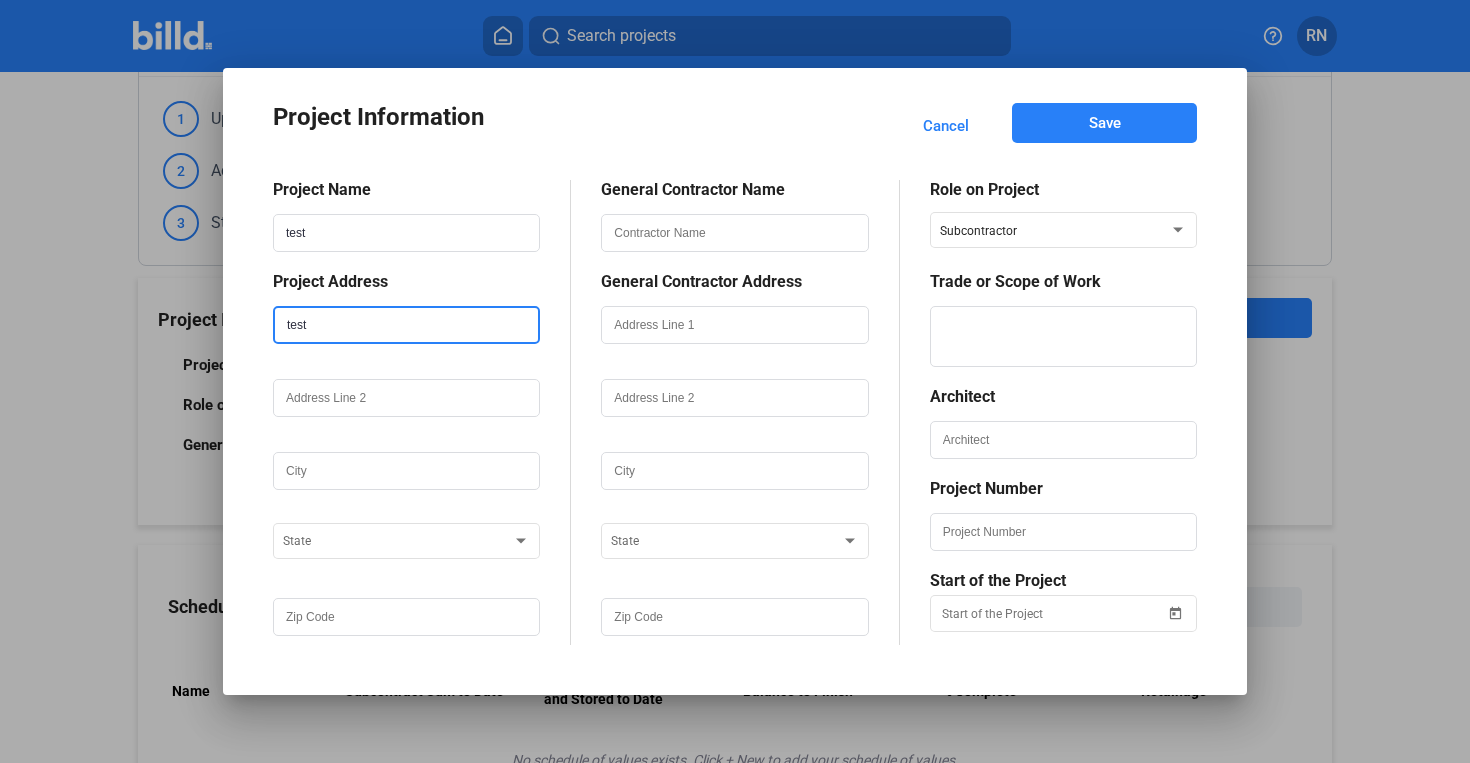 type on "test" 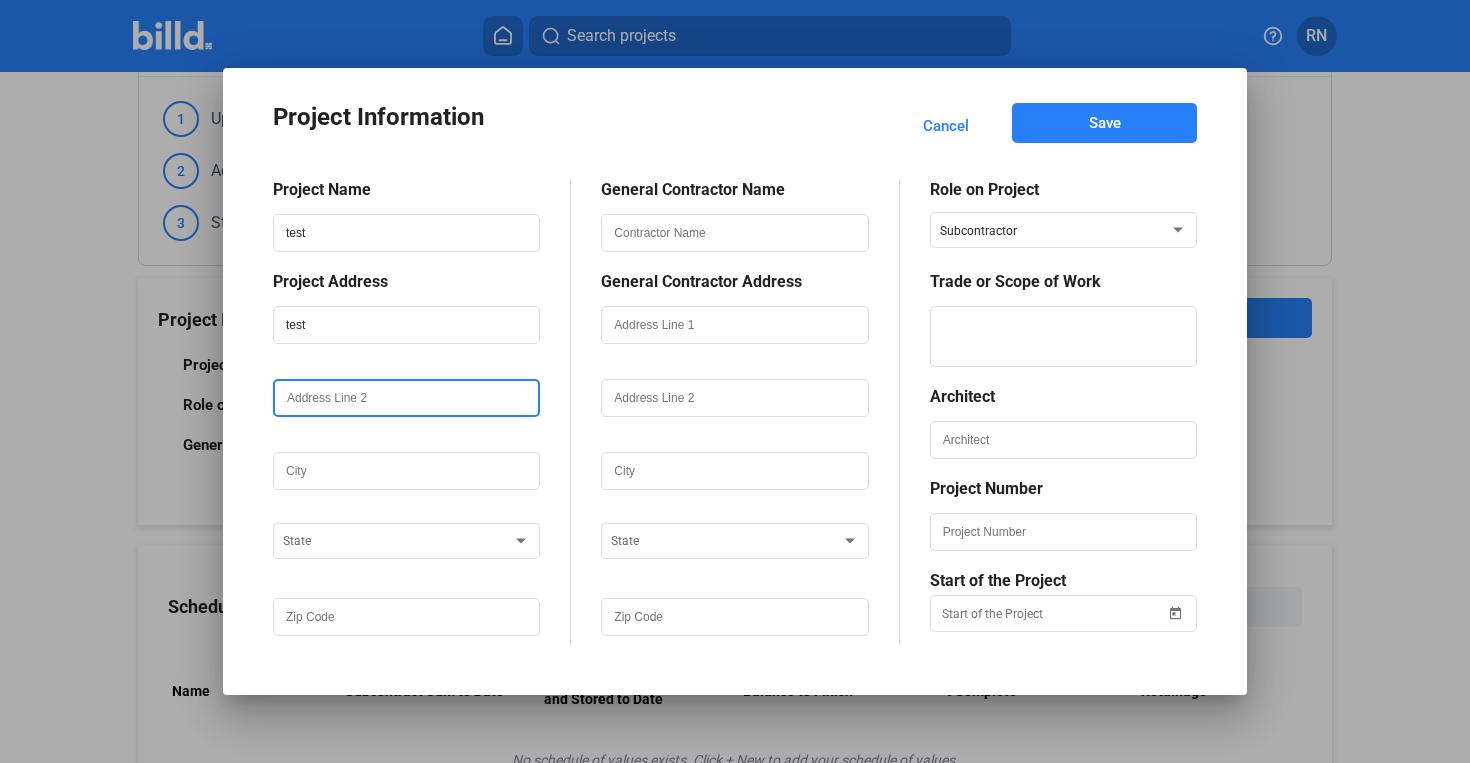 click at bounding box center (406, 398) 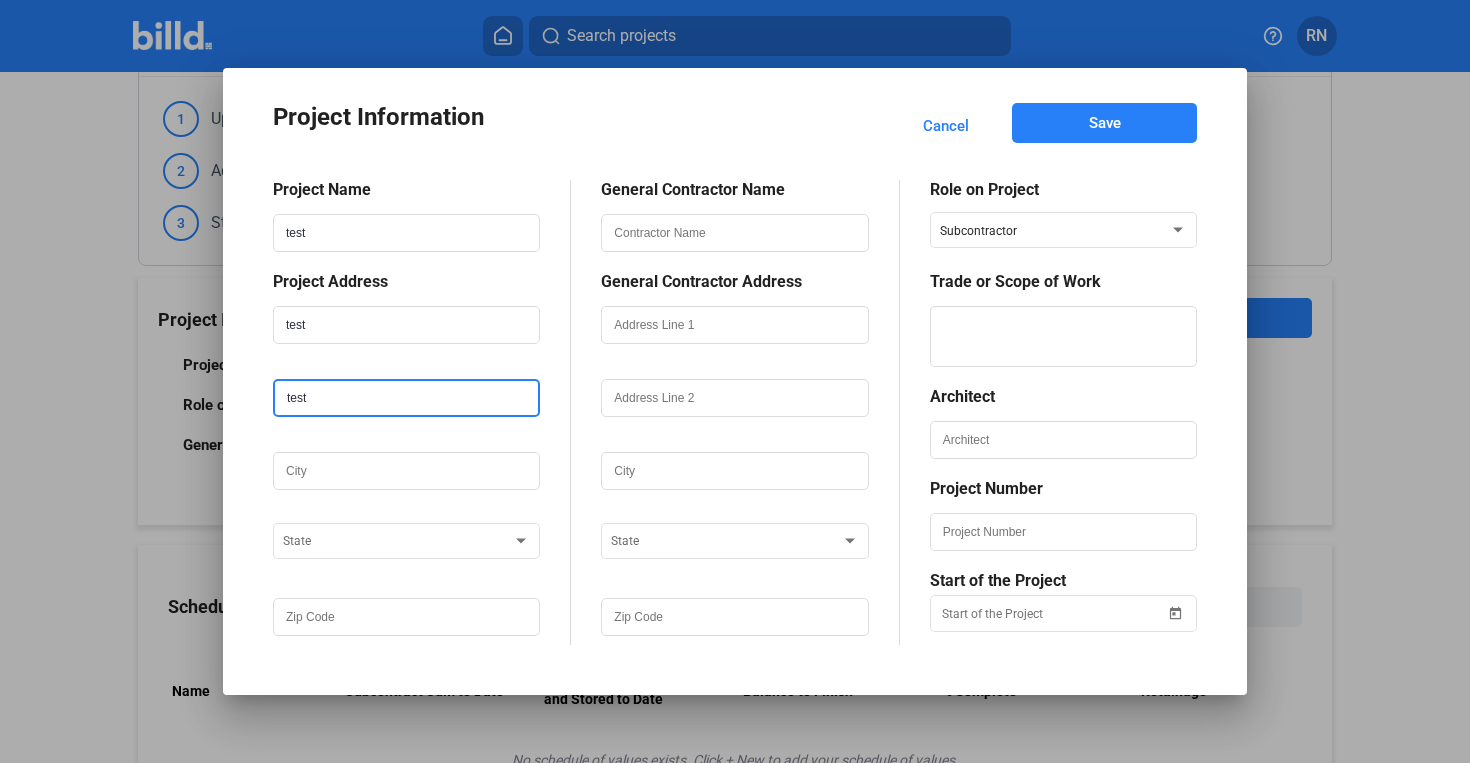 type on "test" 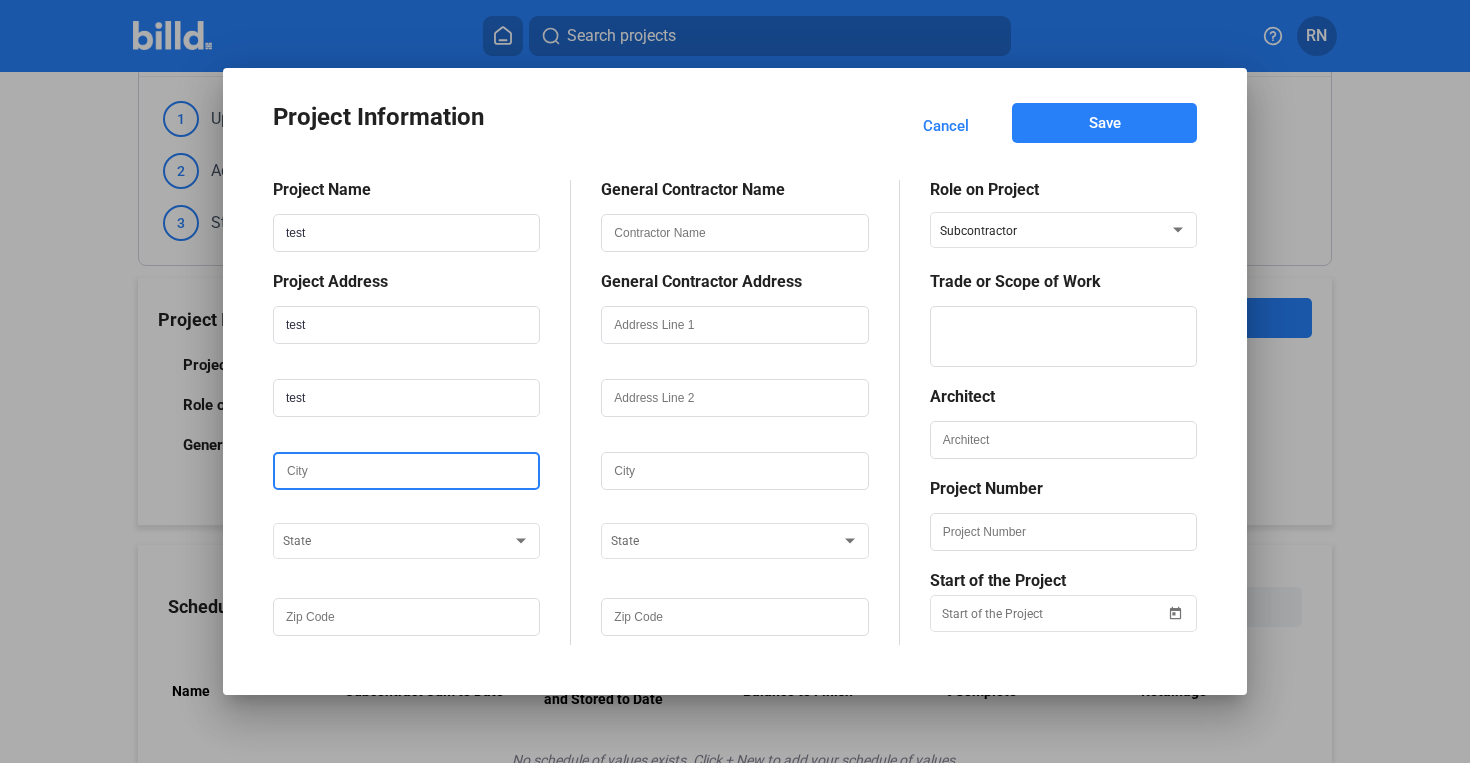 drag, startPoint x: 352, startPoint y: 486, endPoint x: 352, endPoint y: 504, distance: 18 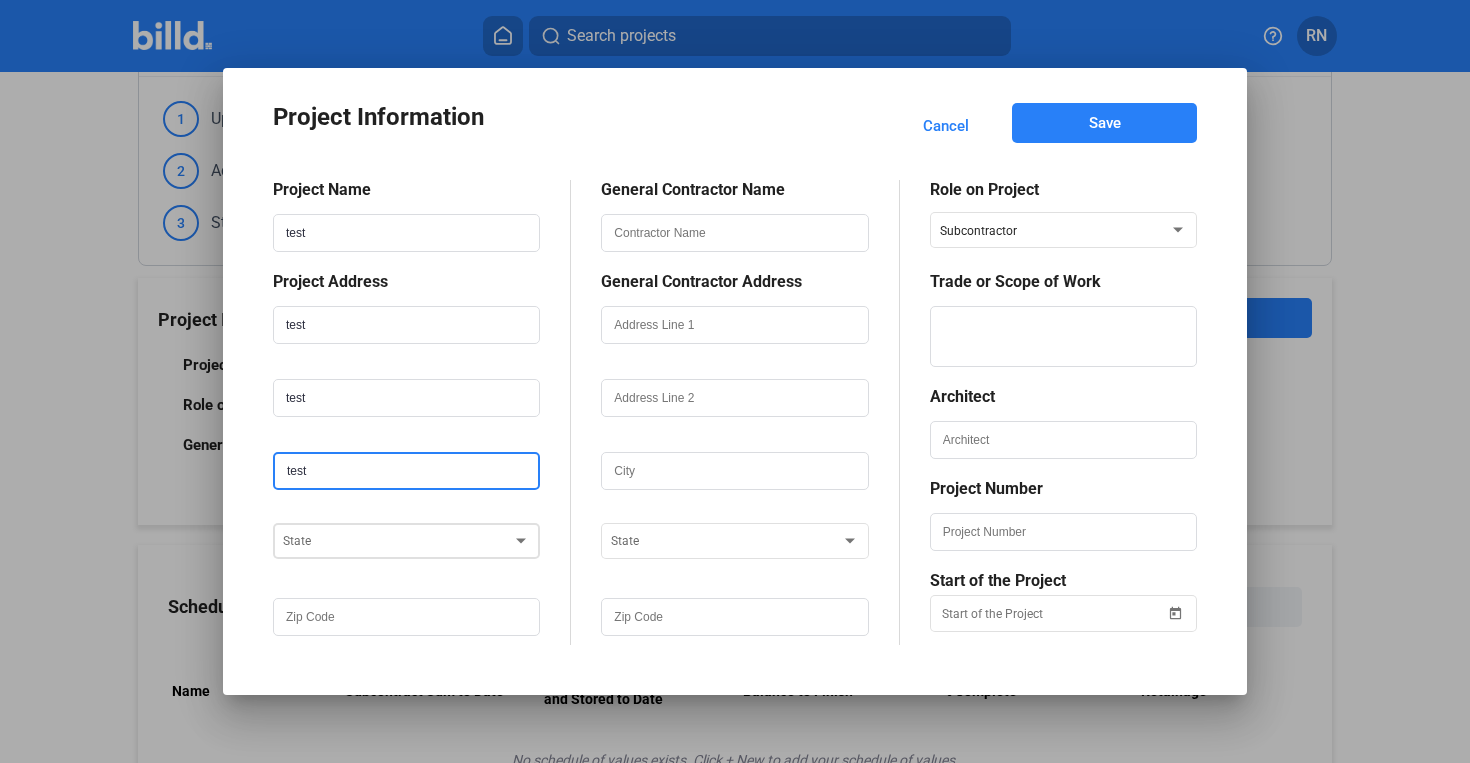 type on "test" 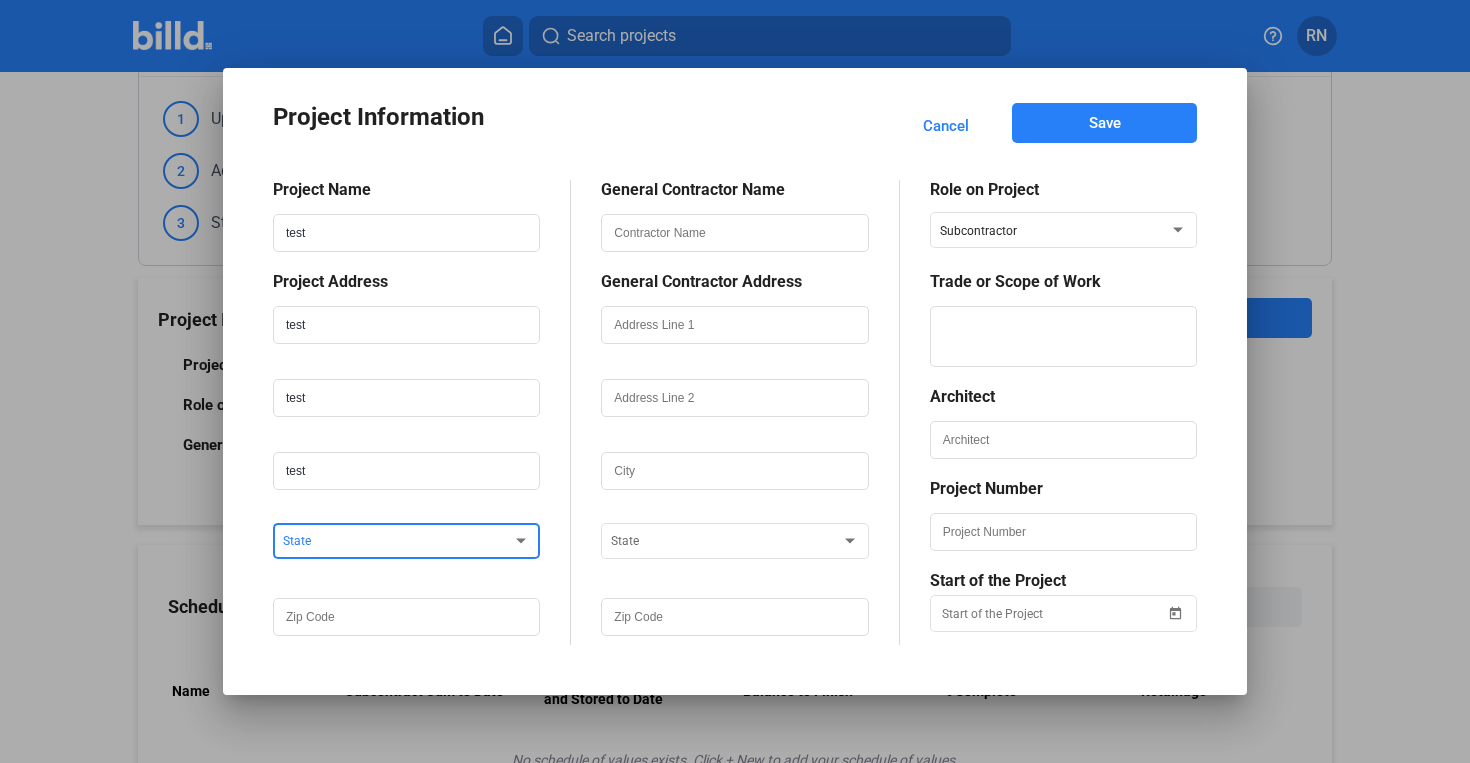 click at bounding box center [397, 542] 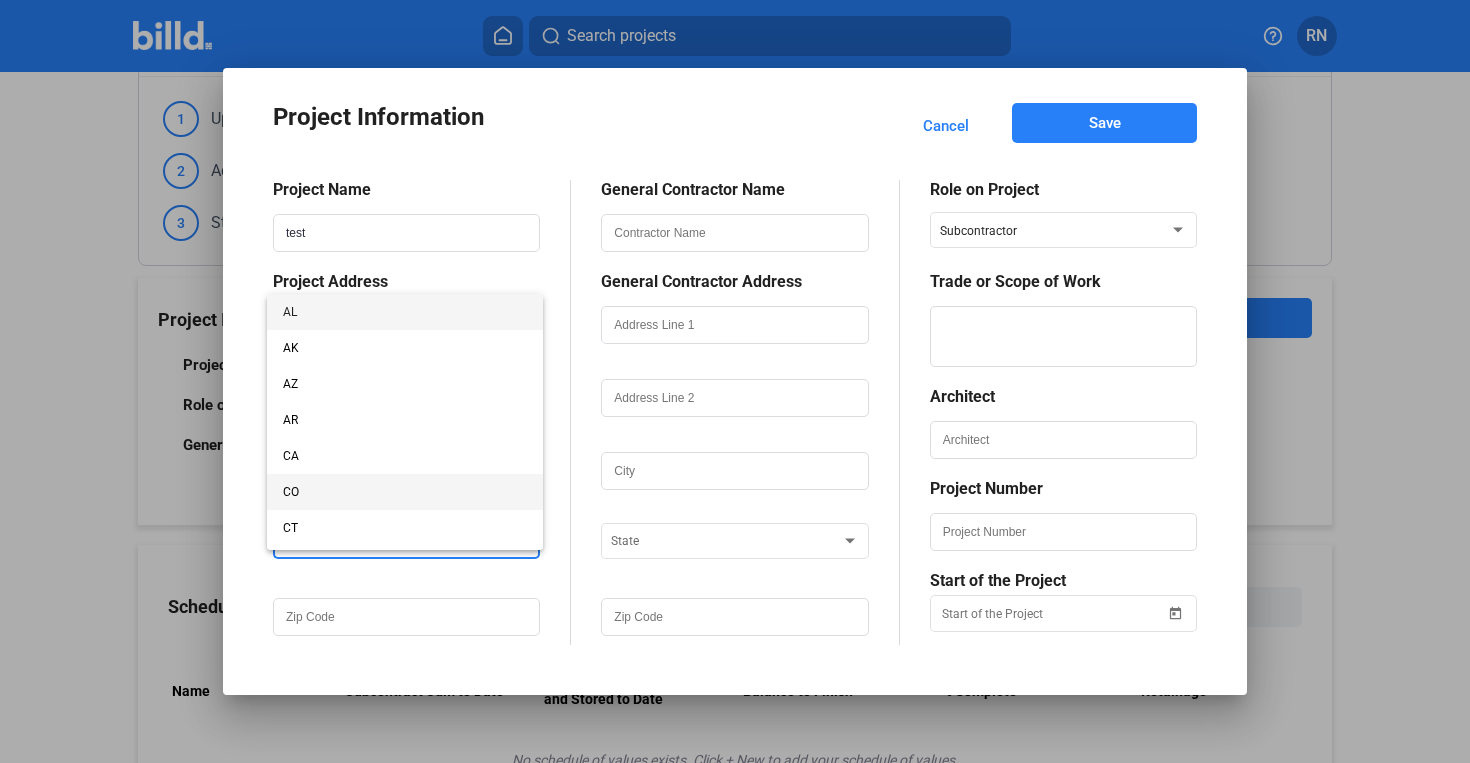 drag, startPoint x: 340, startPoint y: 487, endPoint x: 340, endPoint y: 578, distance: 91 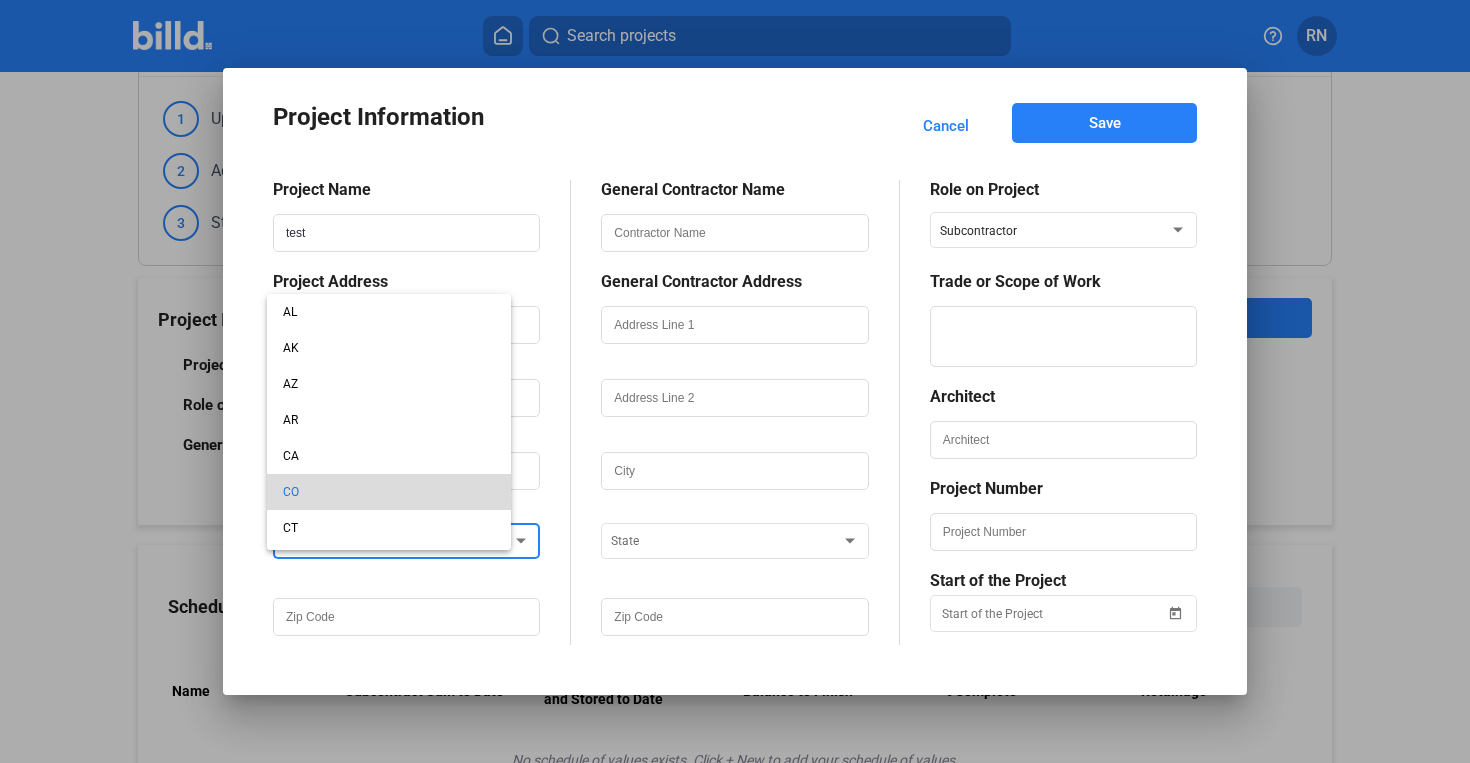 click on "Project Information  Cancel Save  Project Name     test  Project Address     test    test    test    CO State     General Contractor Name      General Contractor Address              State     Role on Project     Subcontractor  Trade or Scope of Work               Architect      Project Number      Start of the Project" at bounding box center (735, 382) 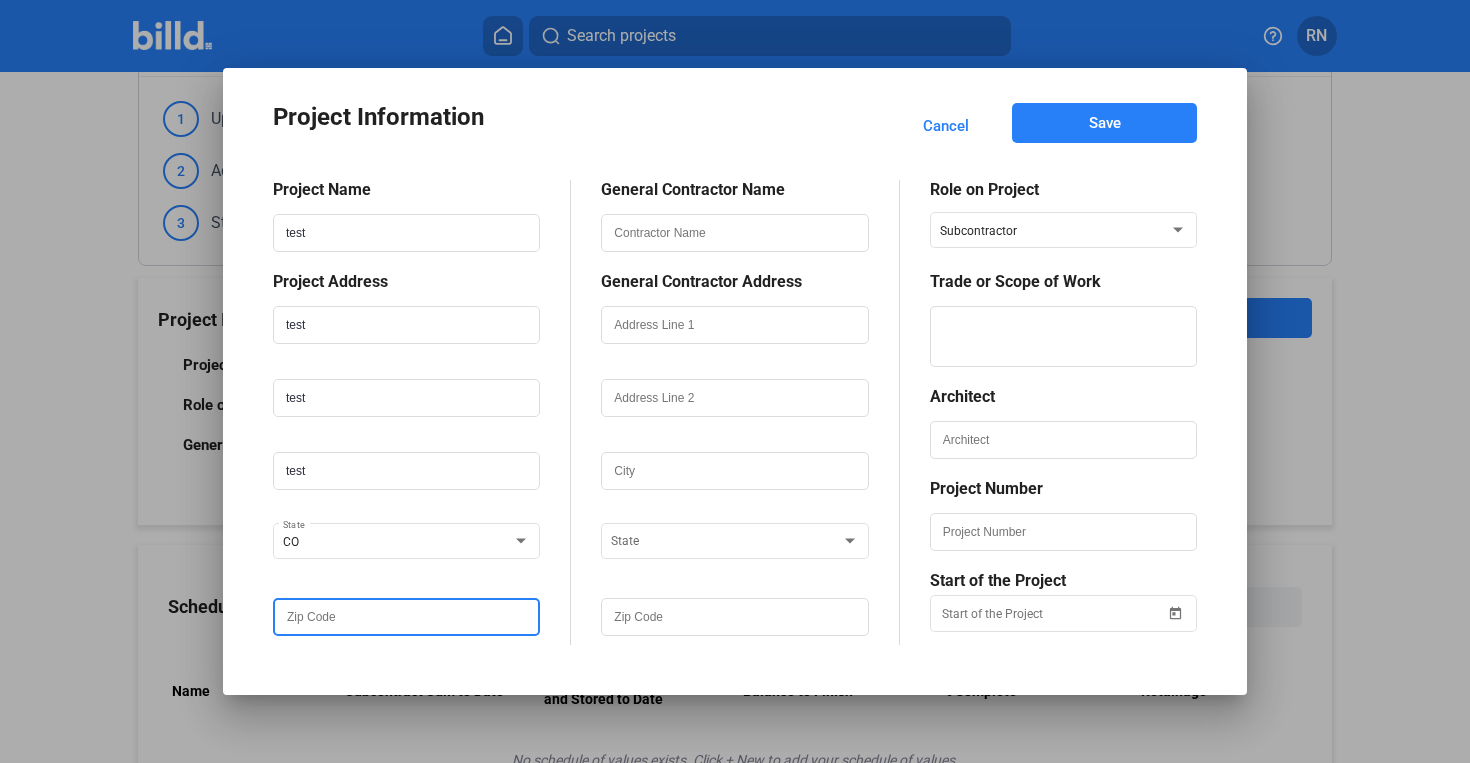 click at bounding box center (406, 617) 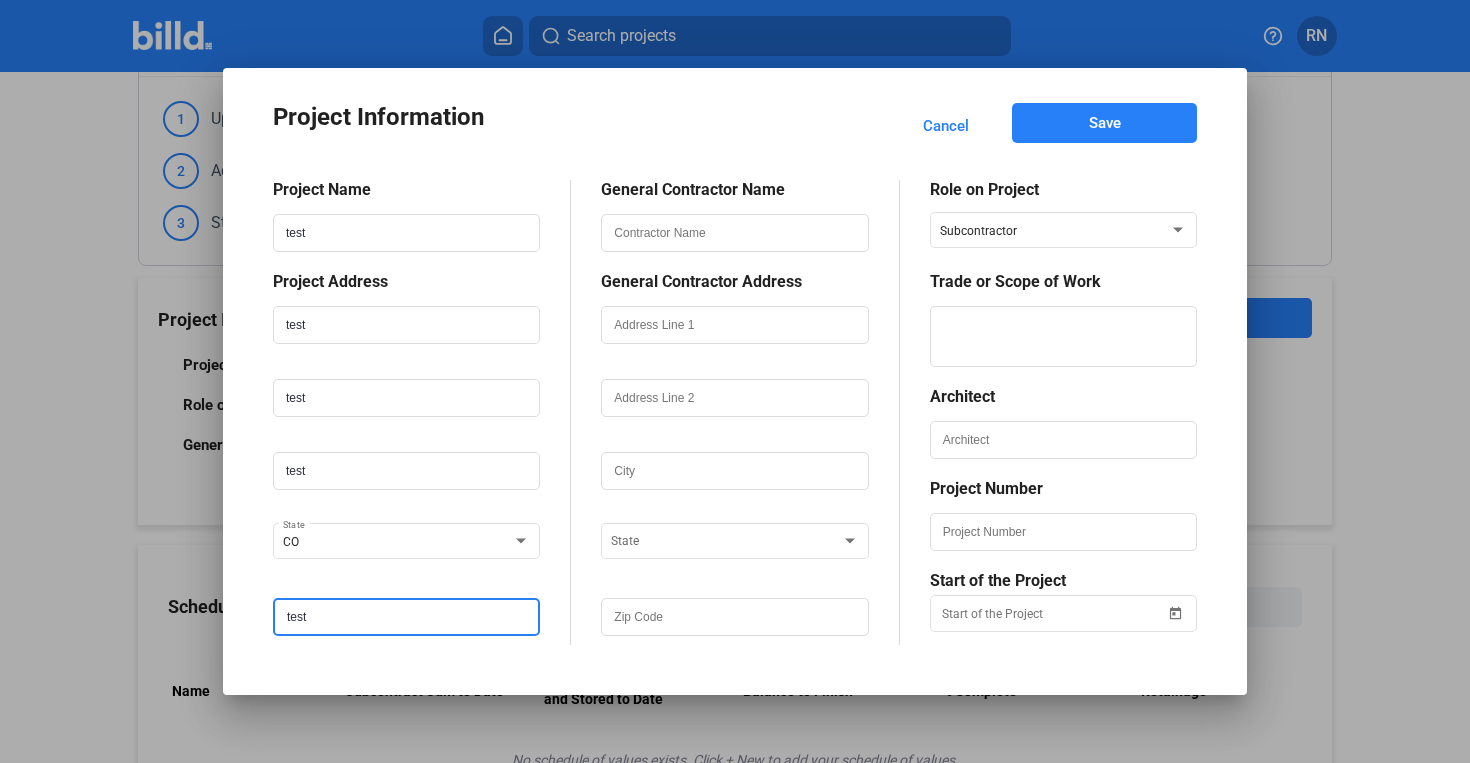 type on "test" 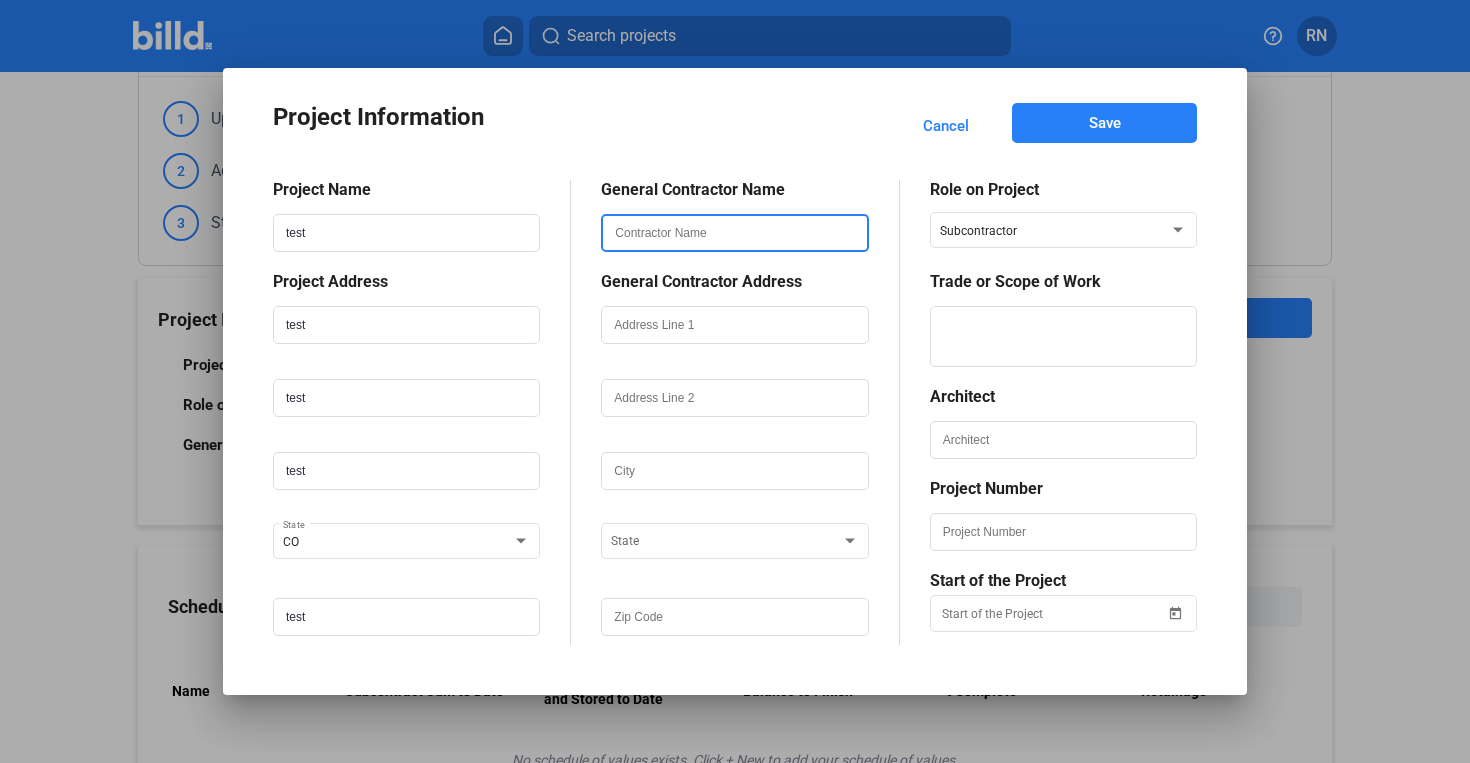 click at bounding box center [734, 233] 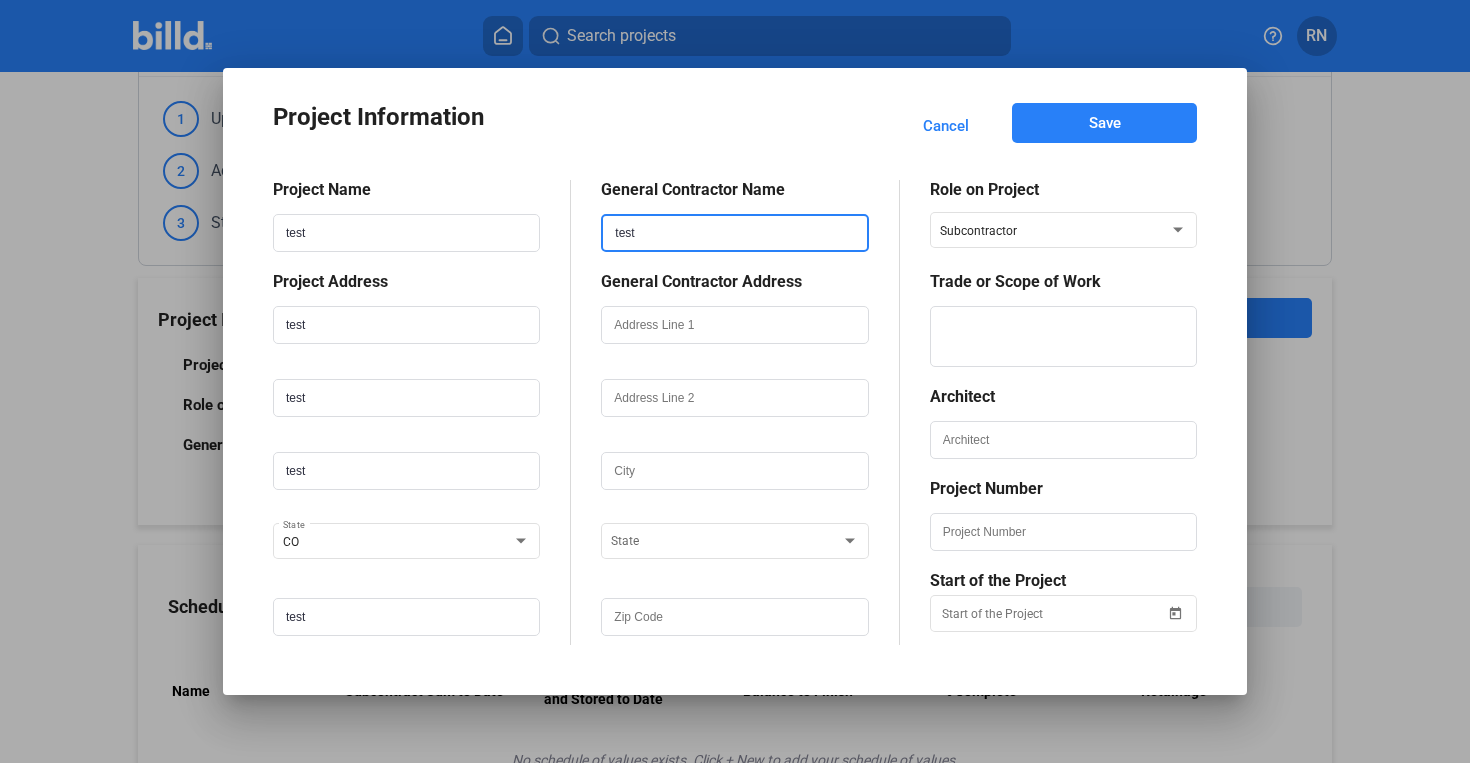 type on "test" 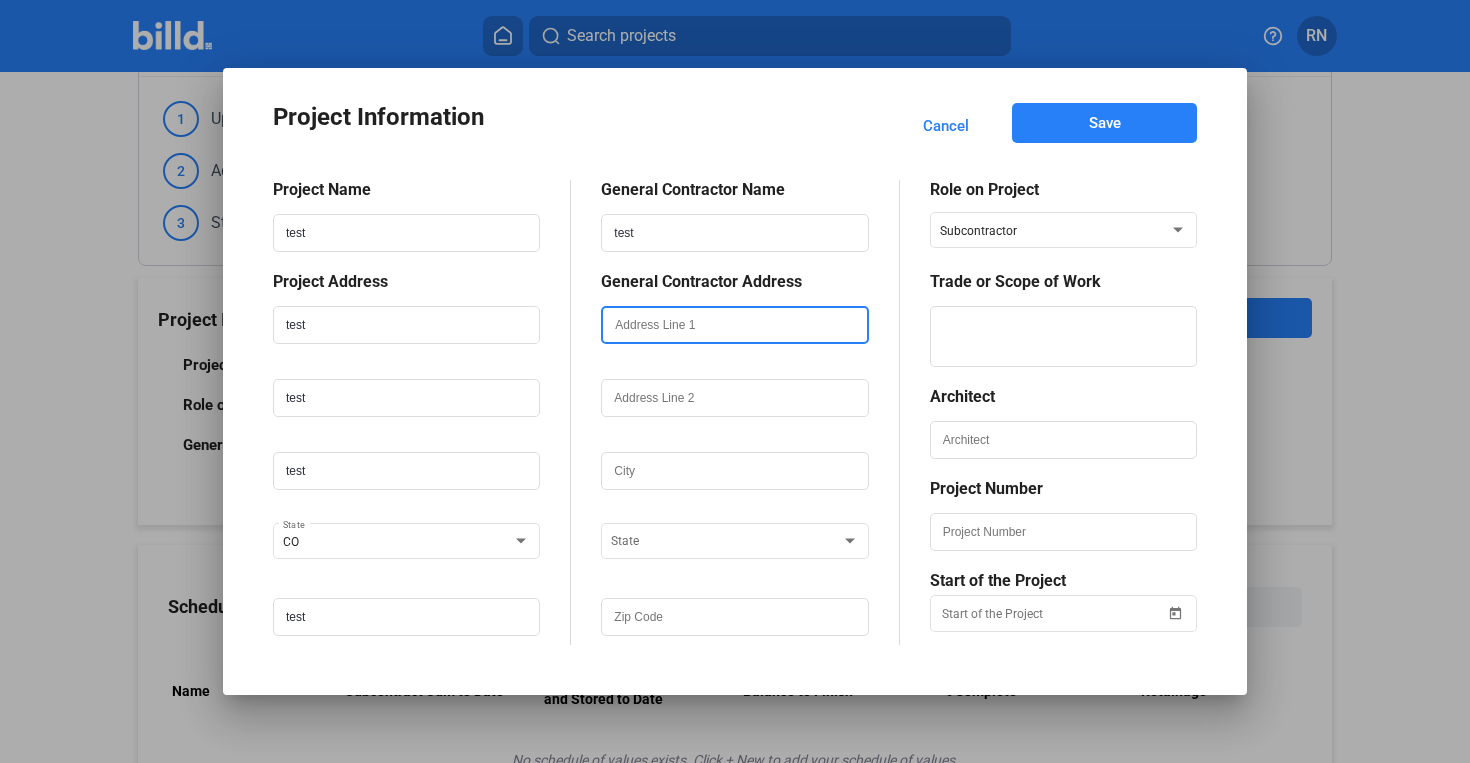 click at bounding box center [734, 325] 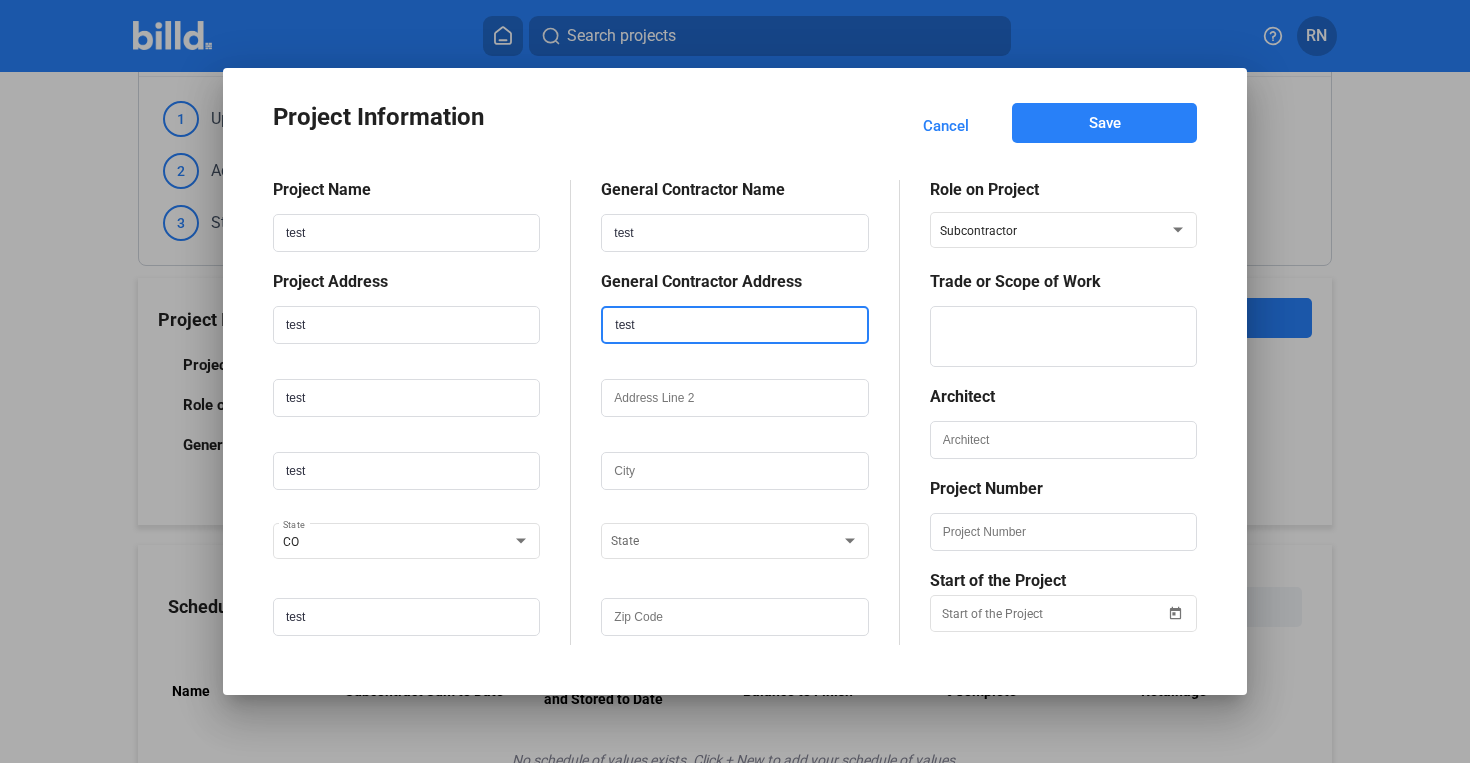 type on "test" 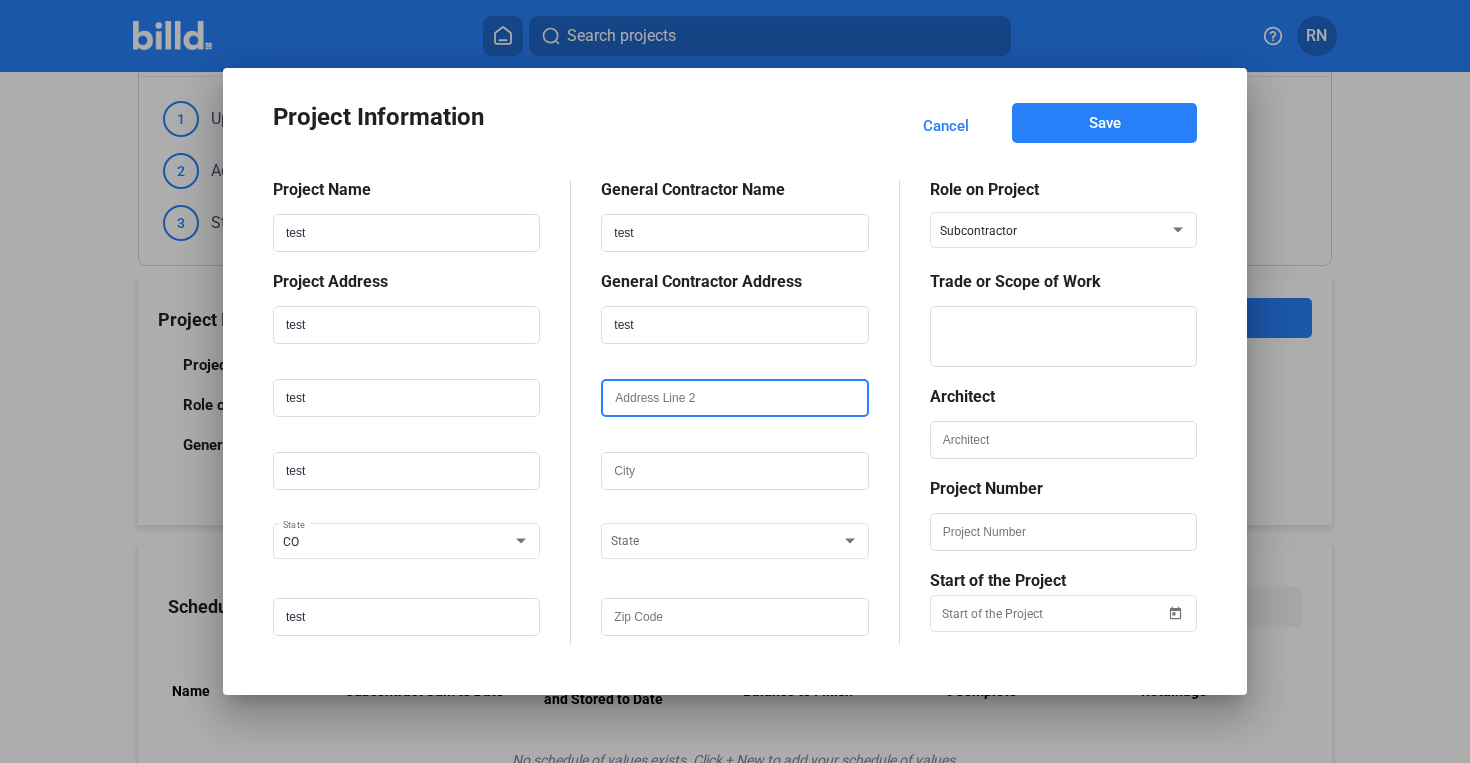 click at bounding box center [734, 398] 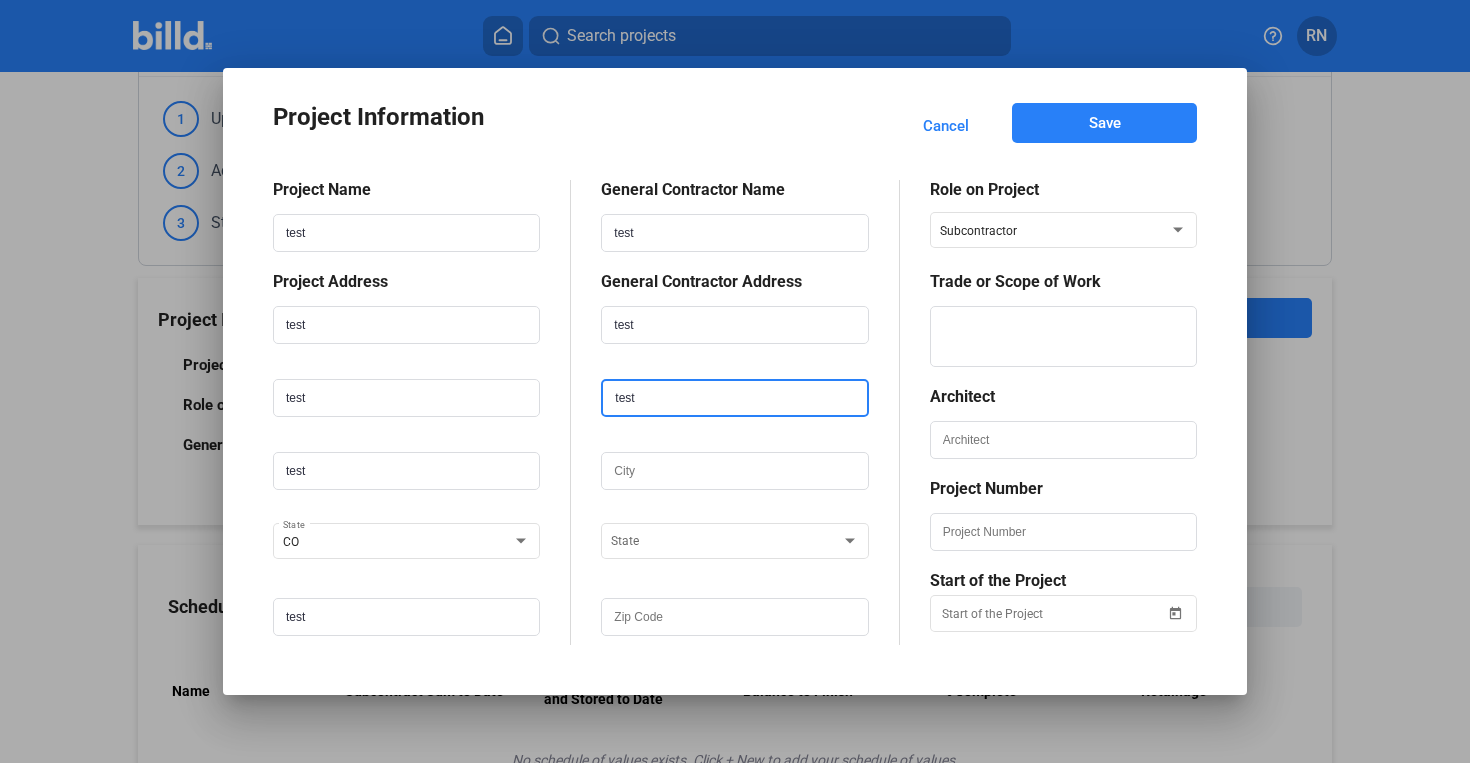 type on "test" 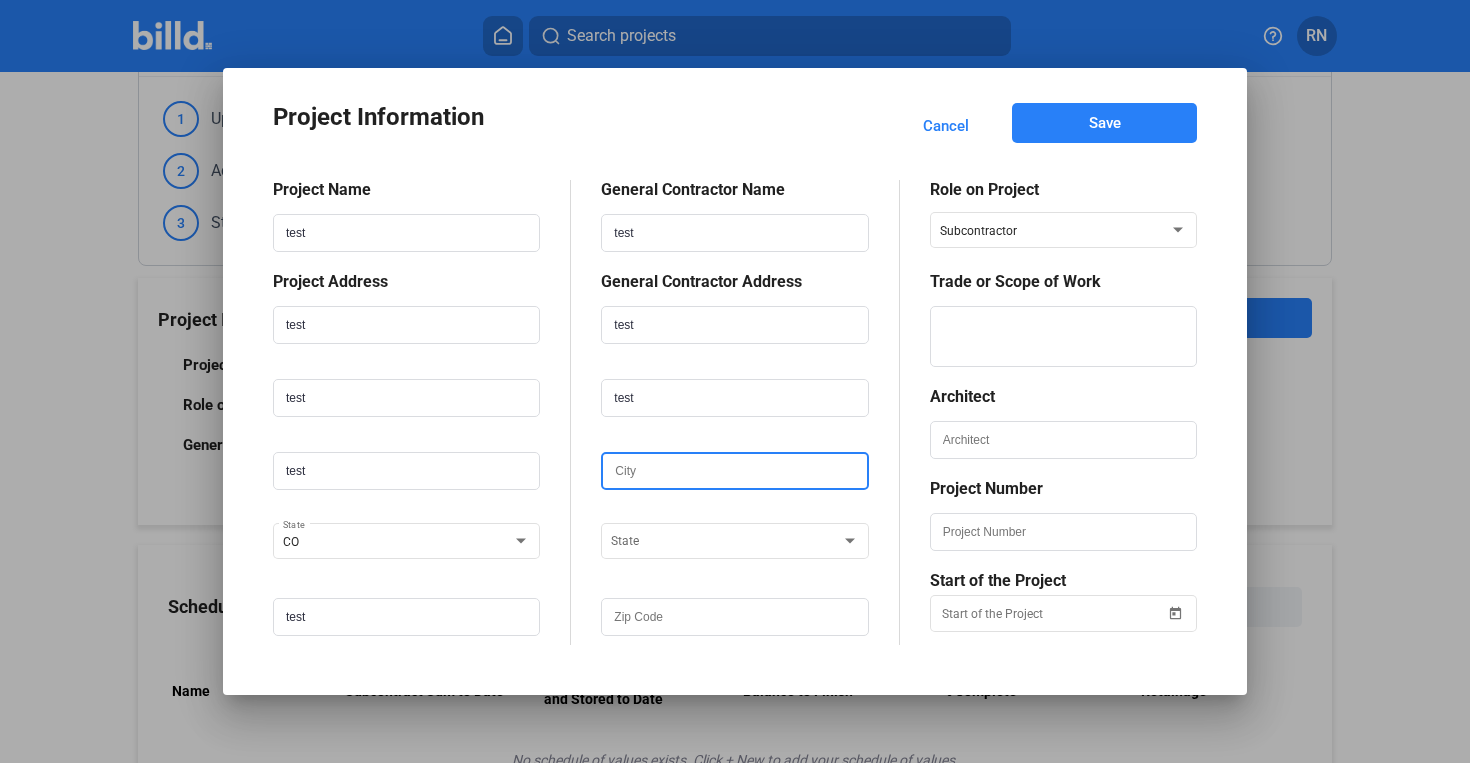 click at bounding box center (734, 471) 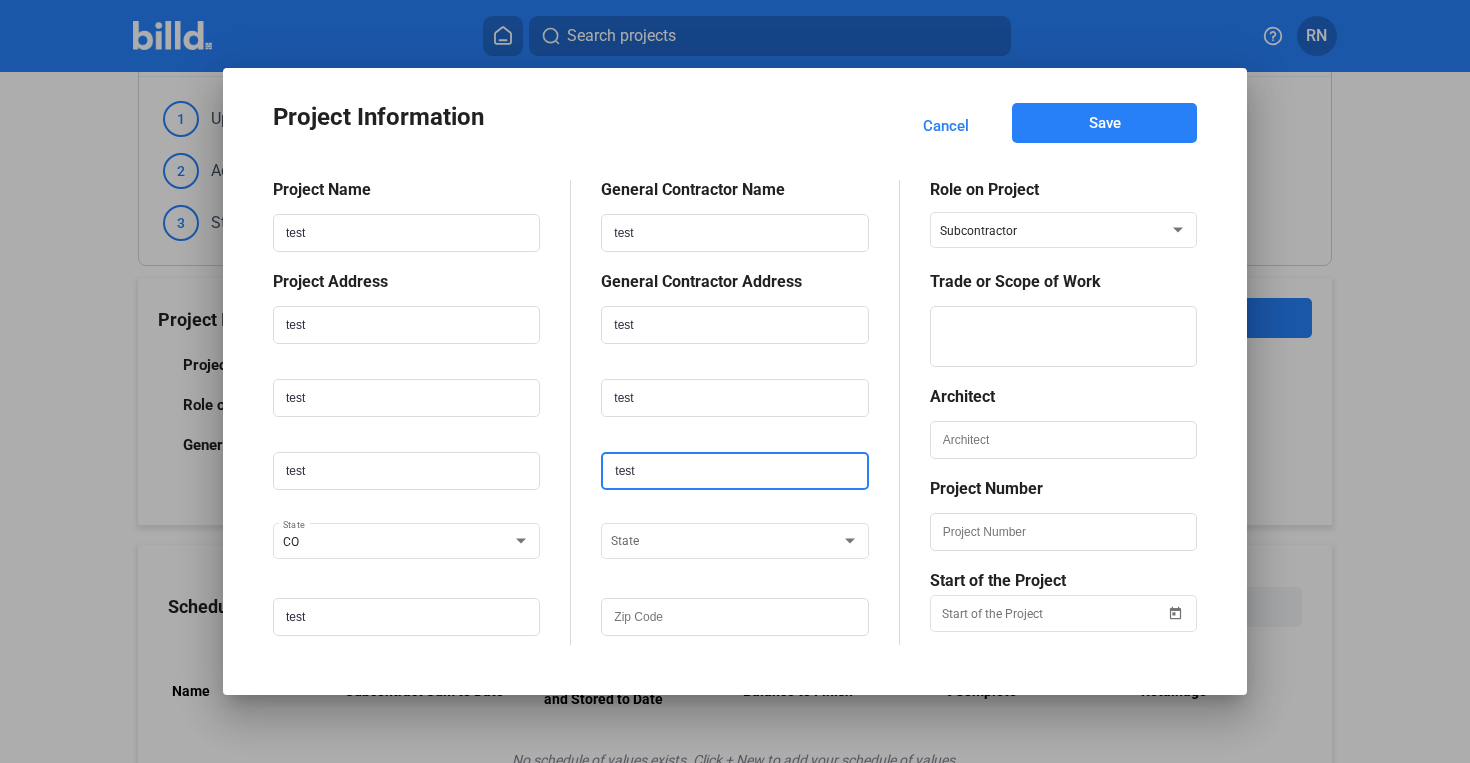 type on "test" 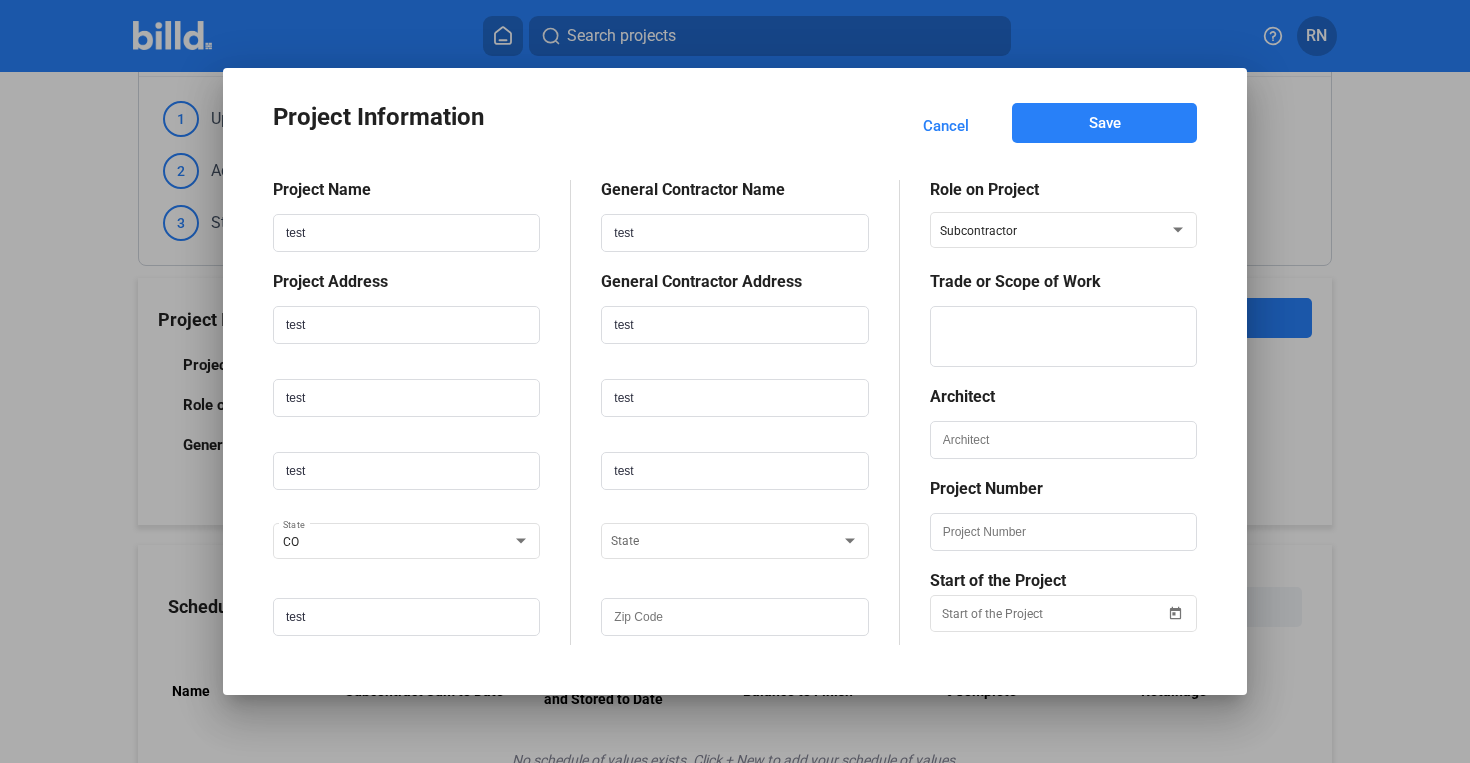 click 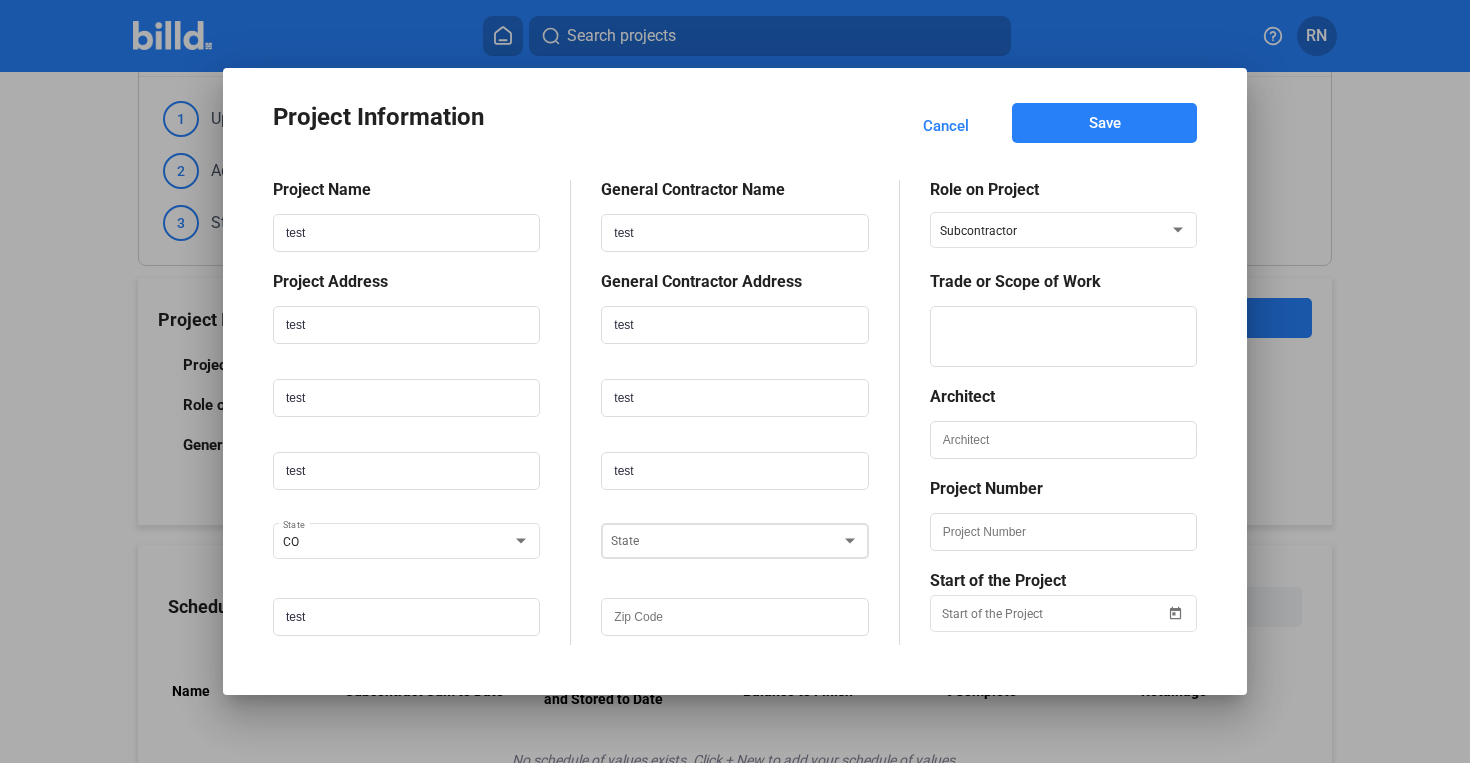 click at bounding box center (725, 537) 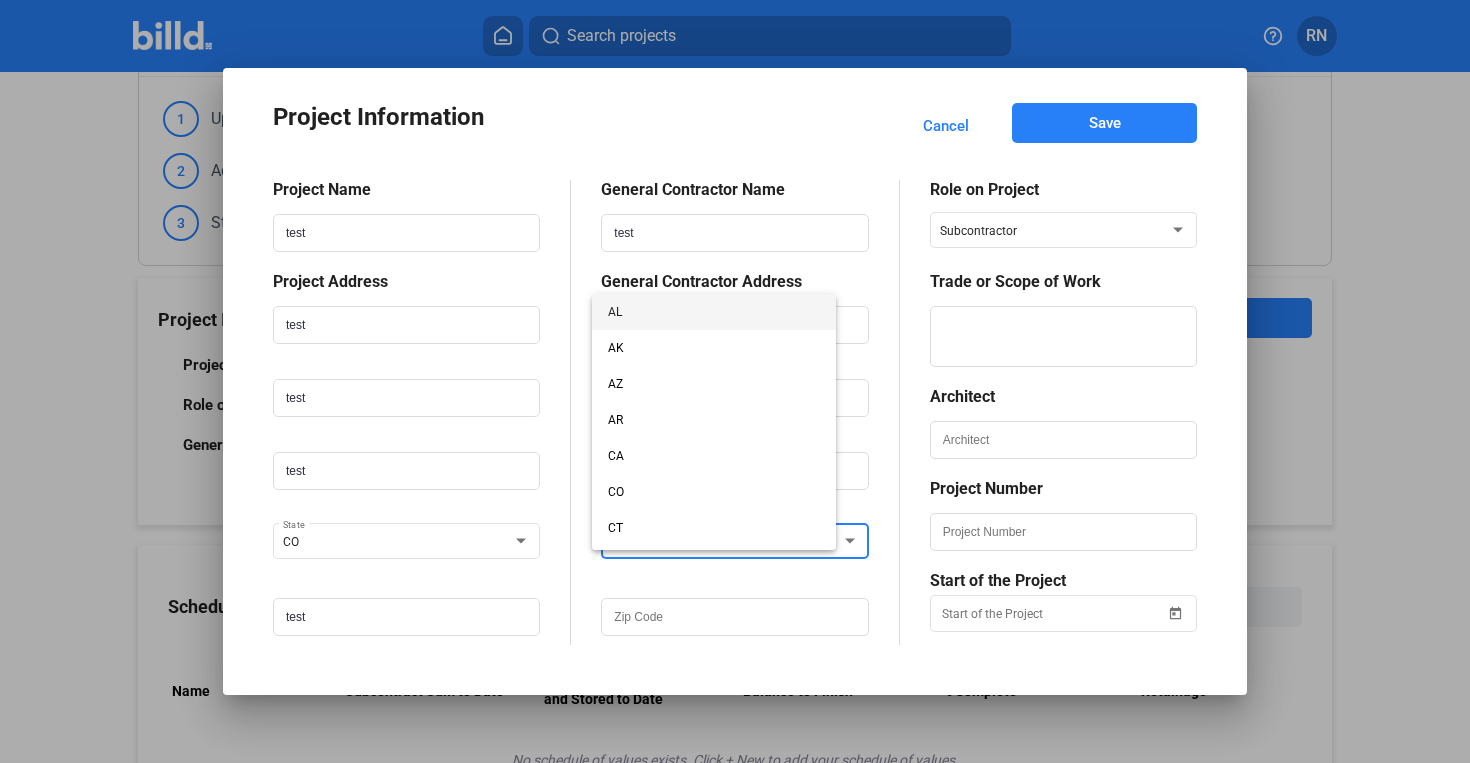 click at bounding box center (735, 381) 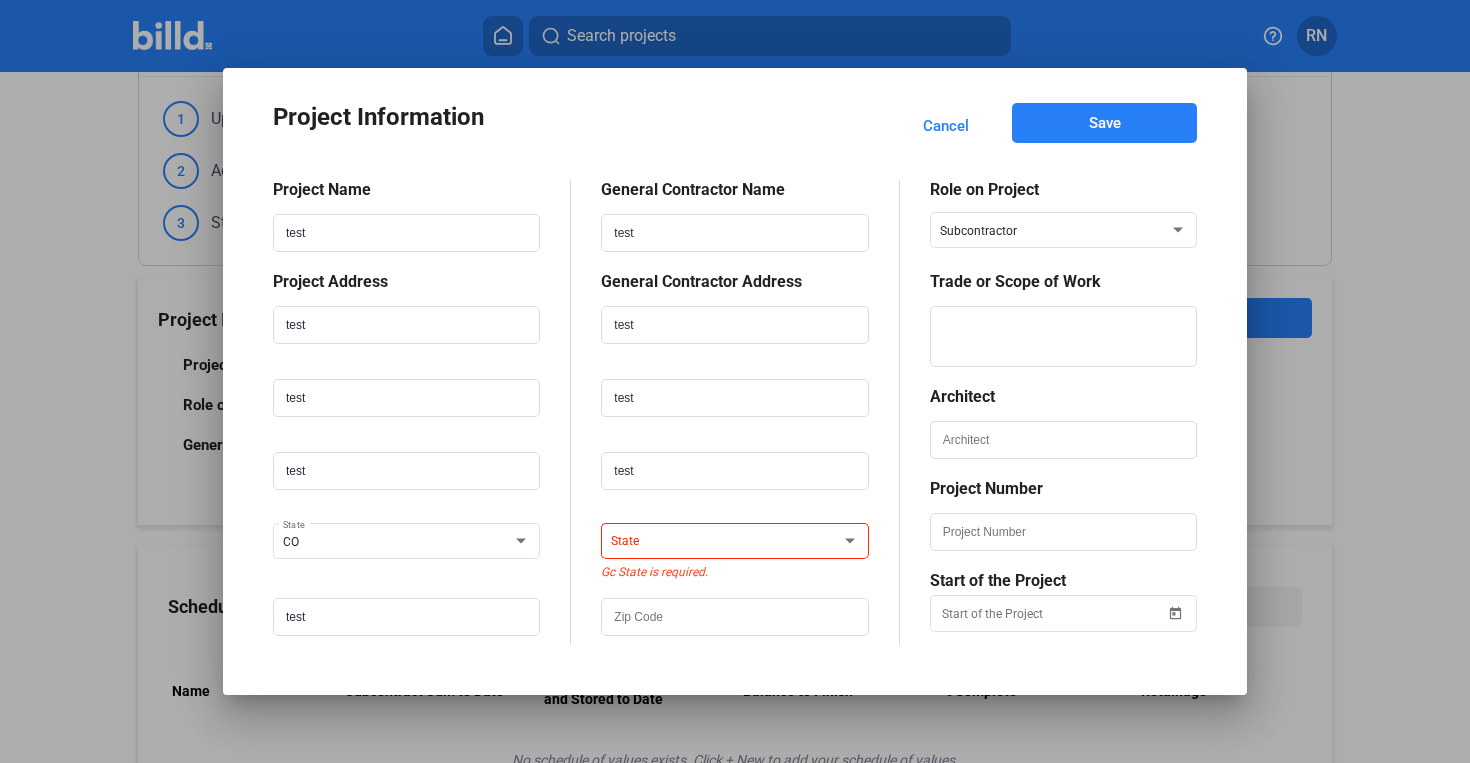 click at bounding box center [734, 500] 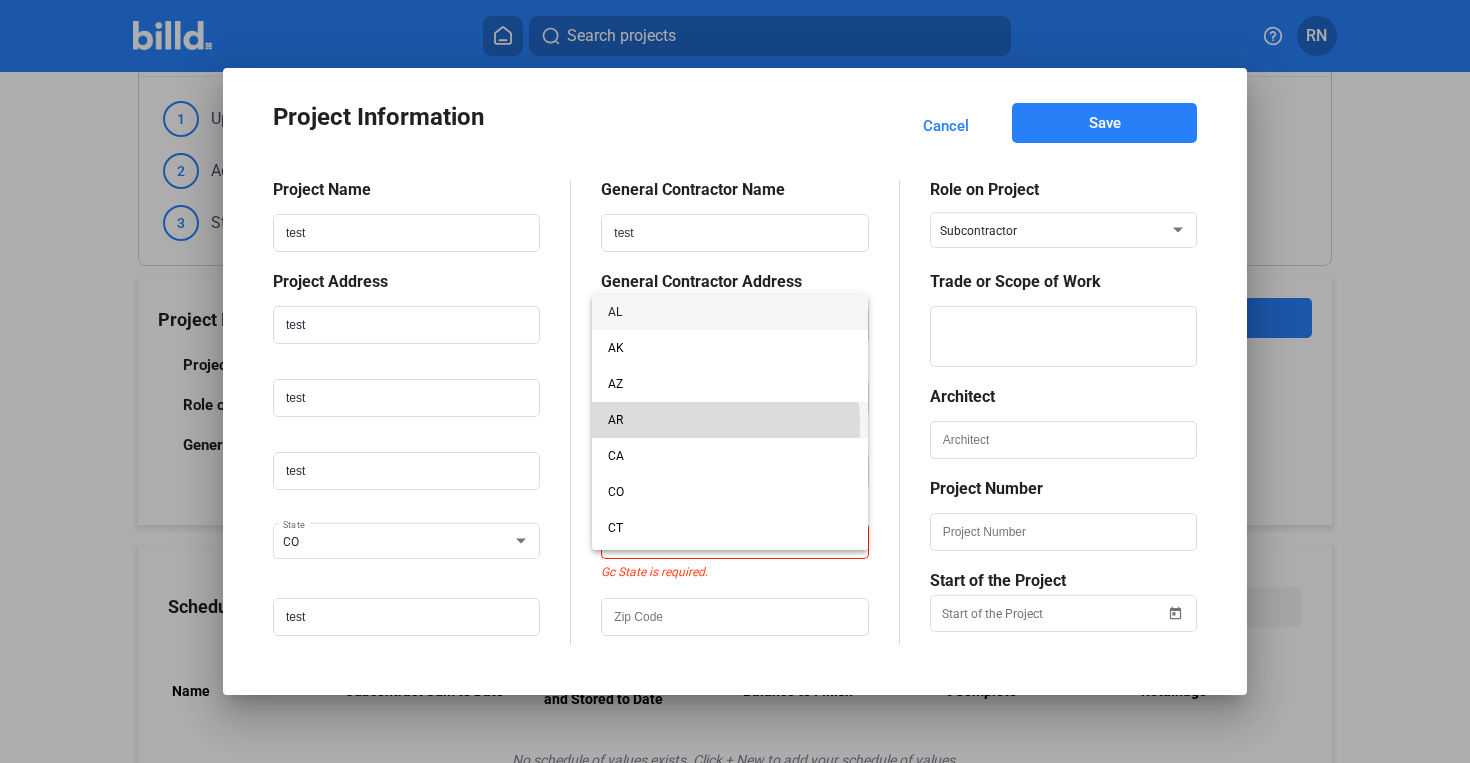 click on "AR" at bounding box center (730, 420) 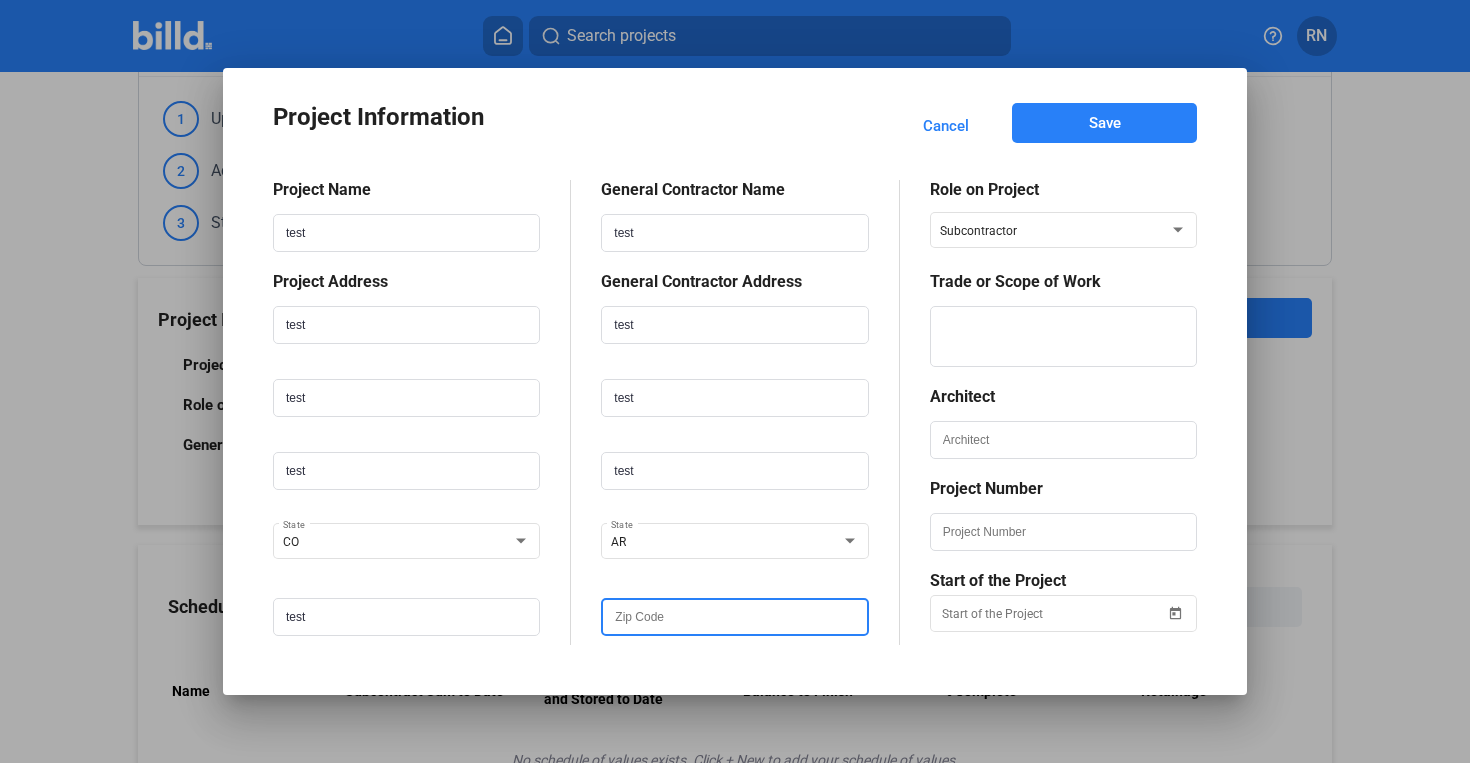 click at bounding box center (734, 617) 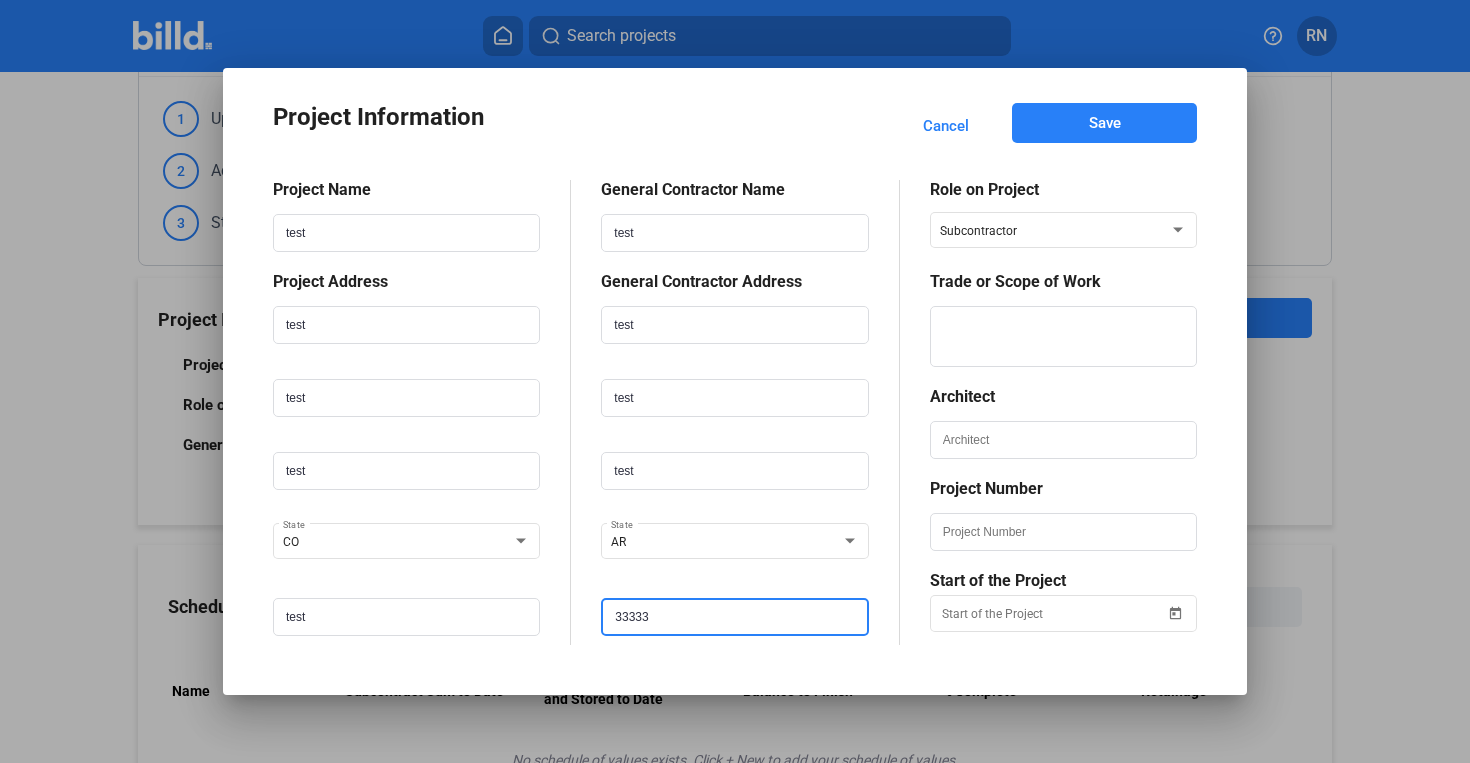 type on "33333" 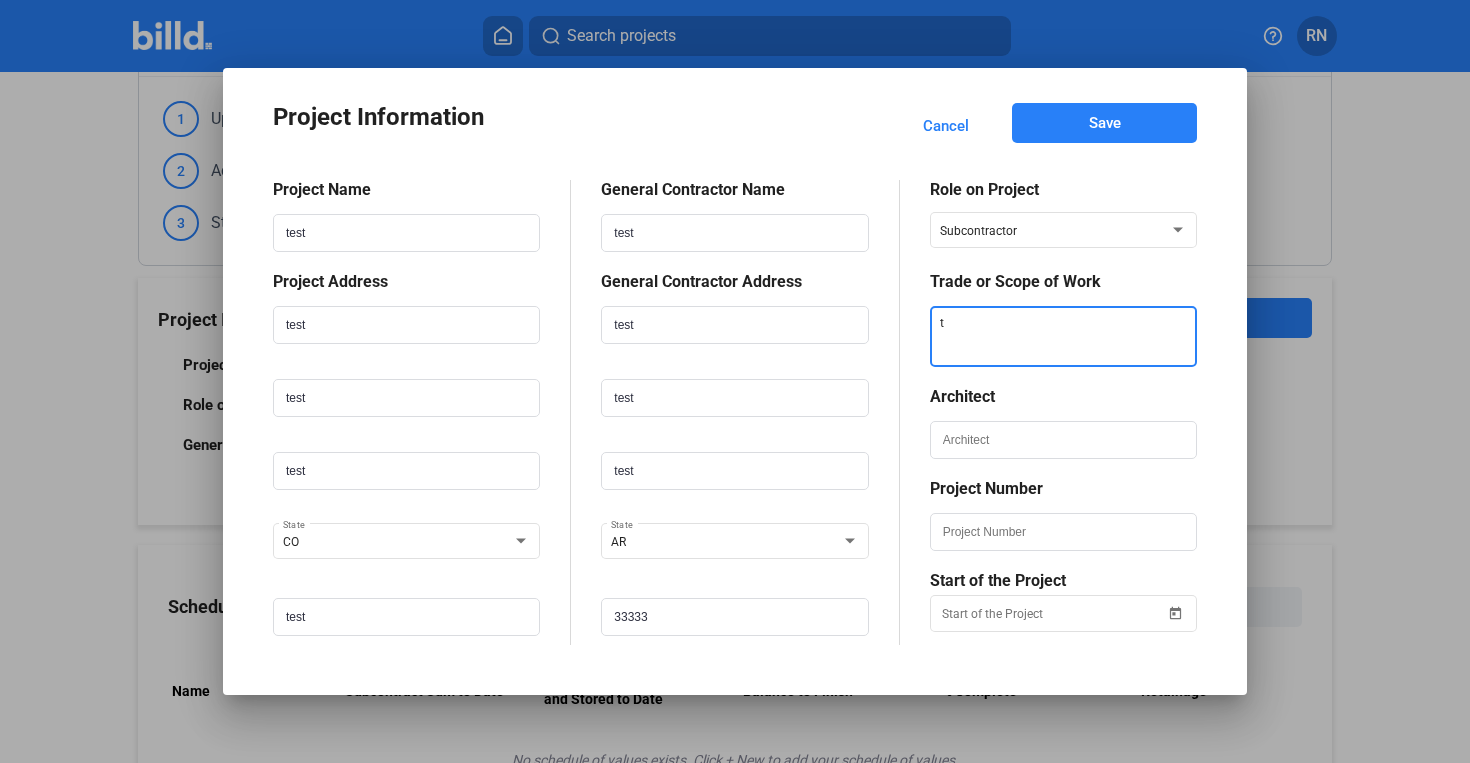 click at bounding box center [1063, 336] 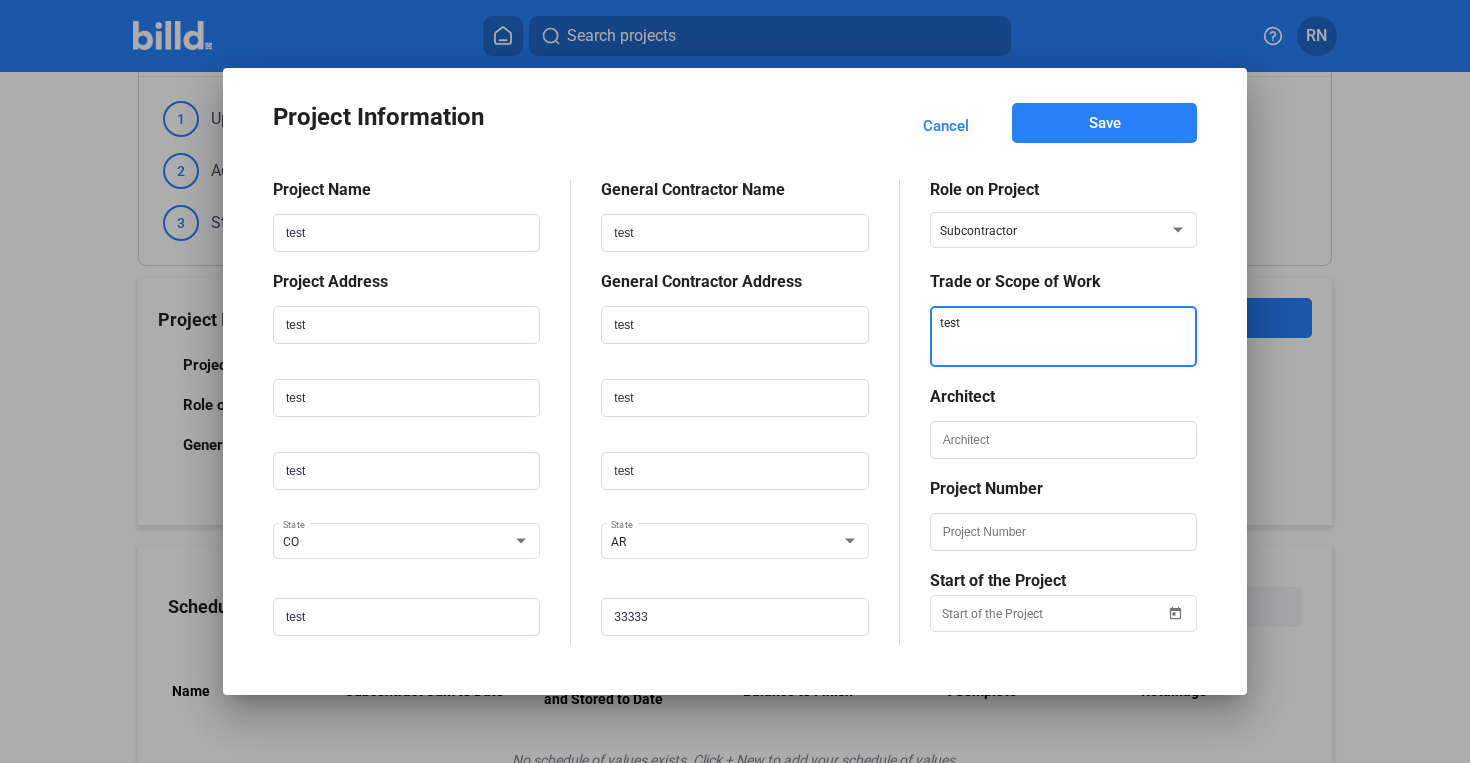 type on "test" 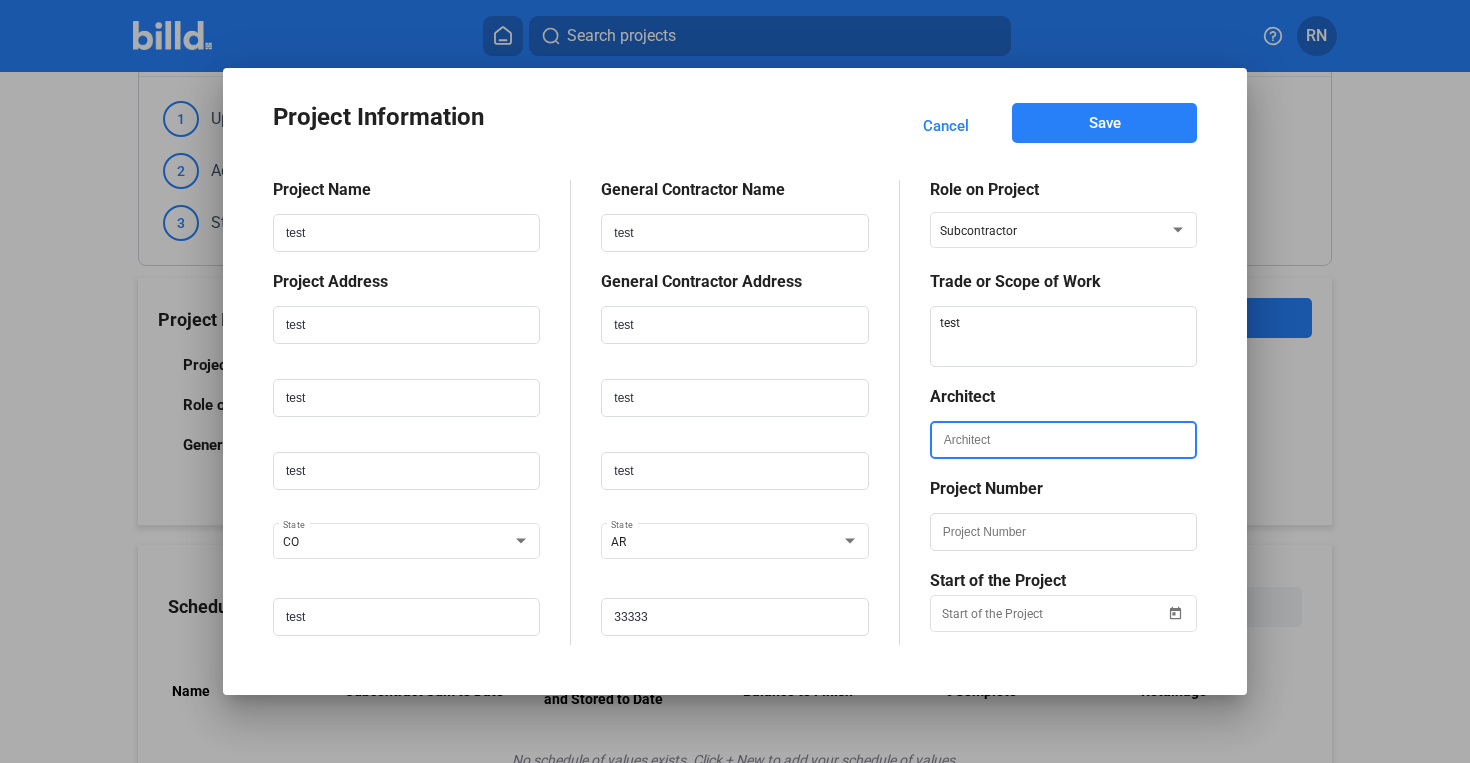 click at bounding box center [1063, 440] 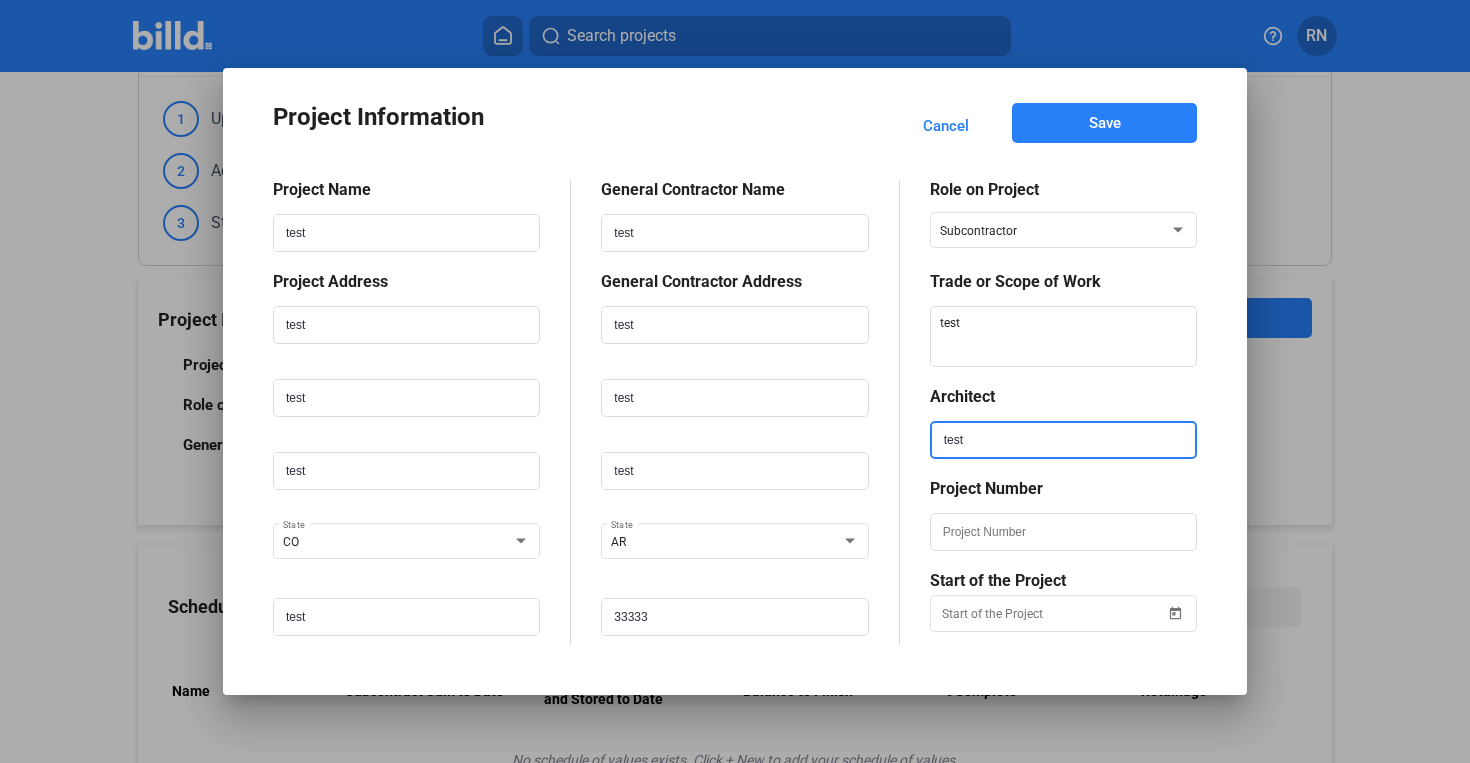 type on "test" 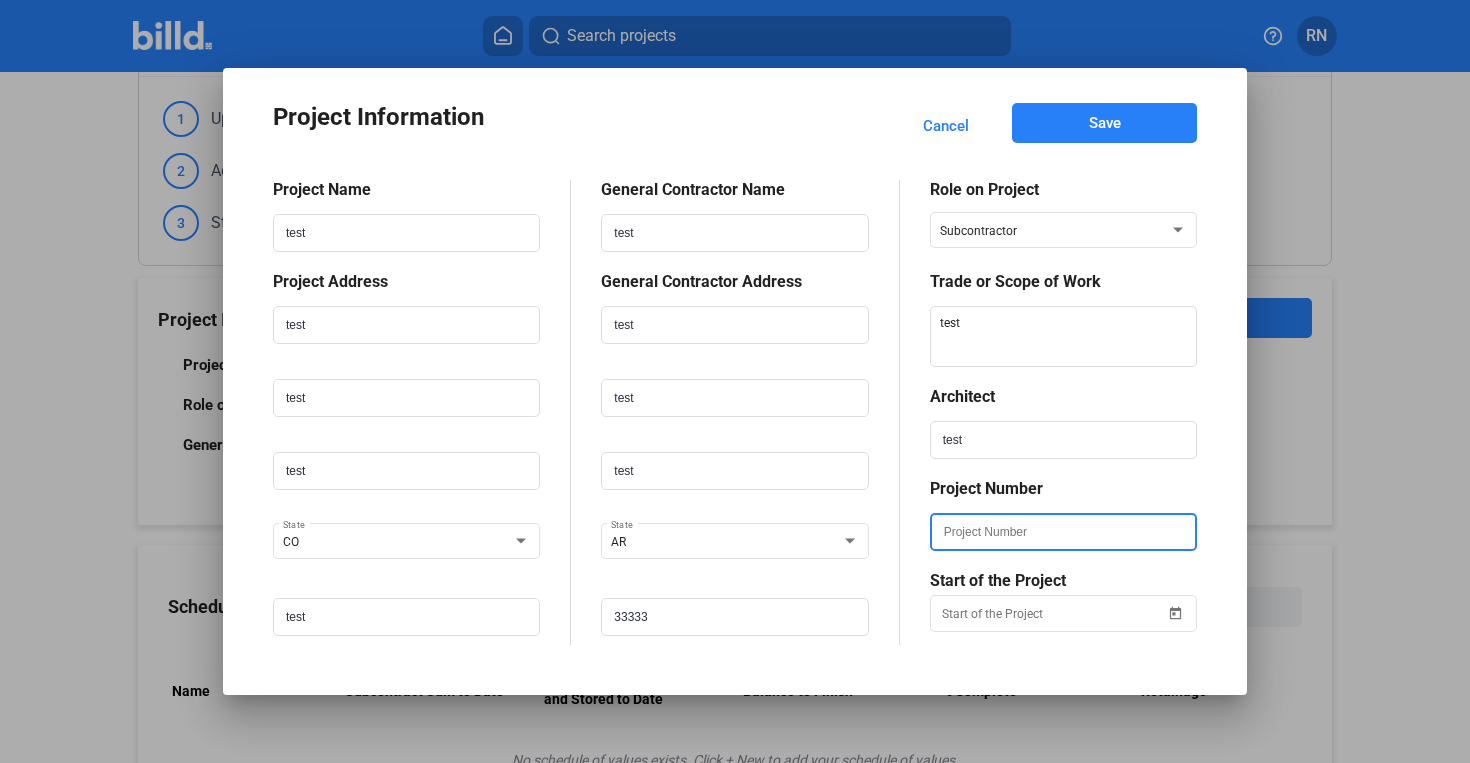 click at bounding box center [1063, 532] 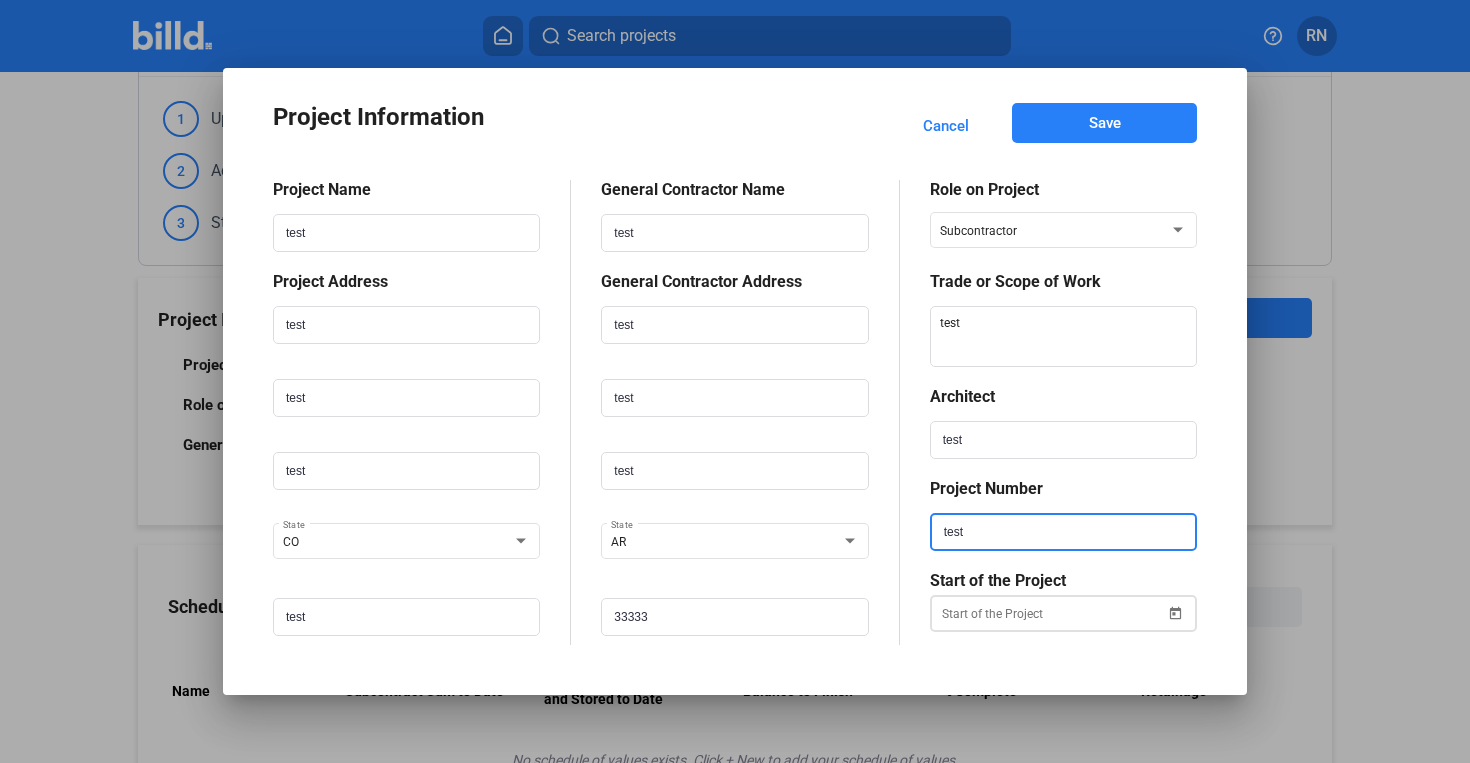 type on "test" 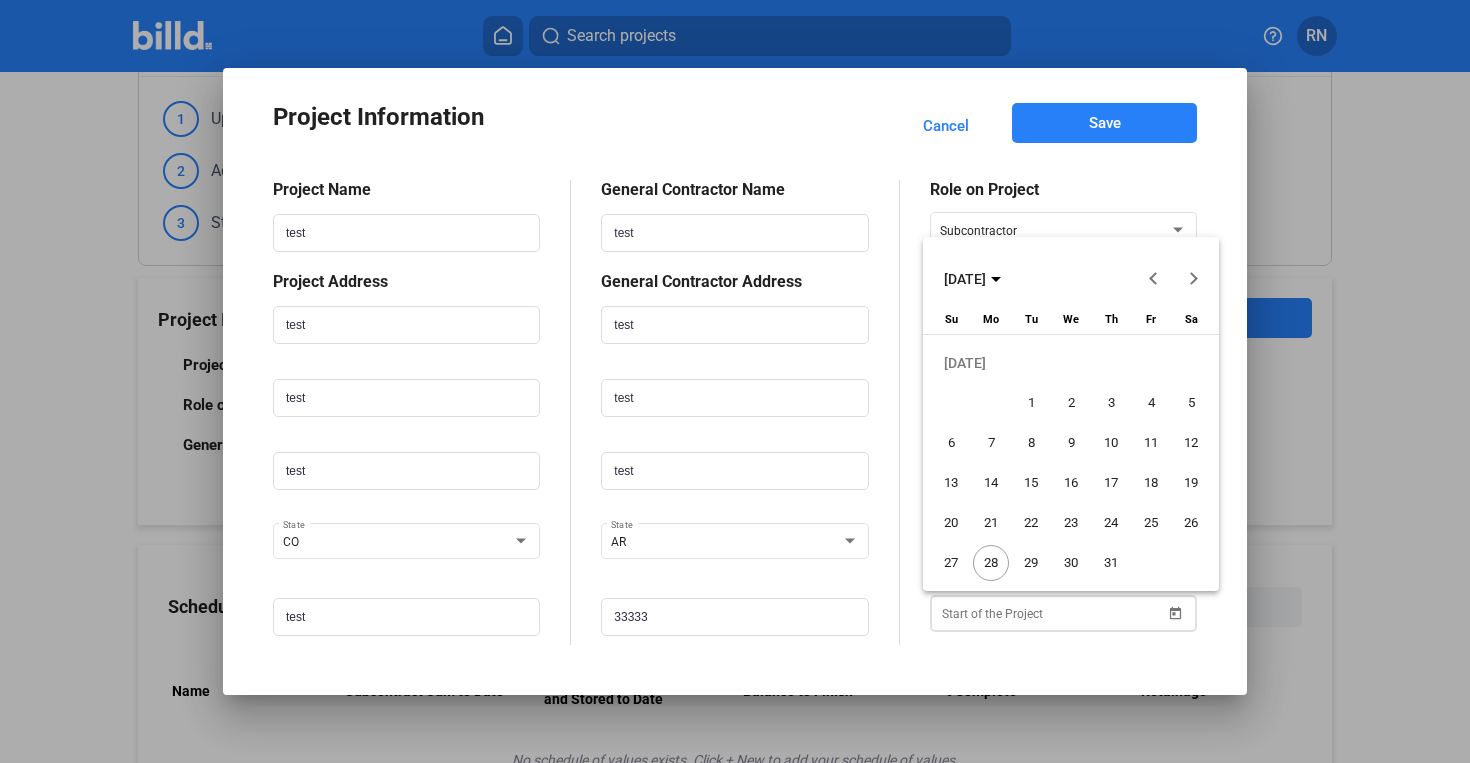 click on "Project Information  Cancel Save  Project Name     test  Project Address     test    test    test    CO State    test  General Contractor Name     test  General Contractor Address     test    test    test    AR State    33333  Role on Project     Subcontractor  Trade or Scope of Work               Architect     test  Project Number     test  Start of the Project     JUL 2025 JUL 2025 Sunday Su Monday Mo Tuesday Tu Wednesday We Thursday Th Friday Fr Saturday Sa  JUL      1   2   3   4   5   6   7   8   9   10   11   12   13   14   15   16   17   18   19   20   21   22   23   24   25   26   27   28   29   30   31
Close calendar" at bounding box center (735, 381) 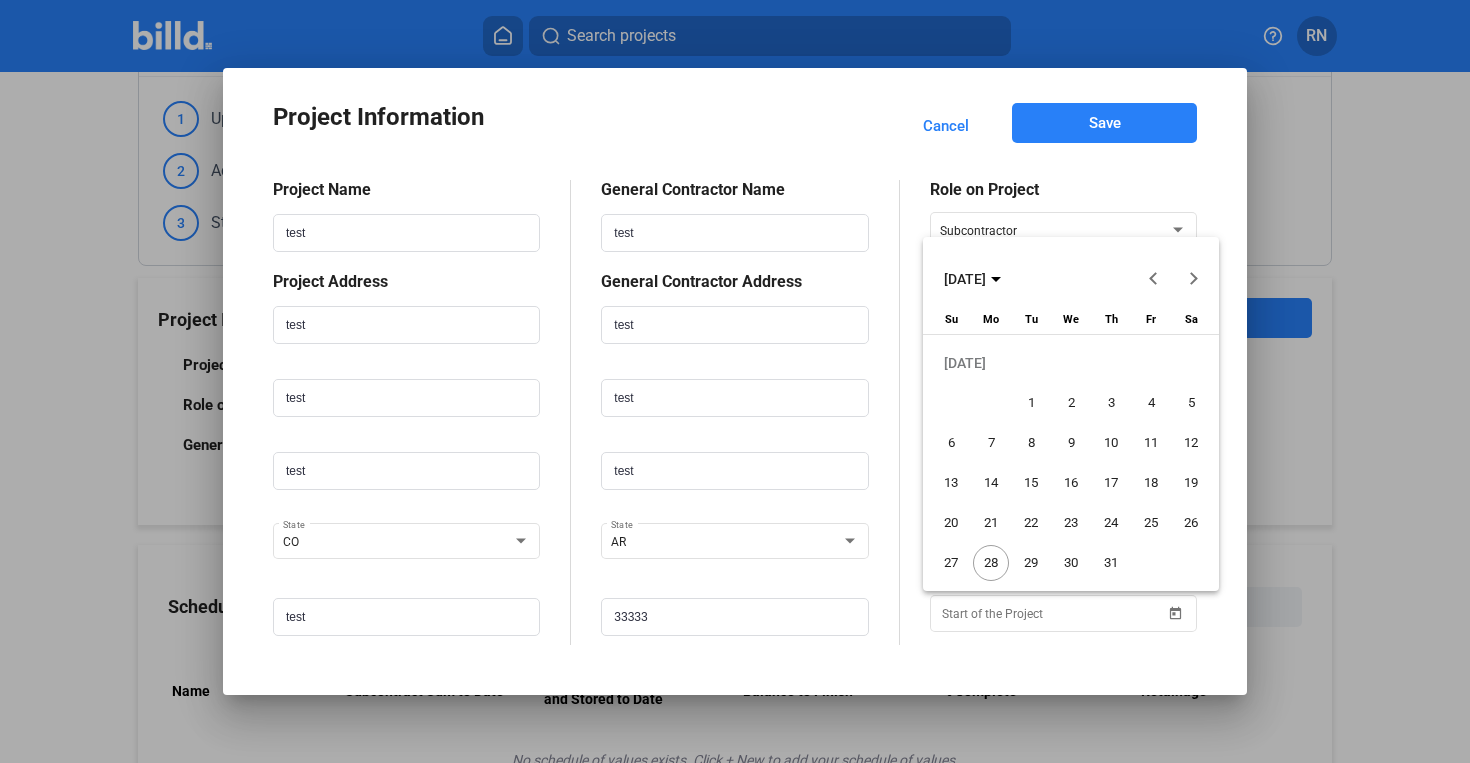 click on "14" at bounding box center (991, 483) 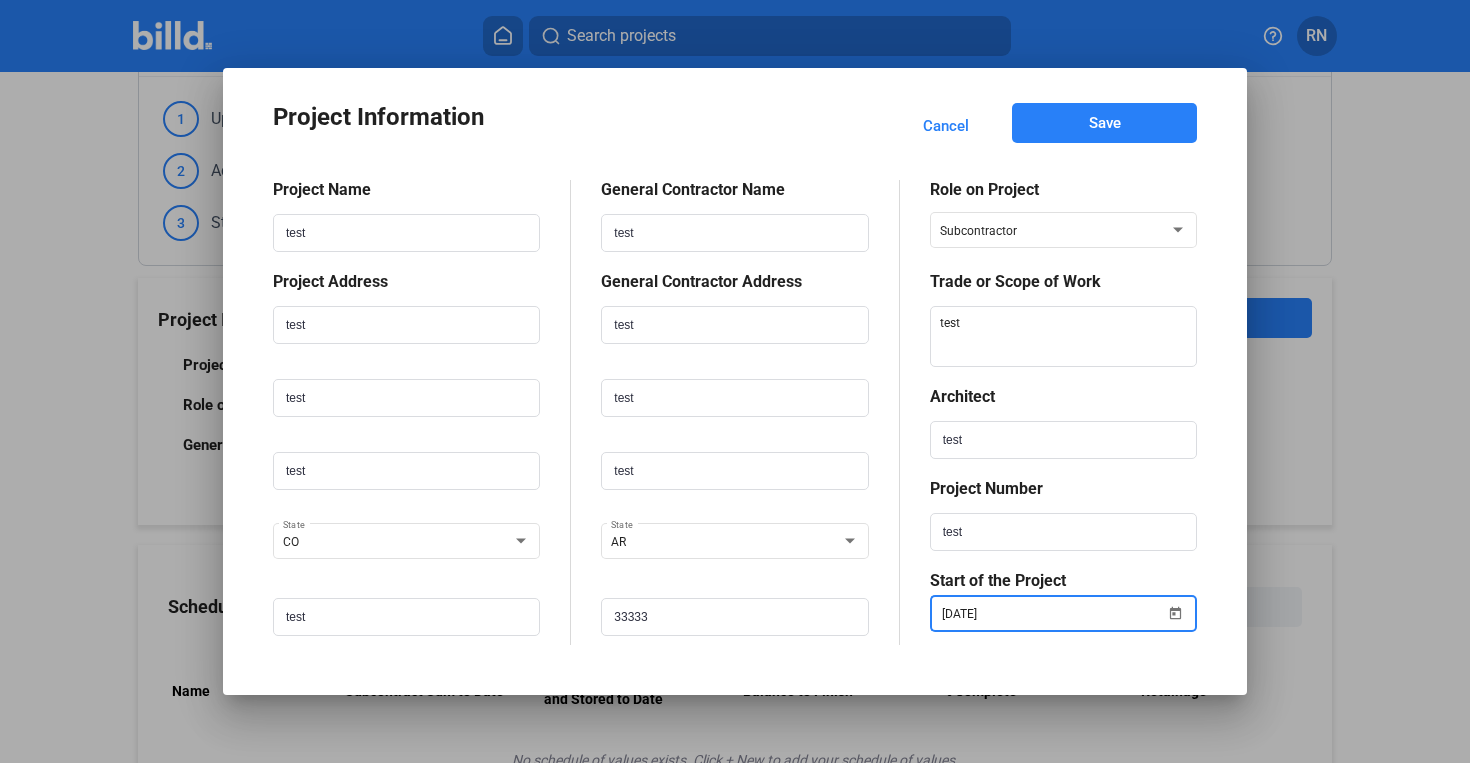 click on "Project Information  Cancel Save" at bounding box center [735, 126] 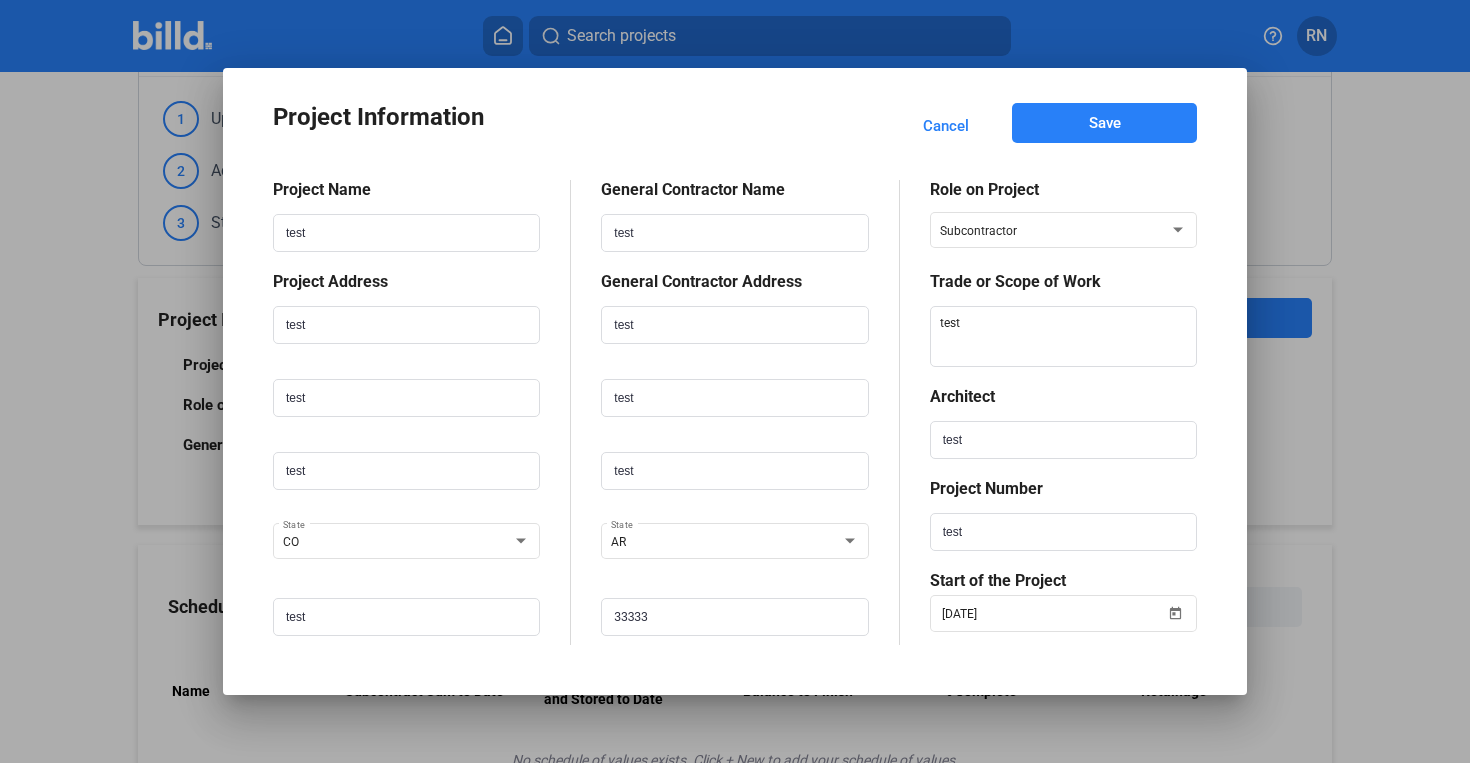 click on "Save" at bounding box center (1105, 123) 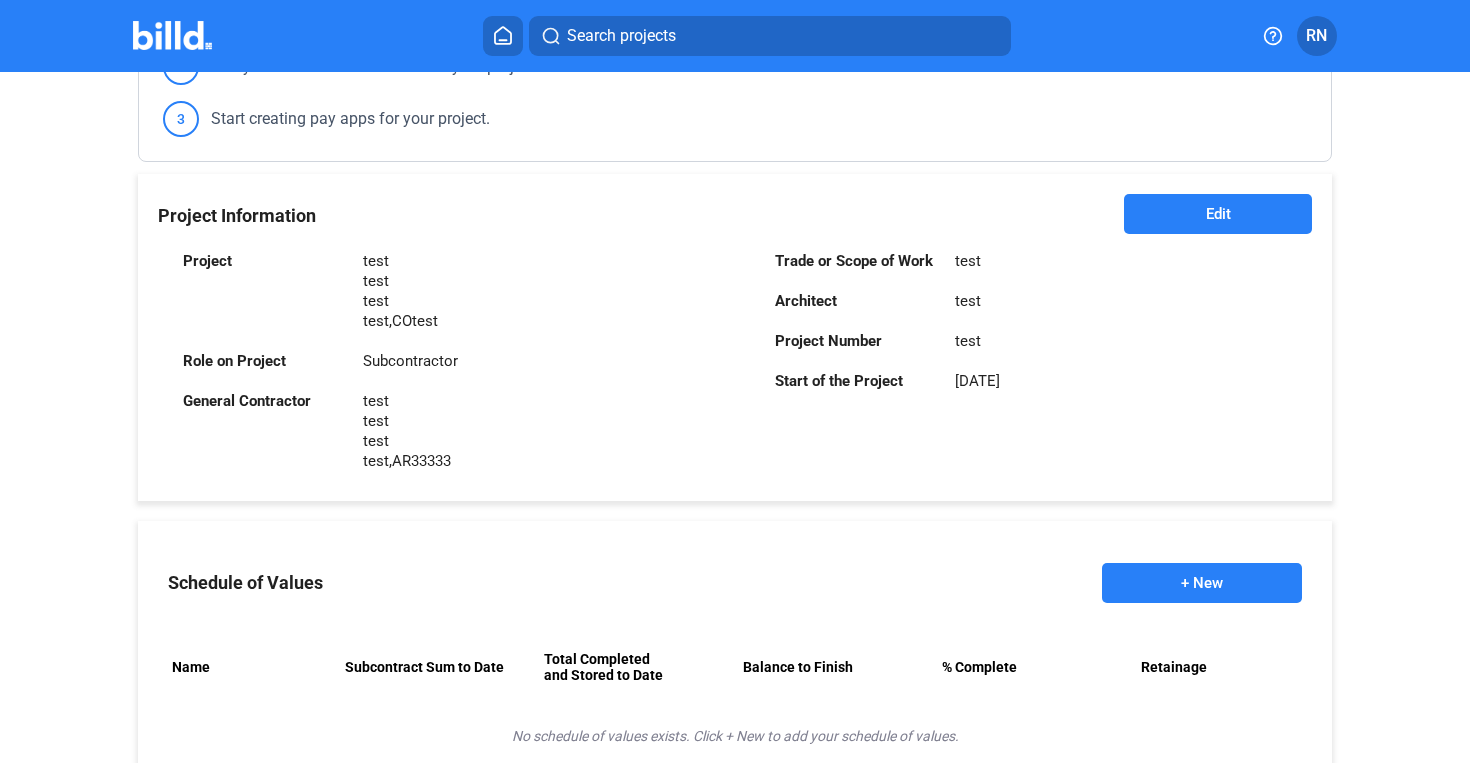 scroll, scrollTop: 410, scrollLeft: 0, axis: vertical 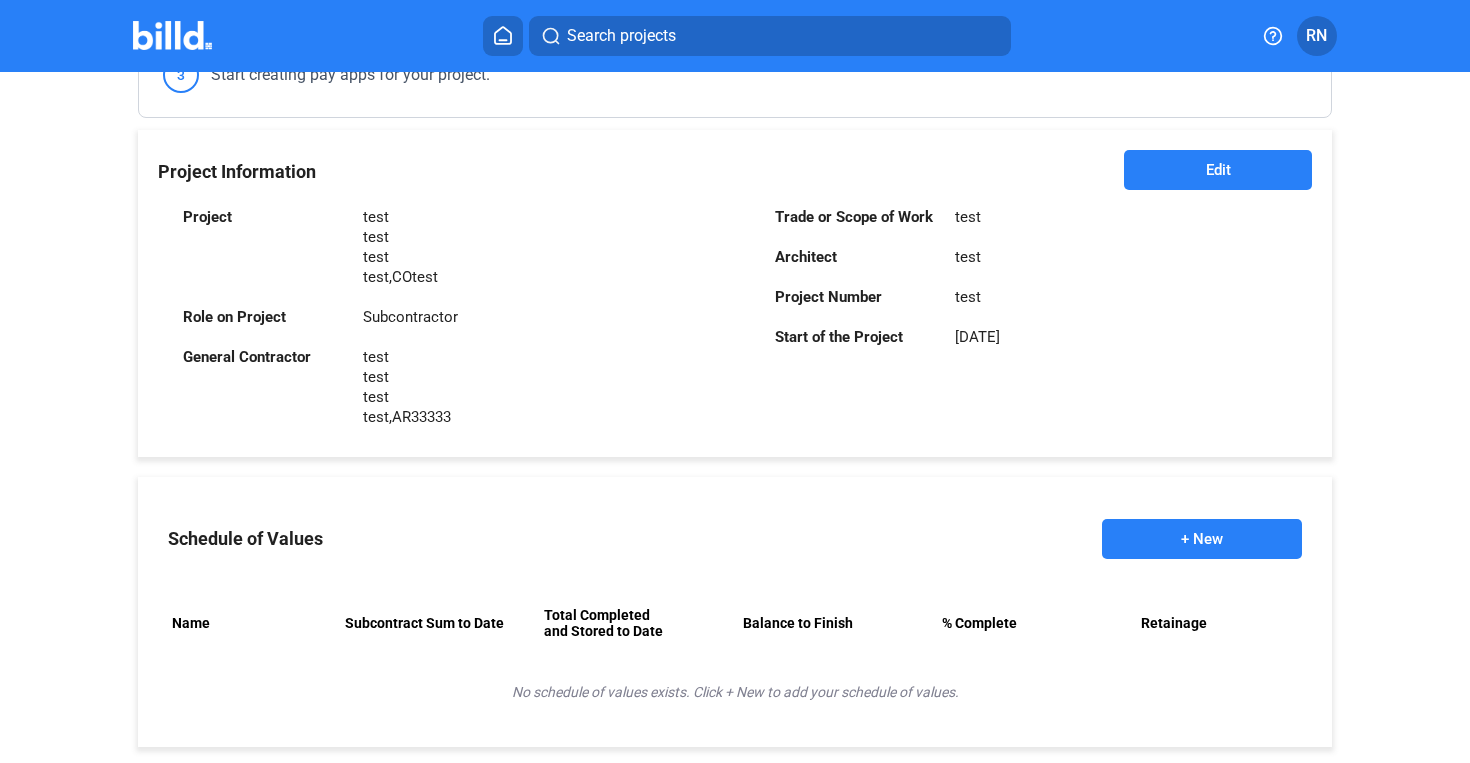 click on "+ New" at bounding box center (1202, 539) 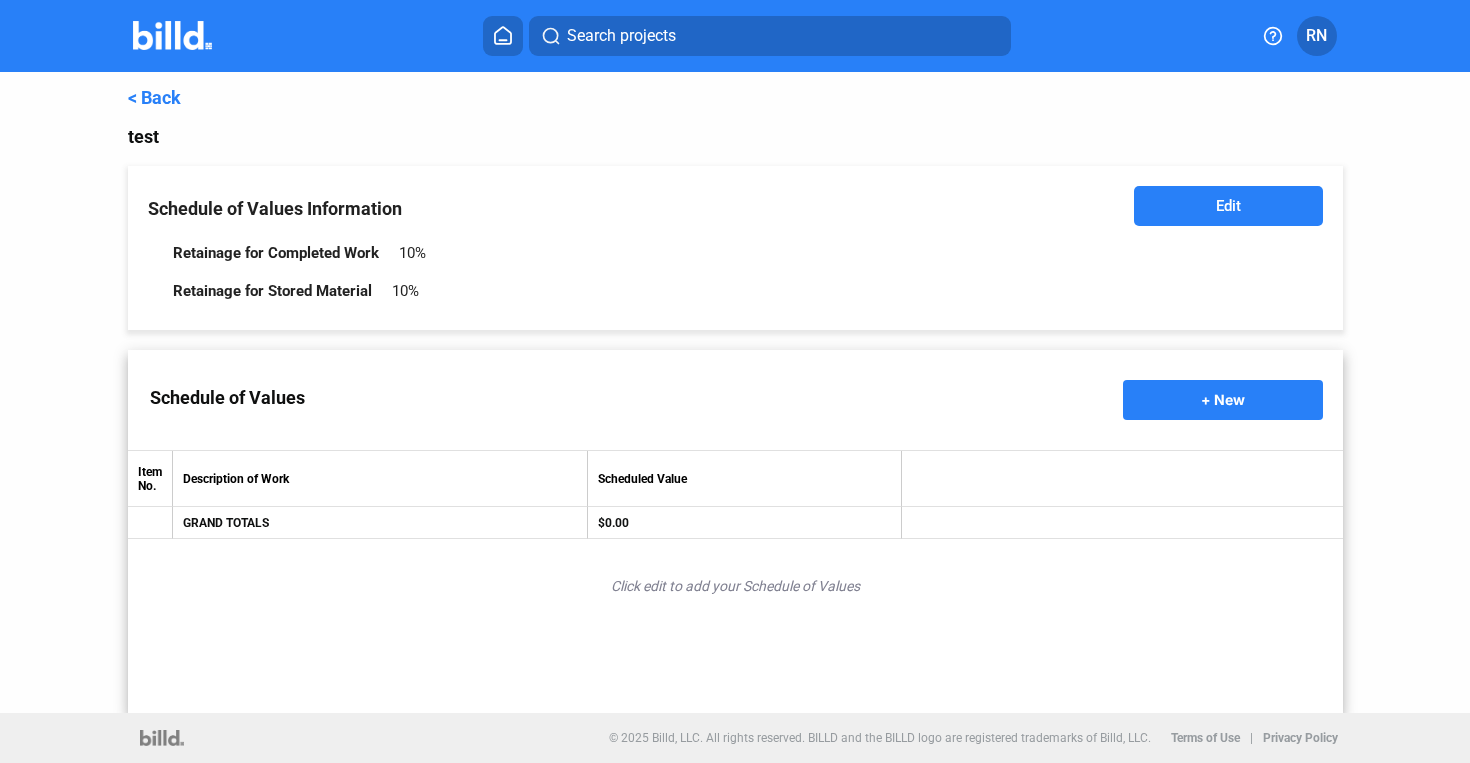 click on "+ New" at bounding box center (1223, 399) 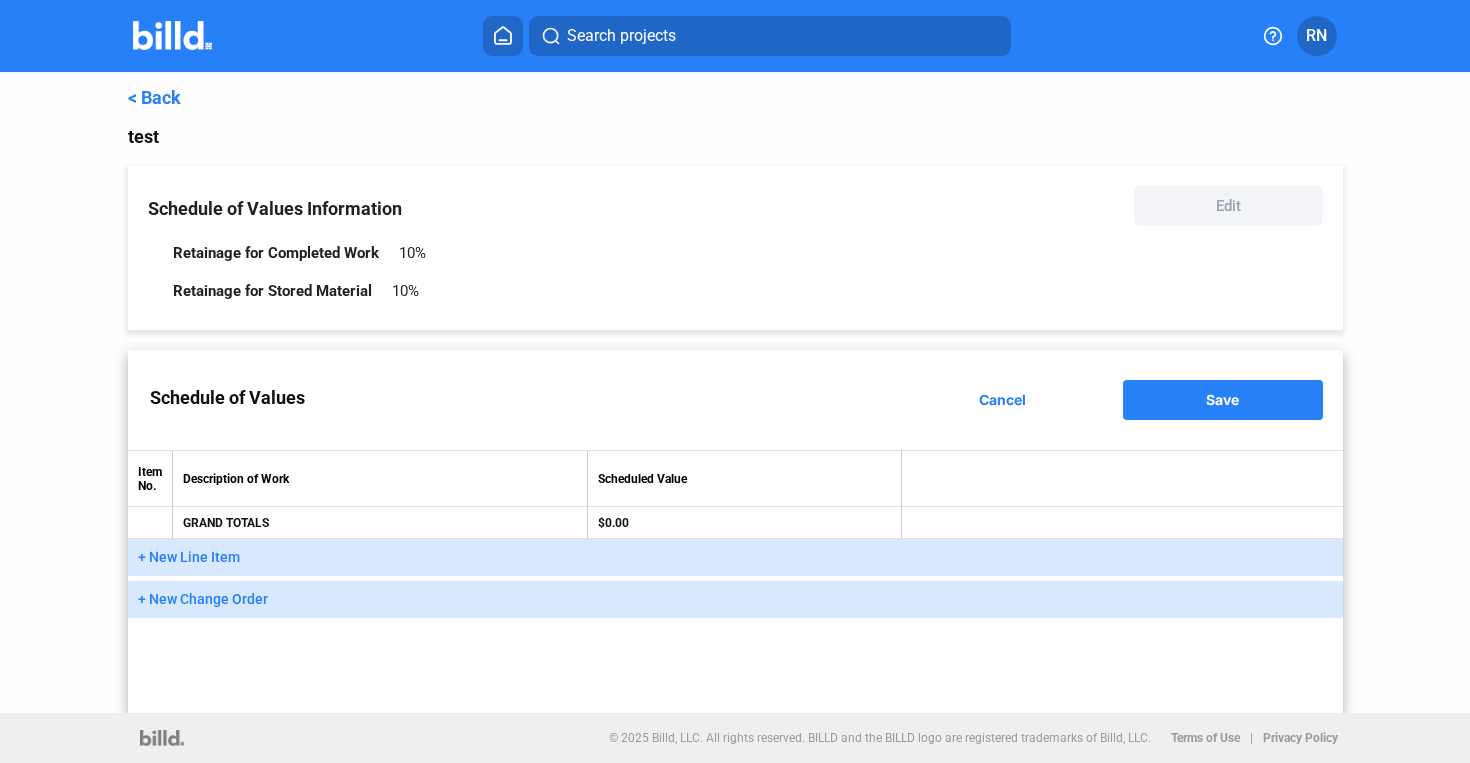 click on "+ New Line Item" at bounding box center [189, 557] 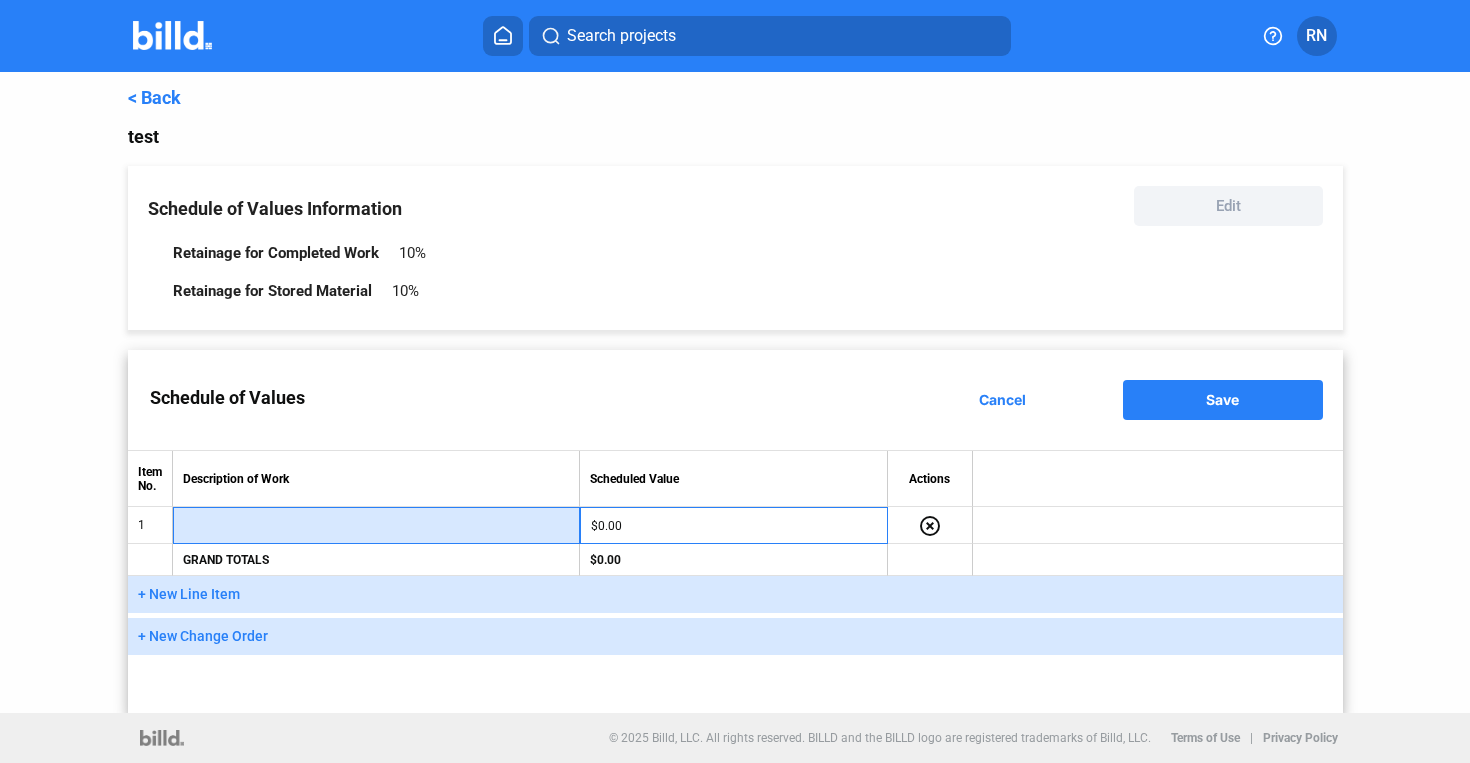 click at bounding box center (376, 526) 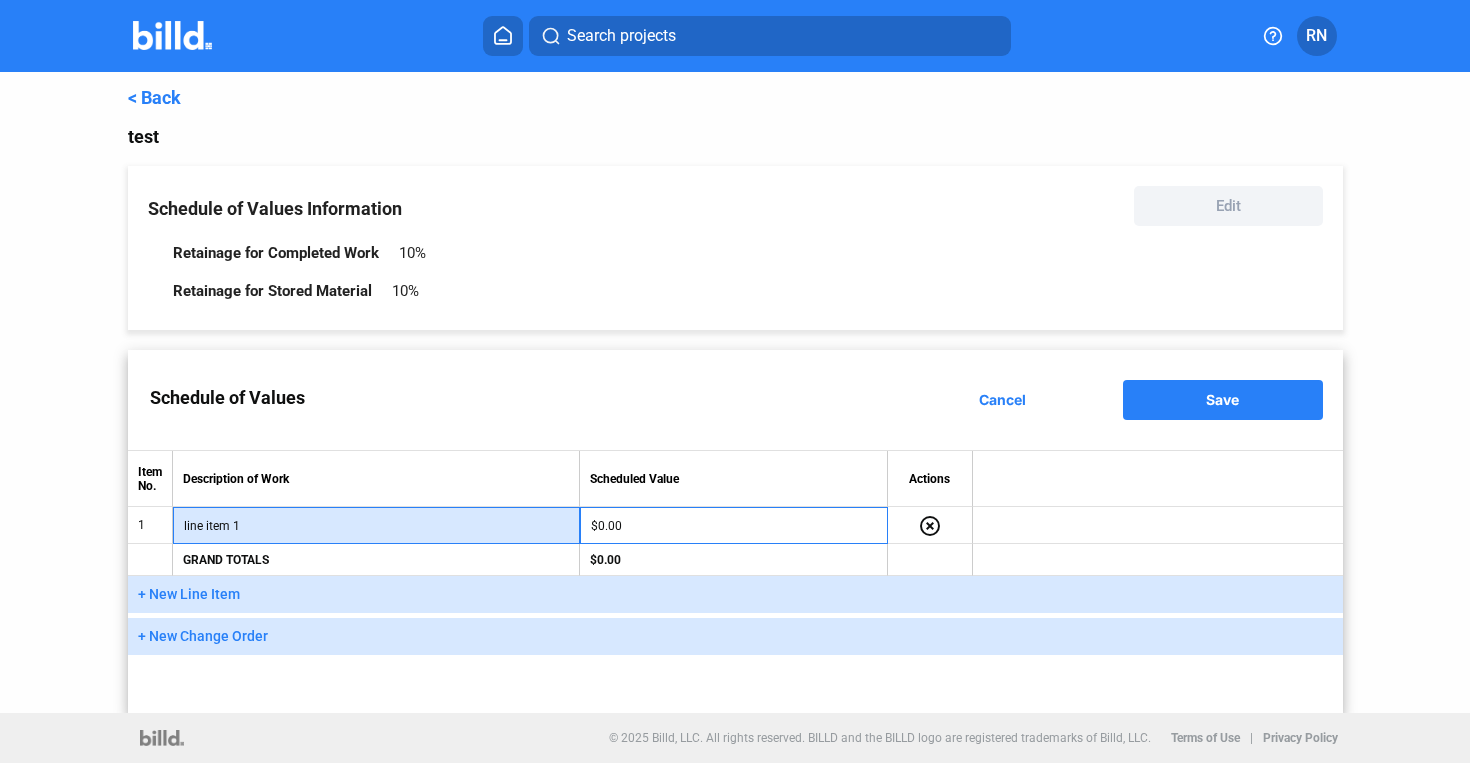 type on "line item 1" 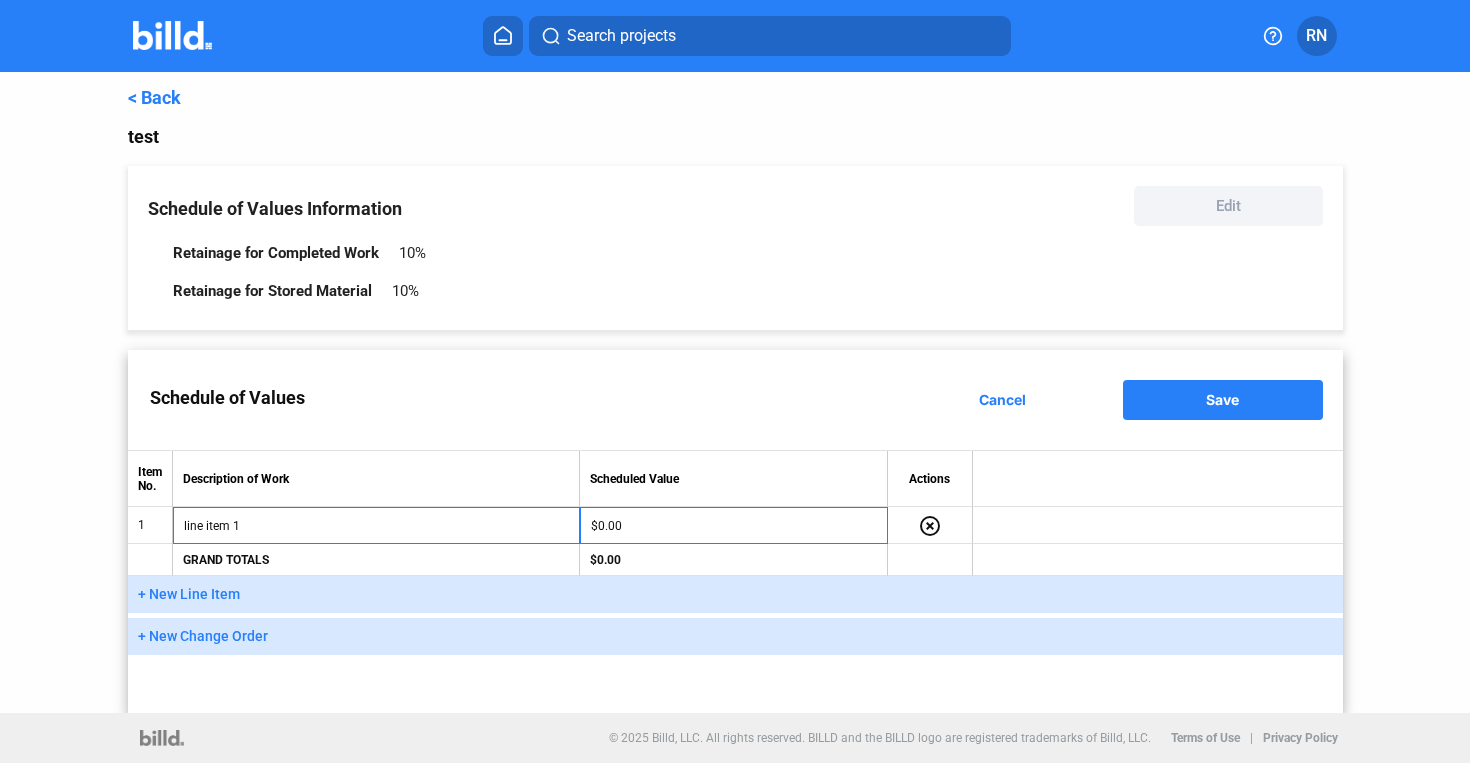 click on "+ New Line Item" at bounding box center [189, 594] 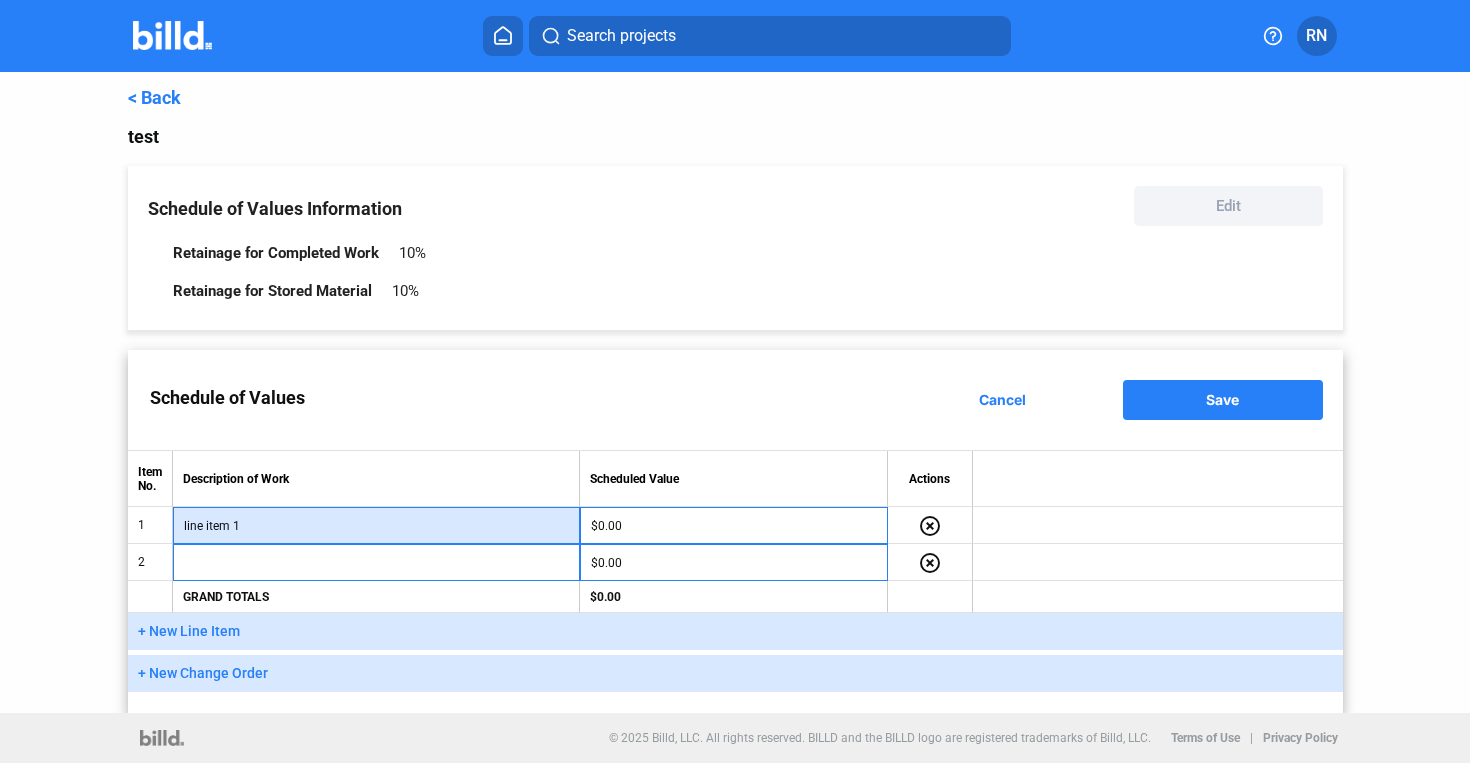 click on "line item 1" at bounding box center [376, 525] 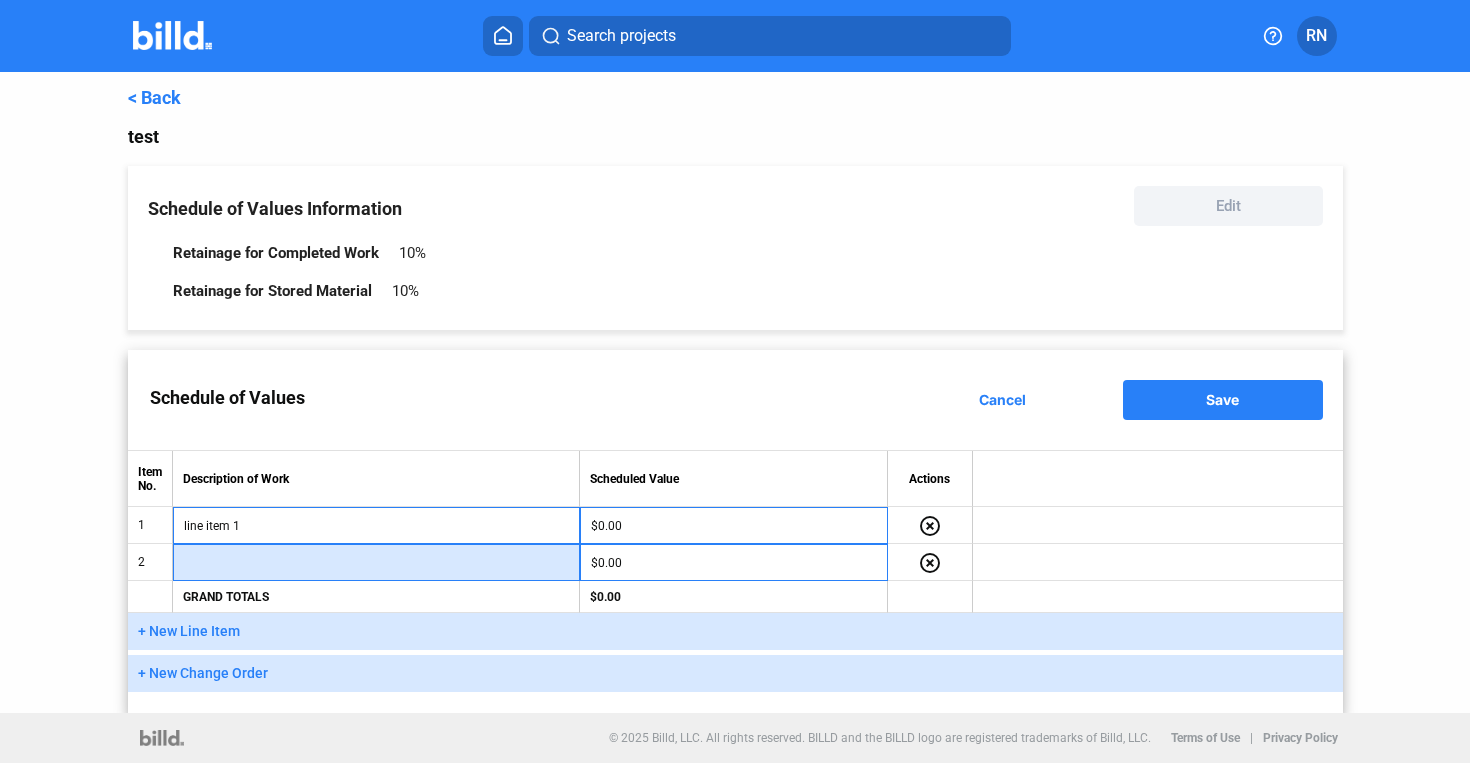 click at bounding box center [376, 563] 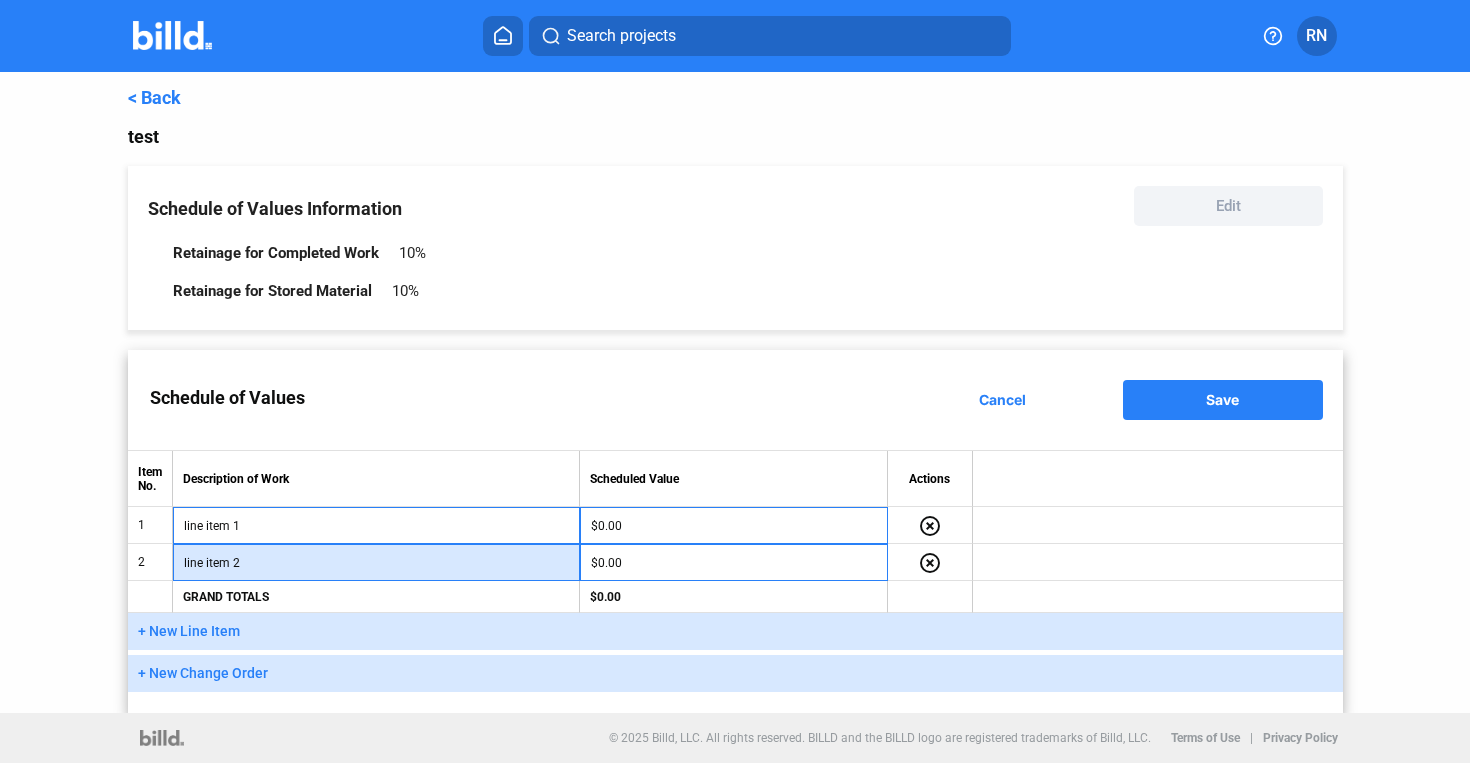 type on "line item 2" 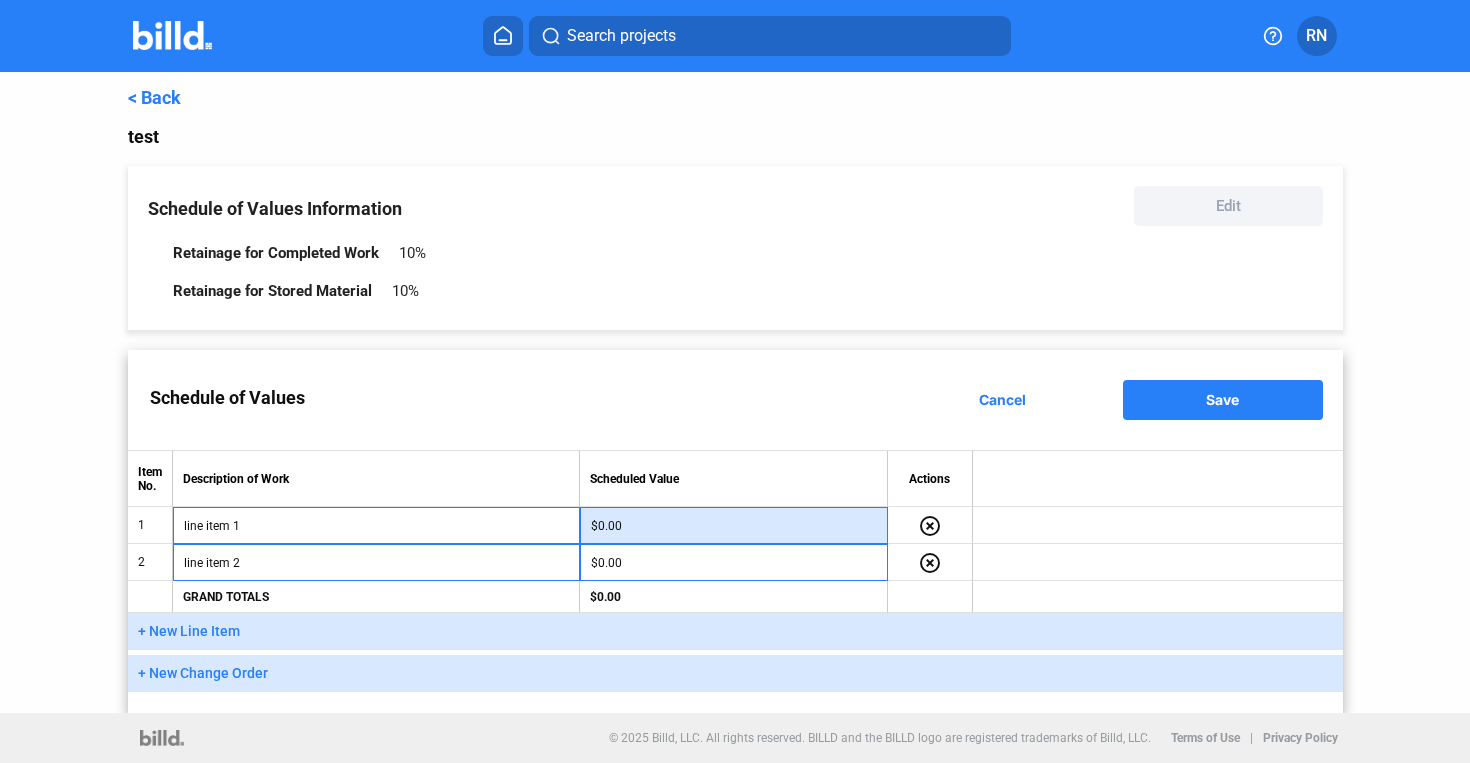 click on "$0.00" at bounding box center (734, 526) 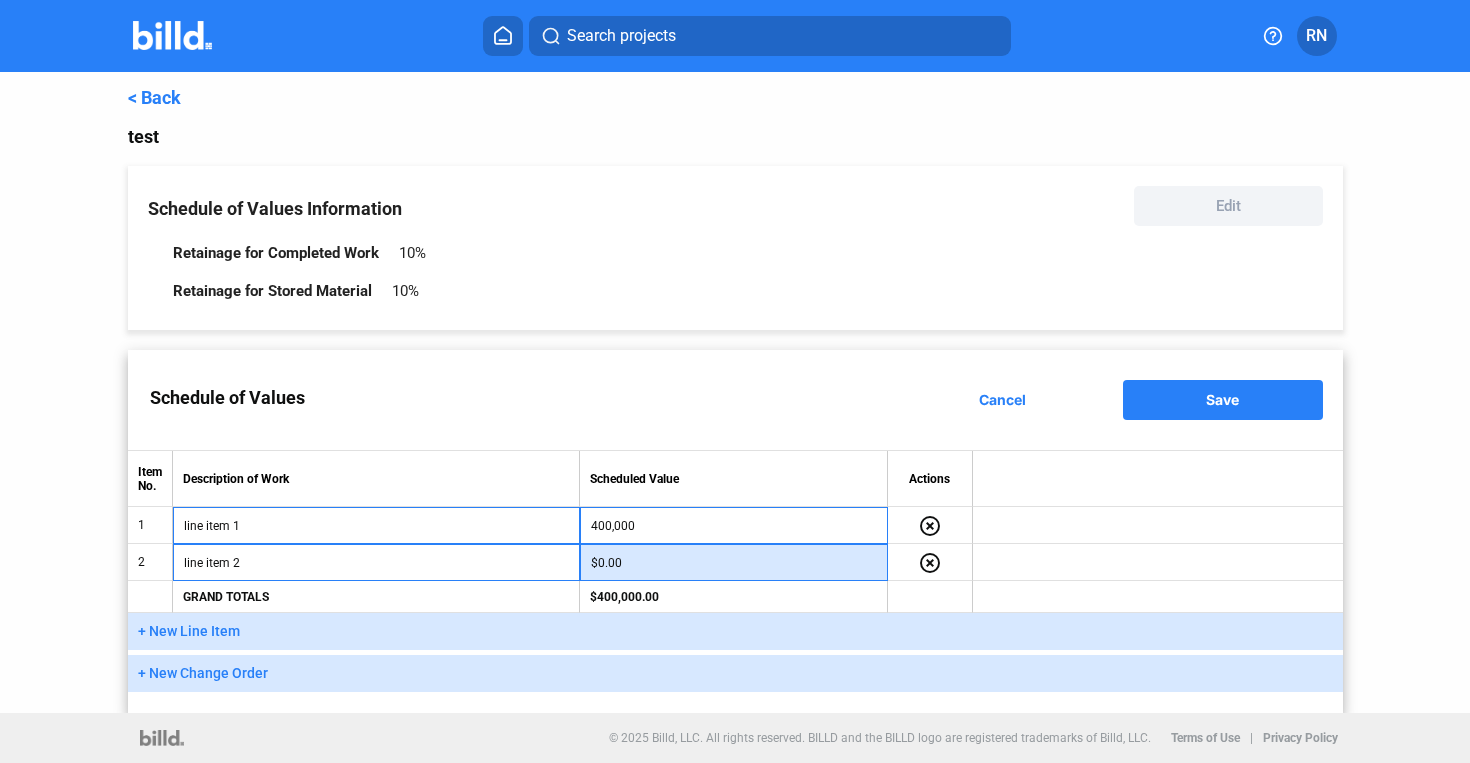type on "$400,000.00" 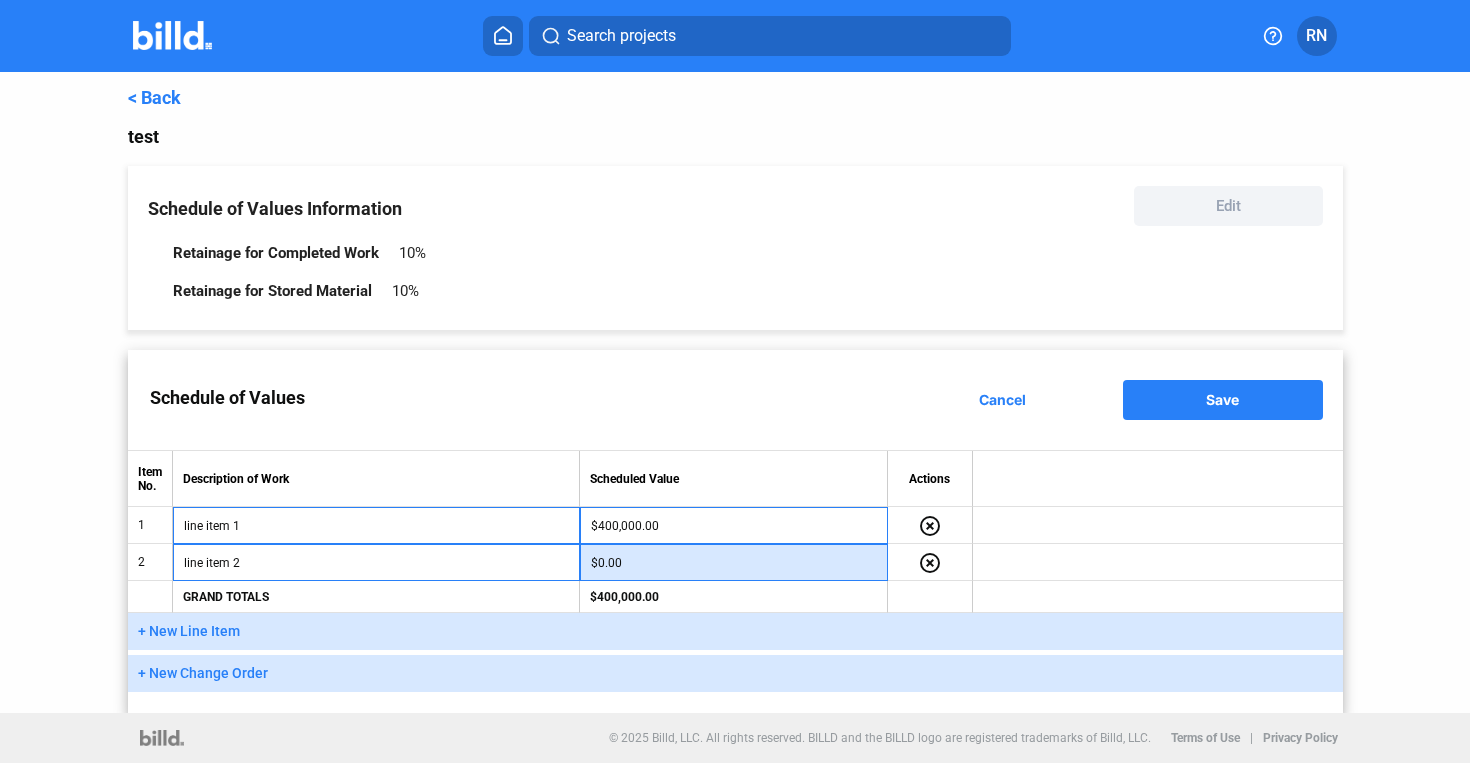 click on "$0.00" at bounding box center [734, 563] 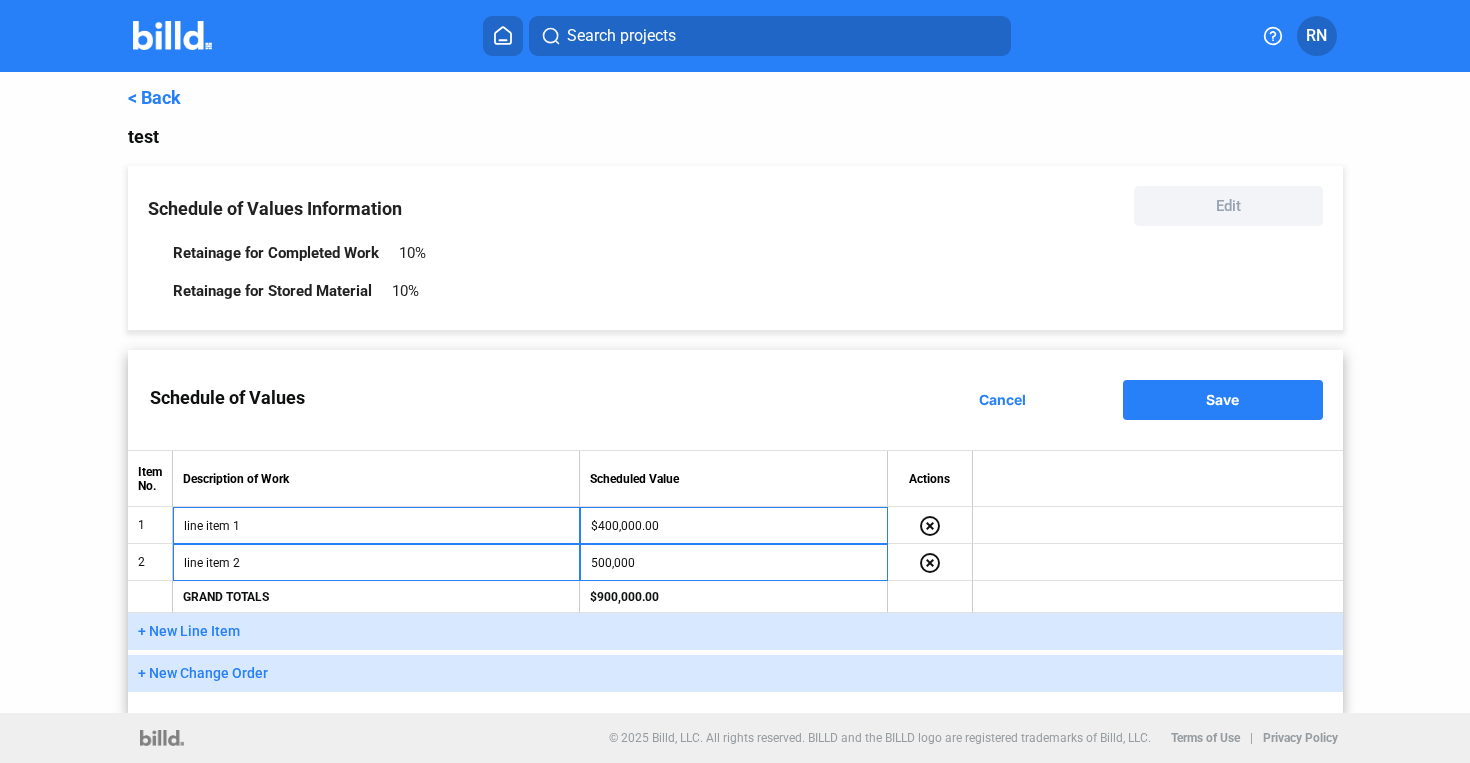 type on "$500,000.00" 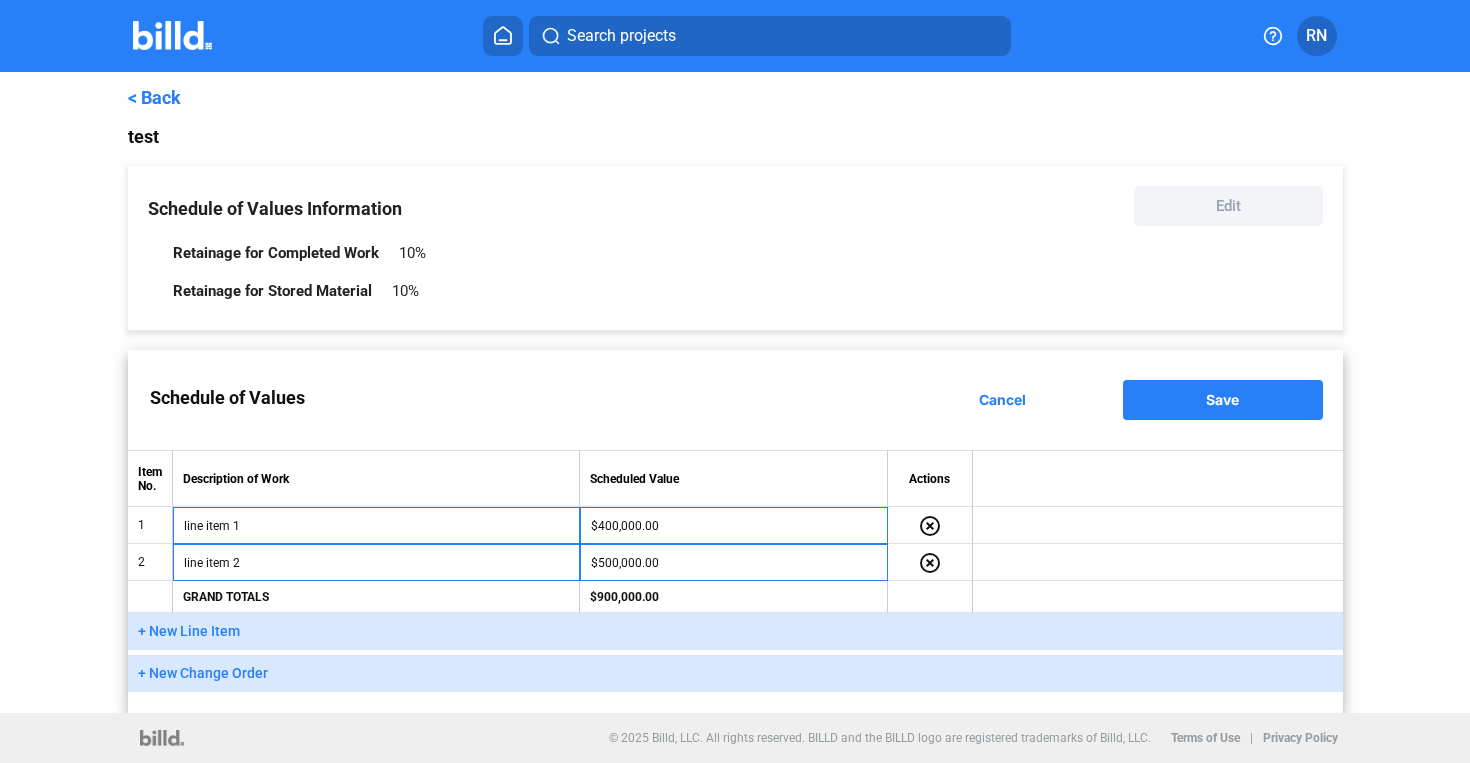 click on "+ New Change Order" at bounding box center (203, 673) 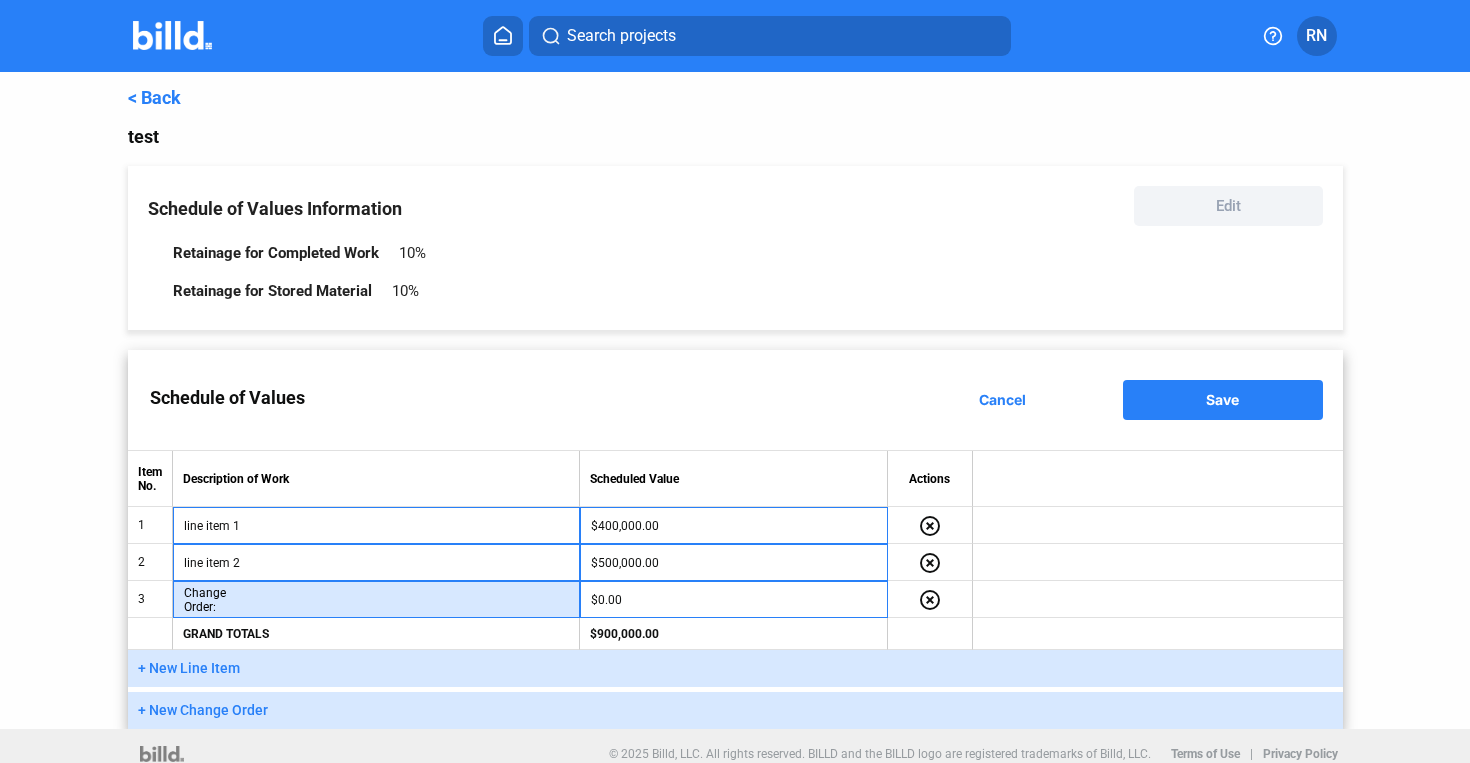 click at bounding box center (414, 600) 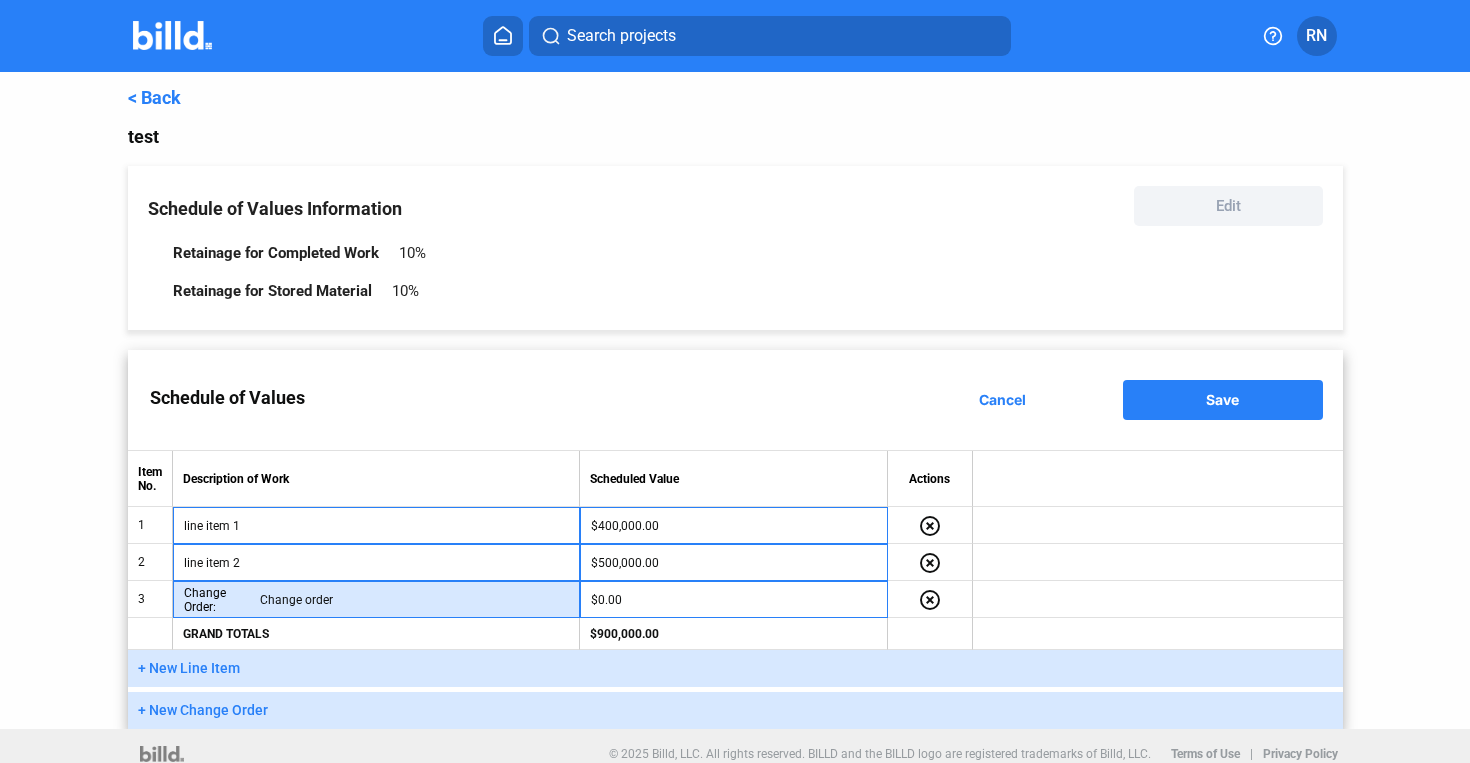 type on "Change order" 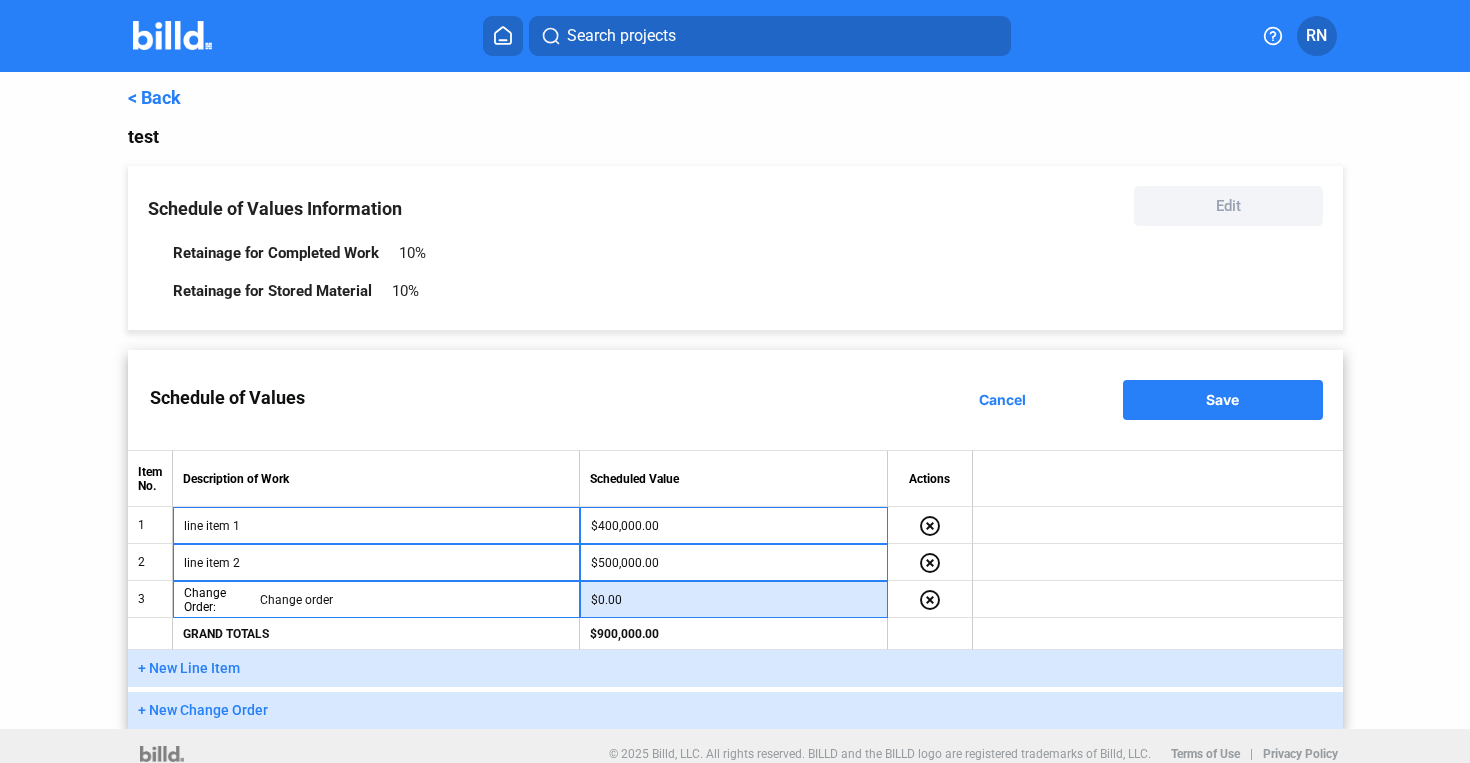 click on "$0.00" at bounding box center [734, 600] 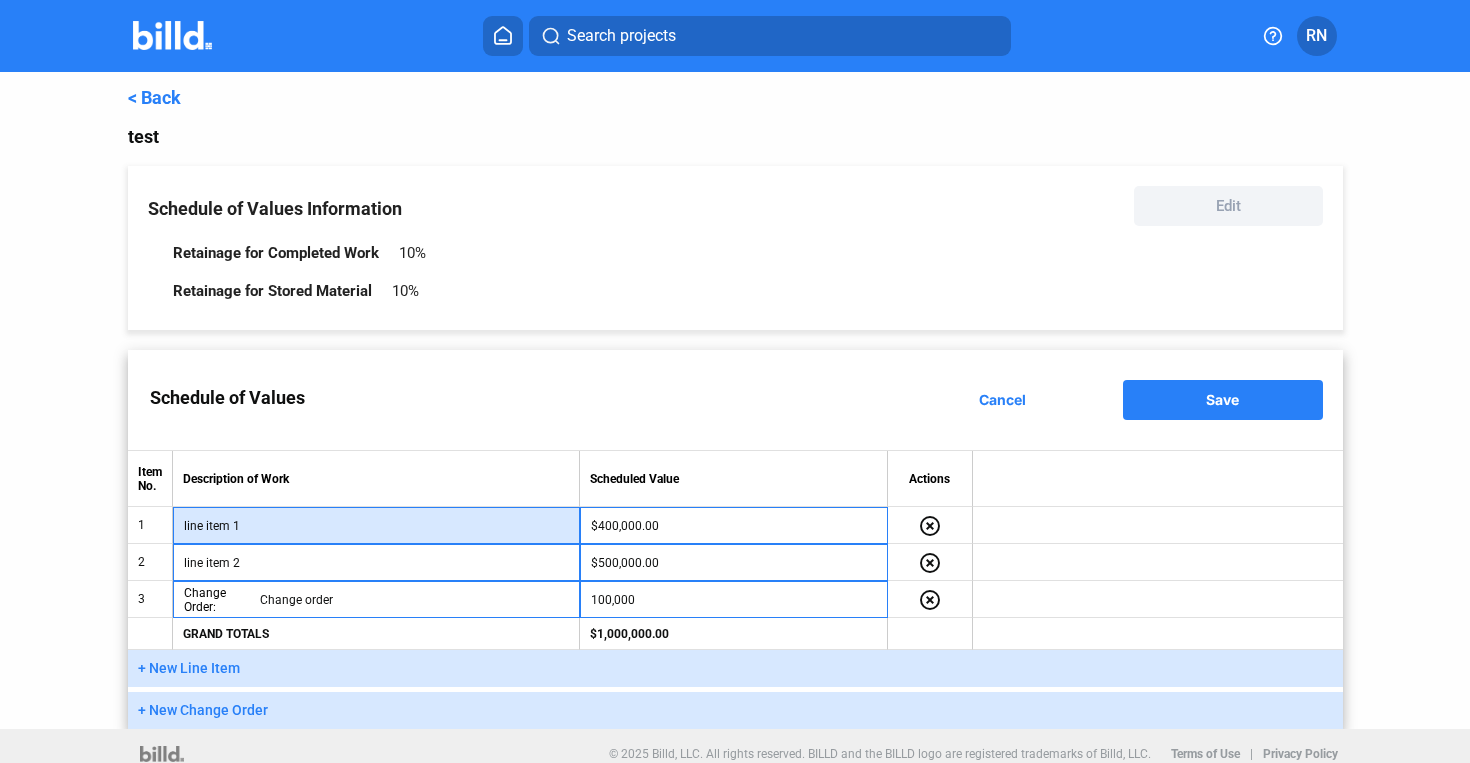 type on "$100,000.00" 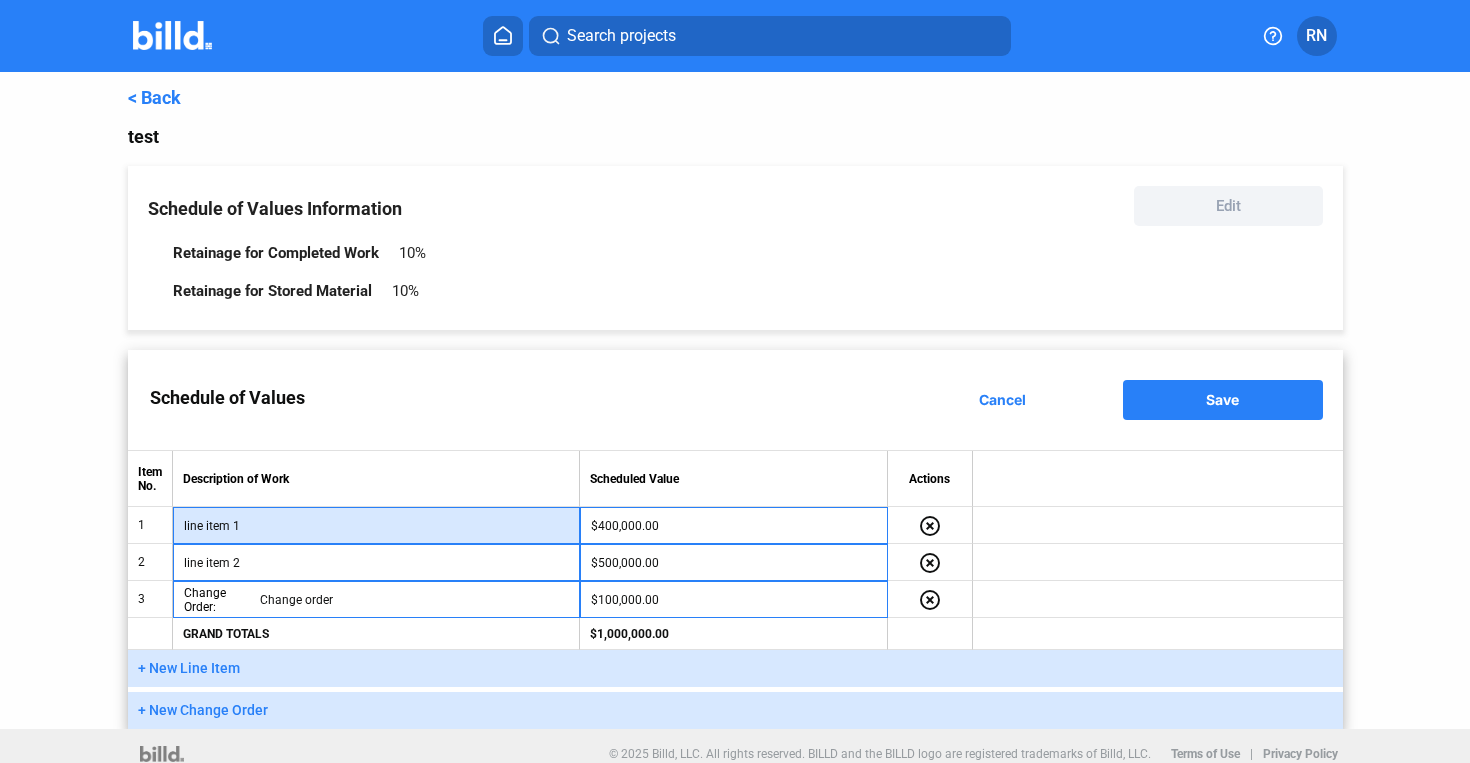click on "line item 1" at bounding box center [376, 526] 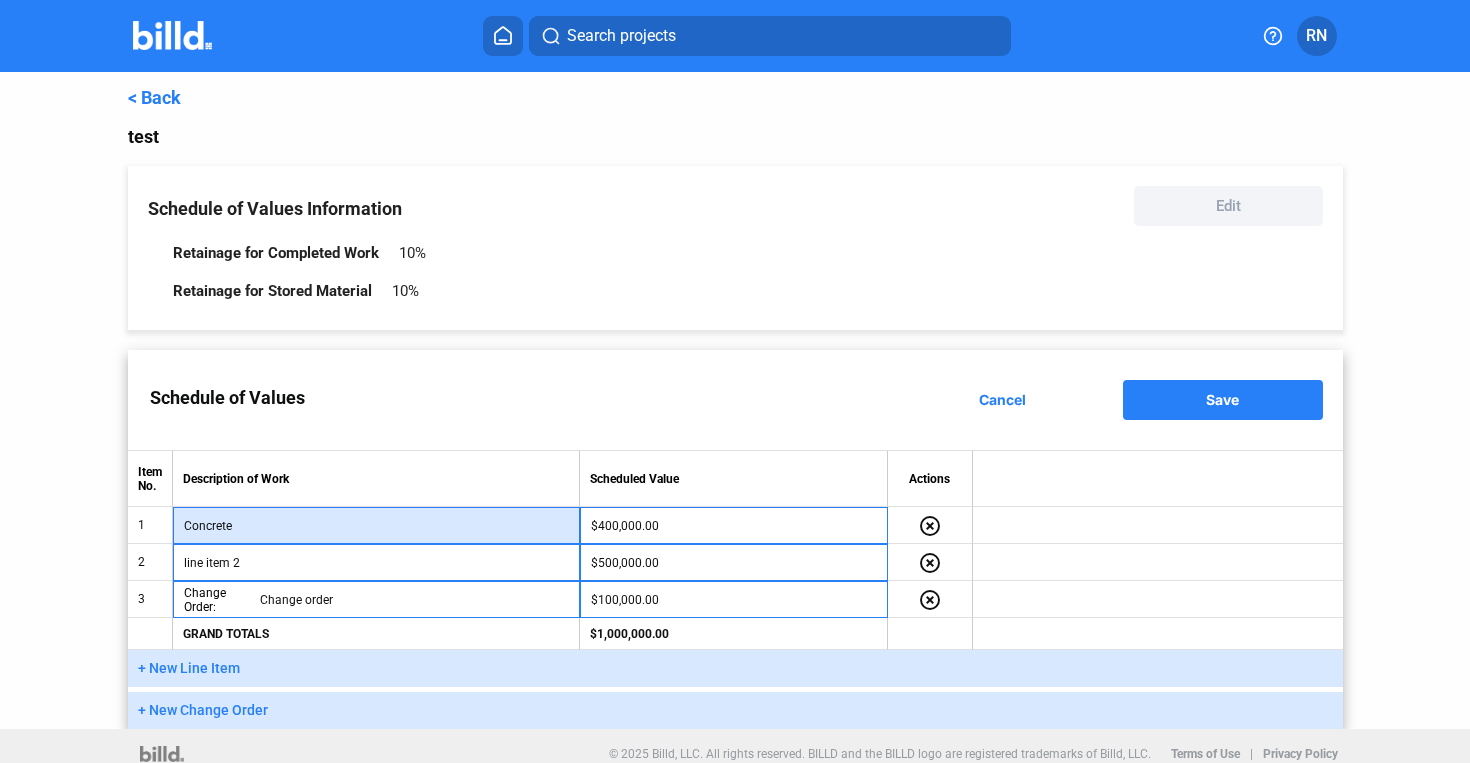 type on "Concrete" 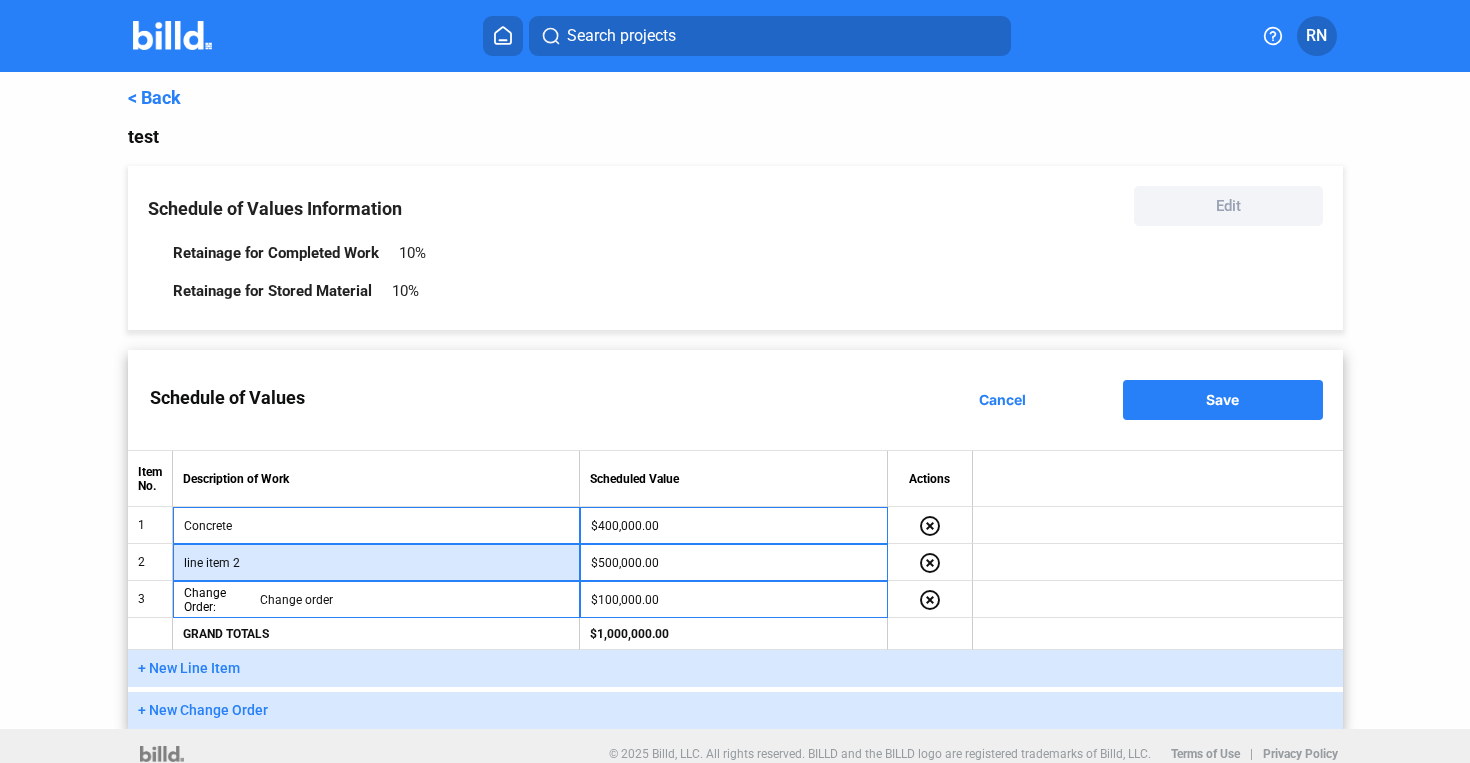 click on "line item 2" at bounding box center (376, 563) 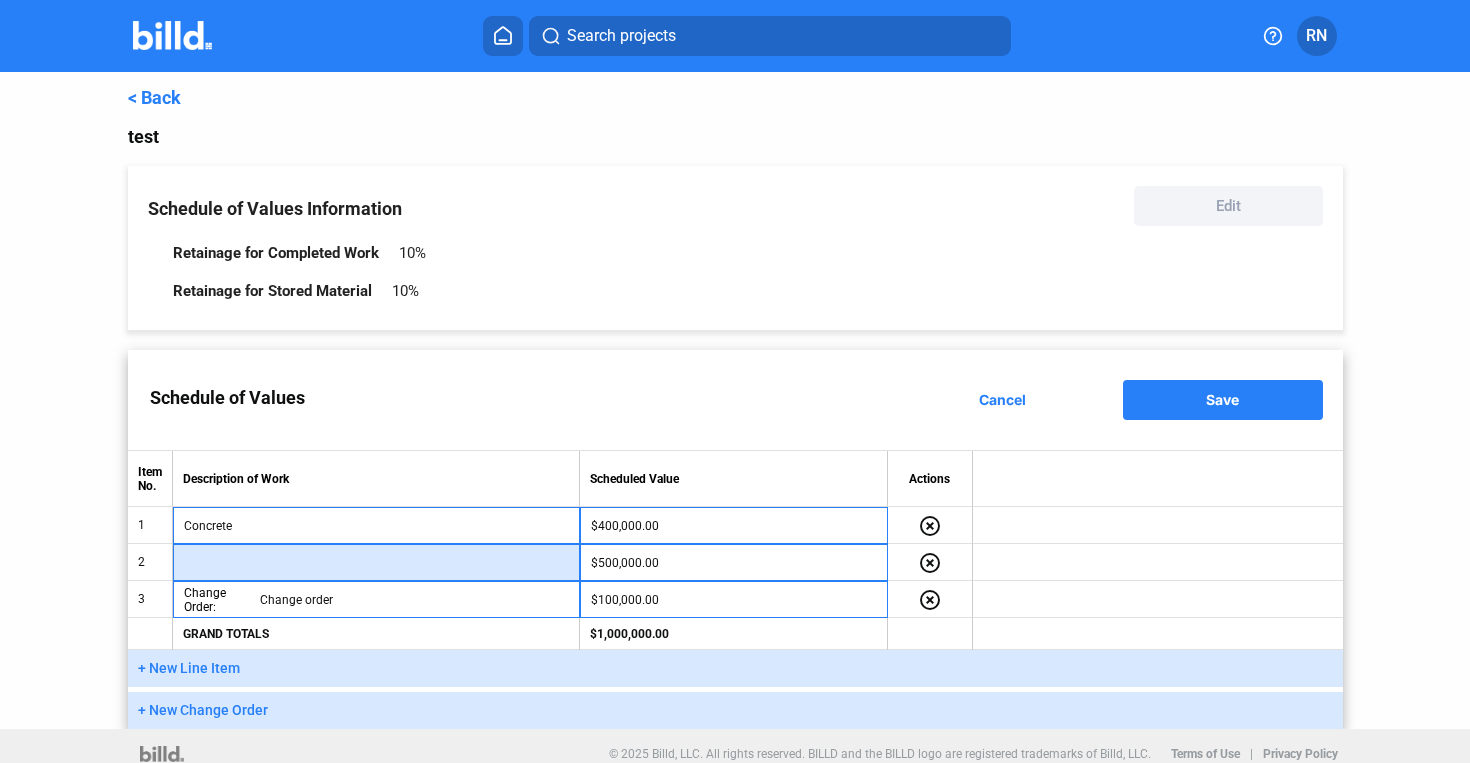 type on "D" 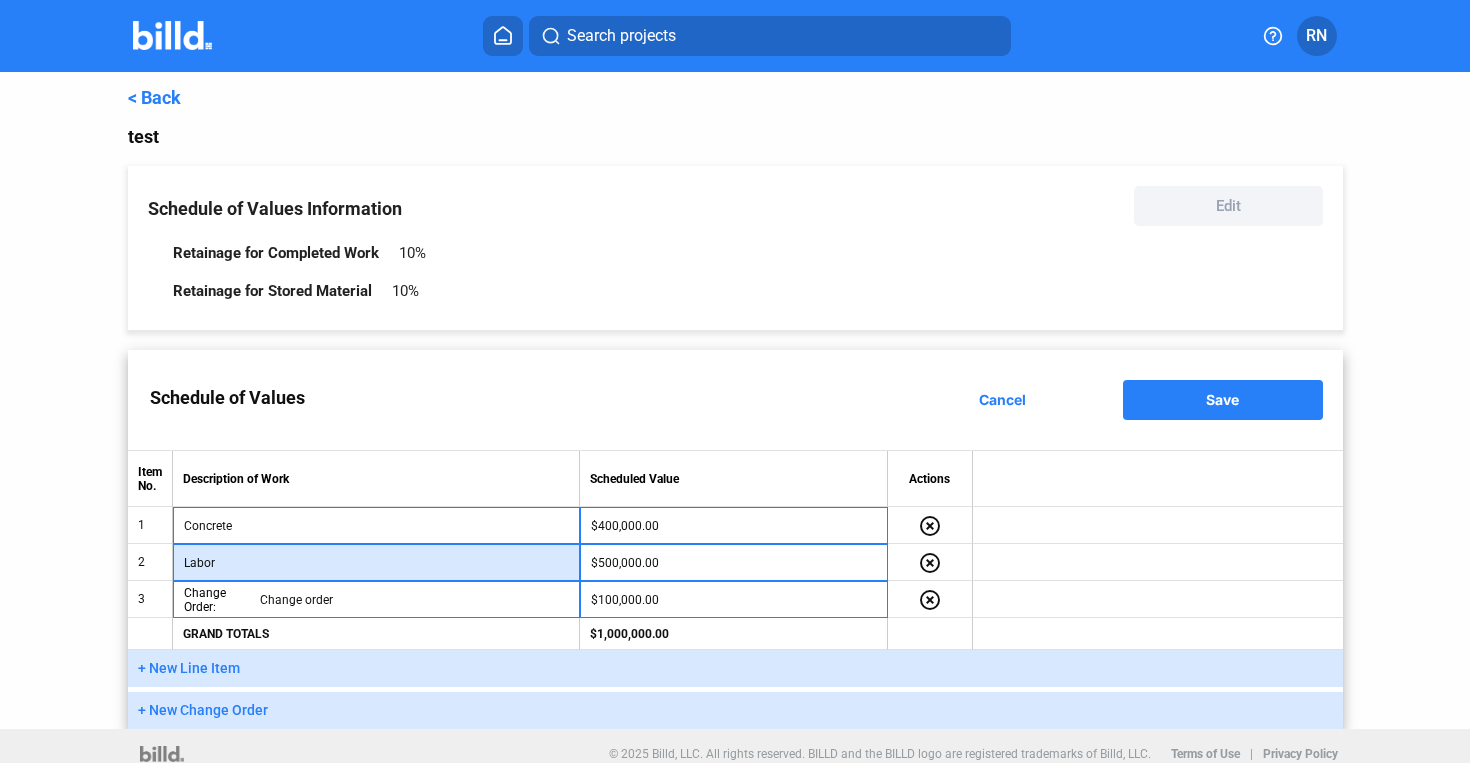 type on "Labor" 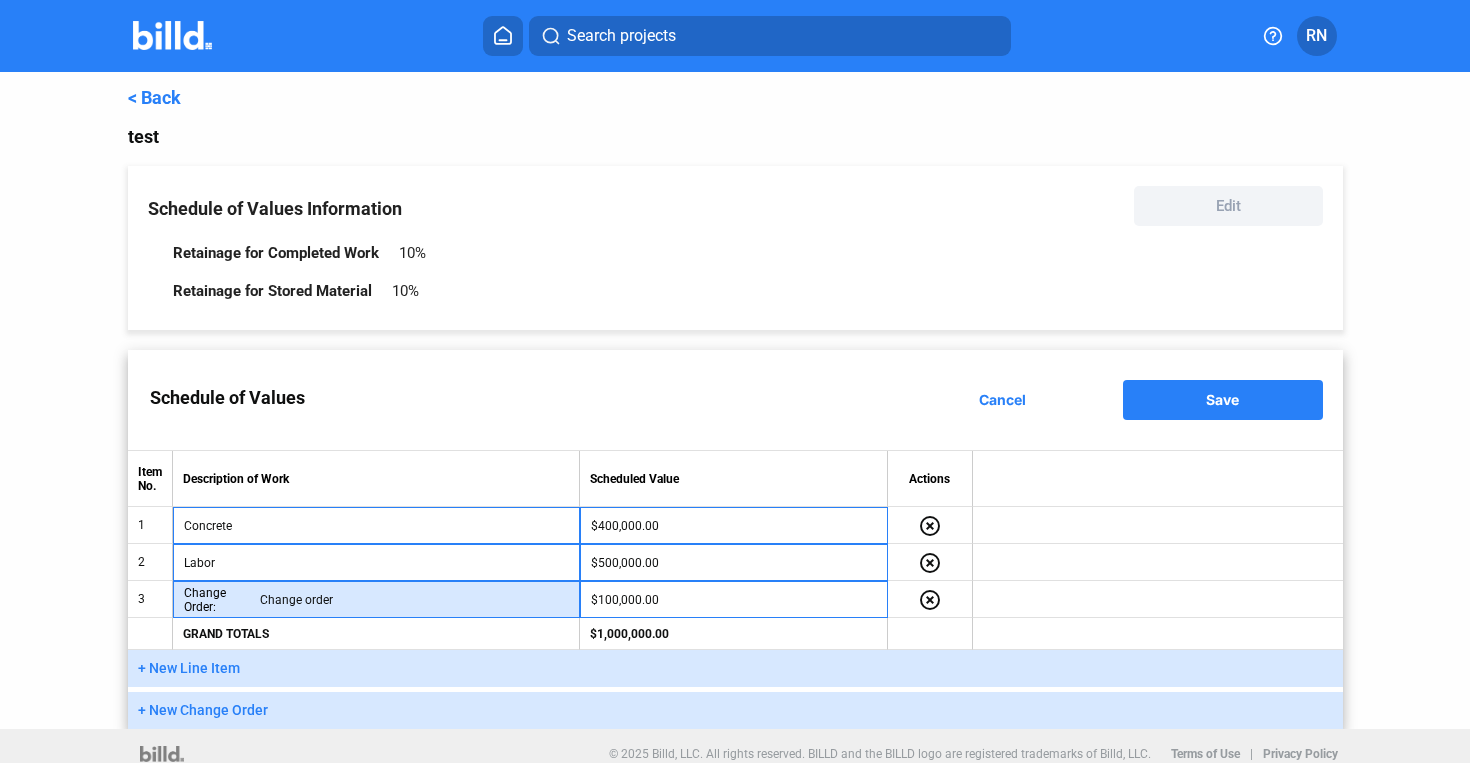 click on "Change order" at bounding box center (414, 600) 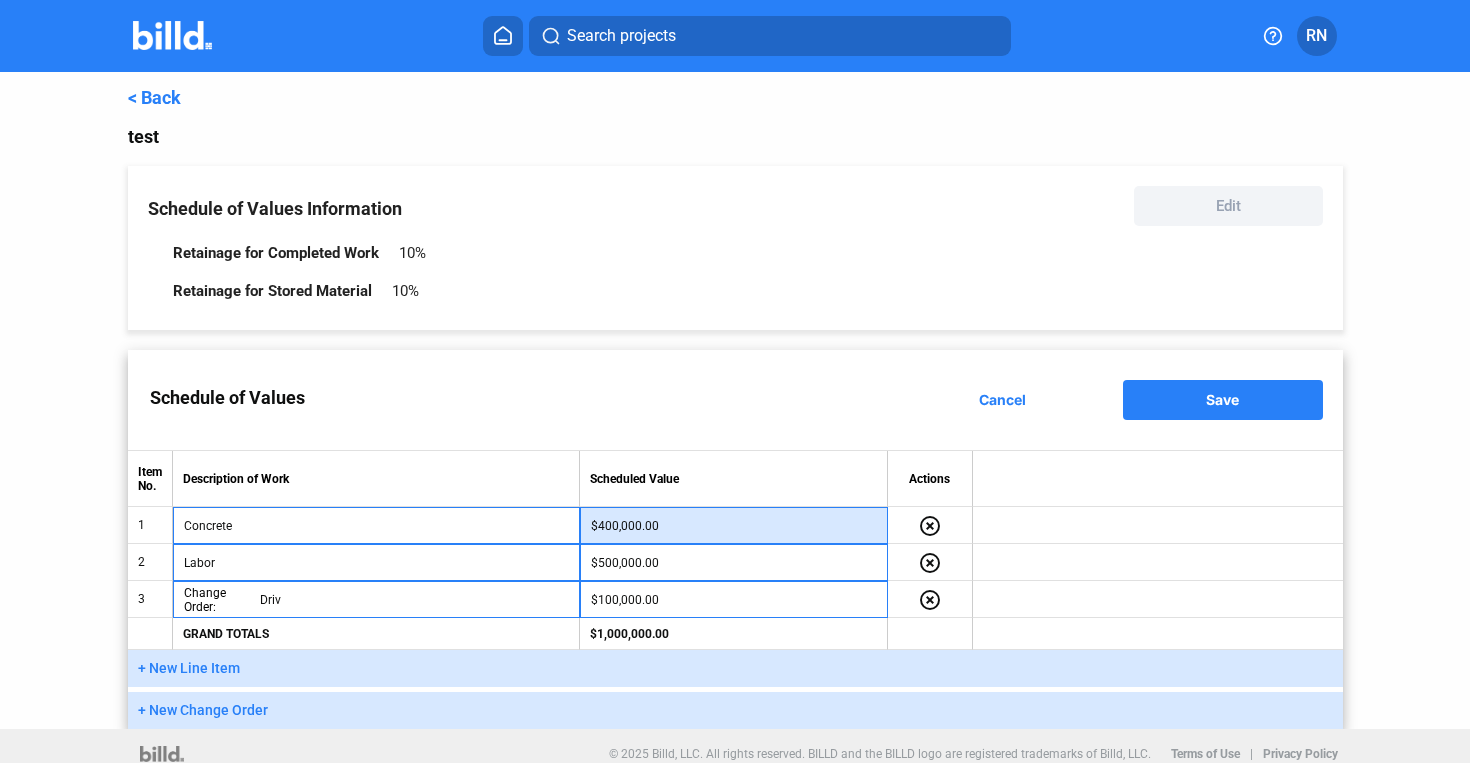 drag, startPoint x: 617, startPoint y: 530, endPoint x: 616, endPoint y: 564, distance: 34.0147 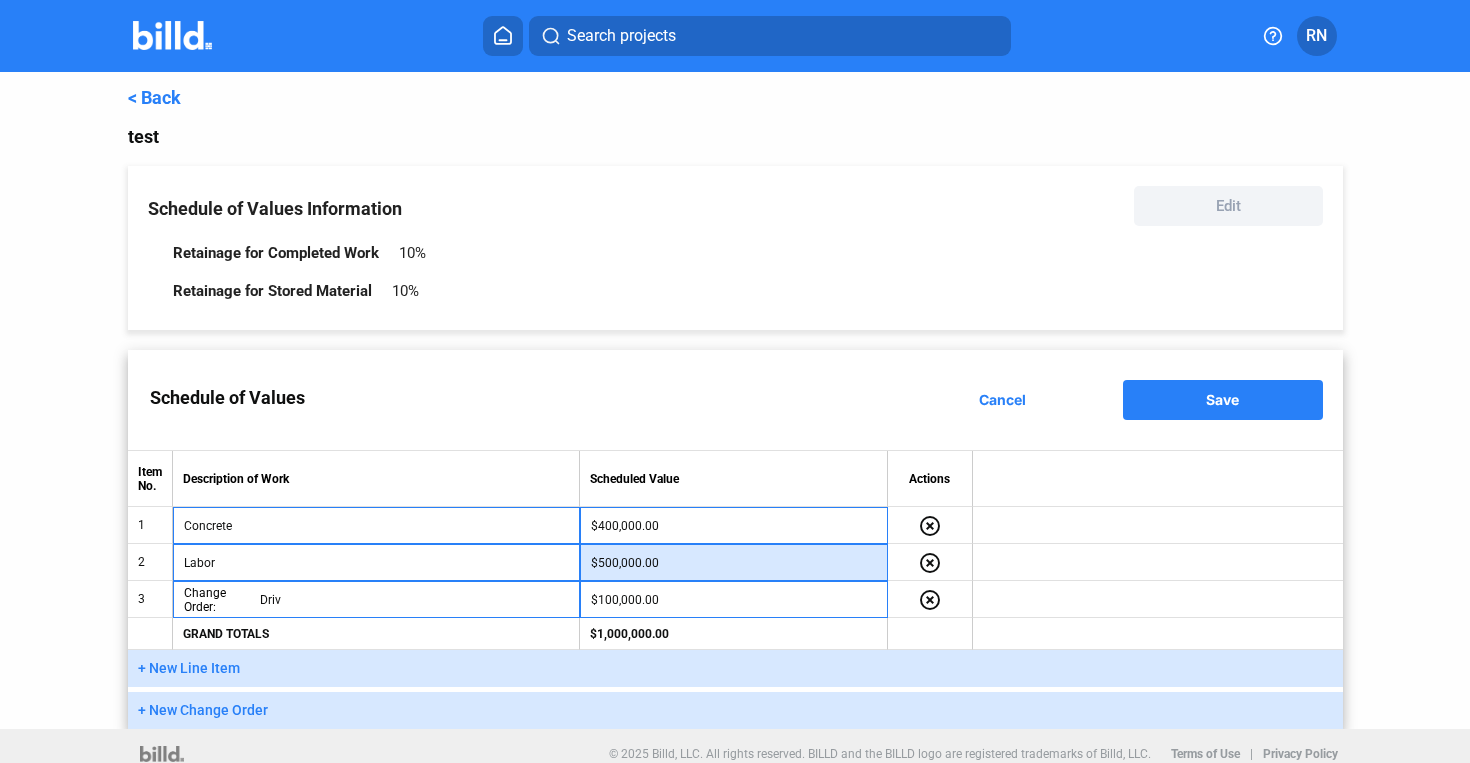 click on "$500,000.00" at bounding box center [734, 563] 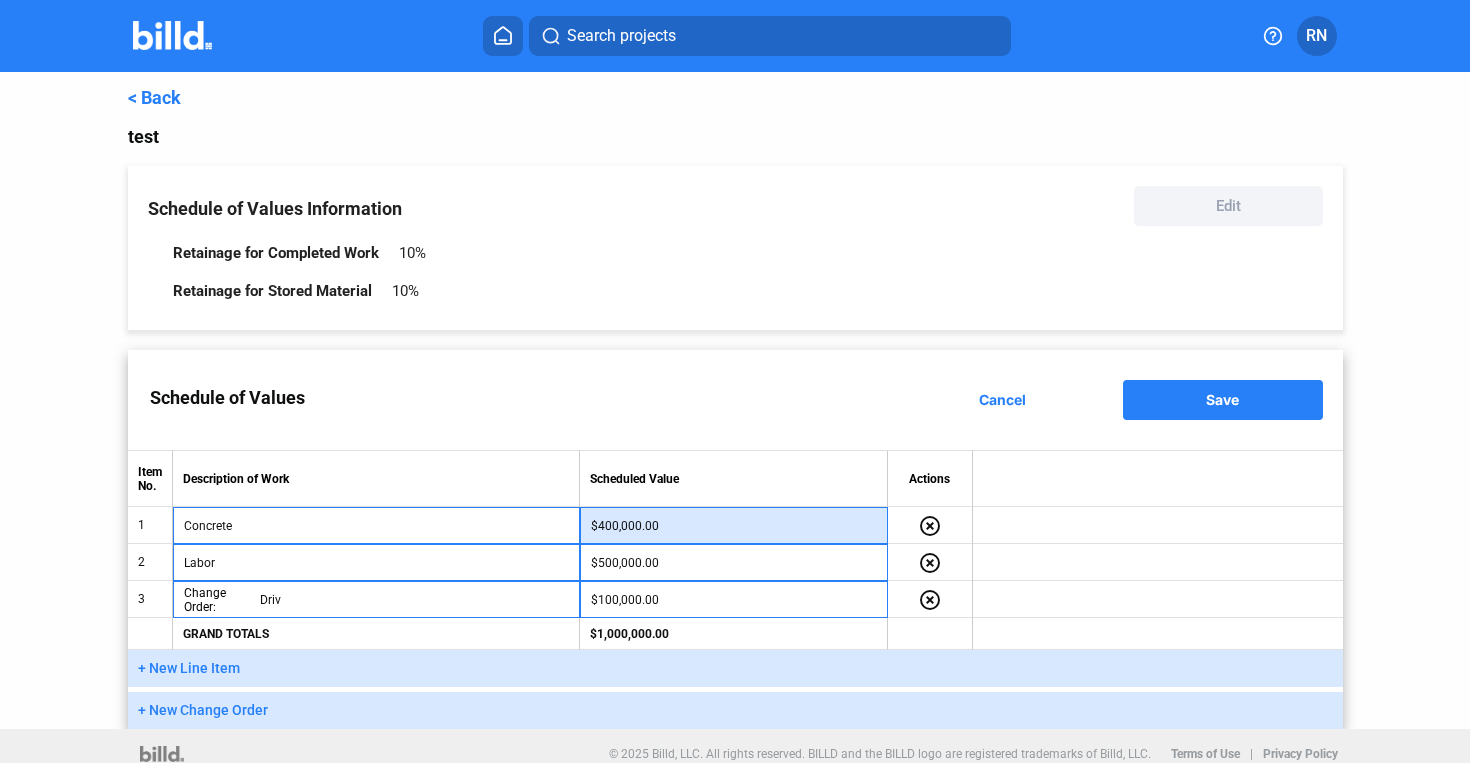click on "$400,000.00" at bounding box center [734, 526] 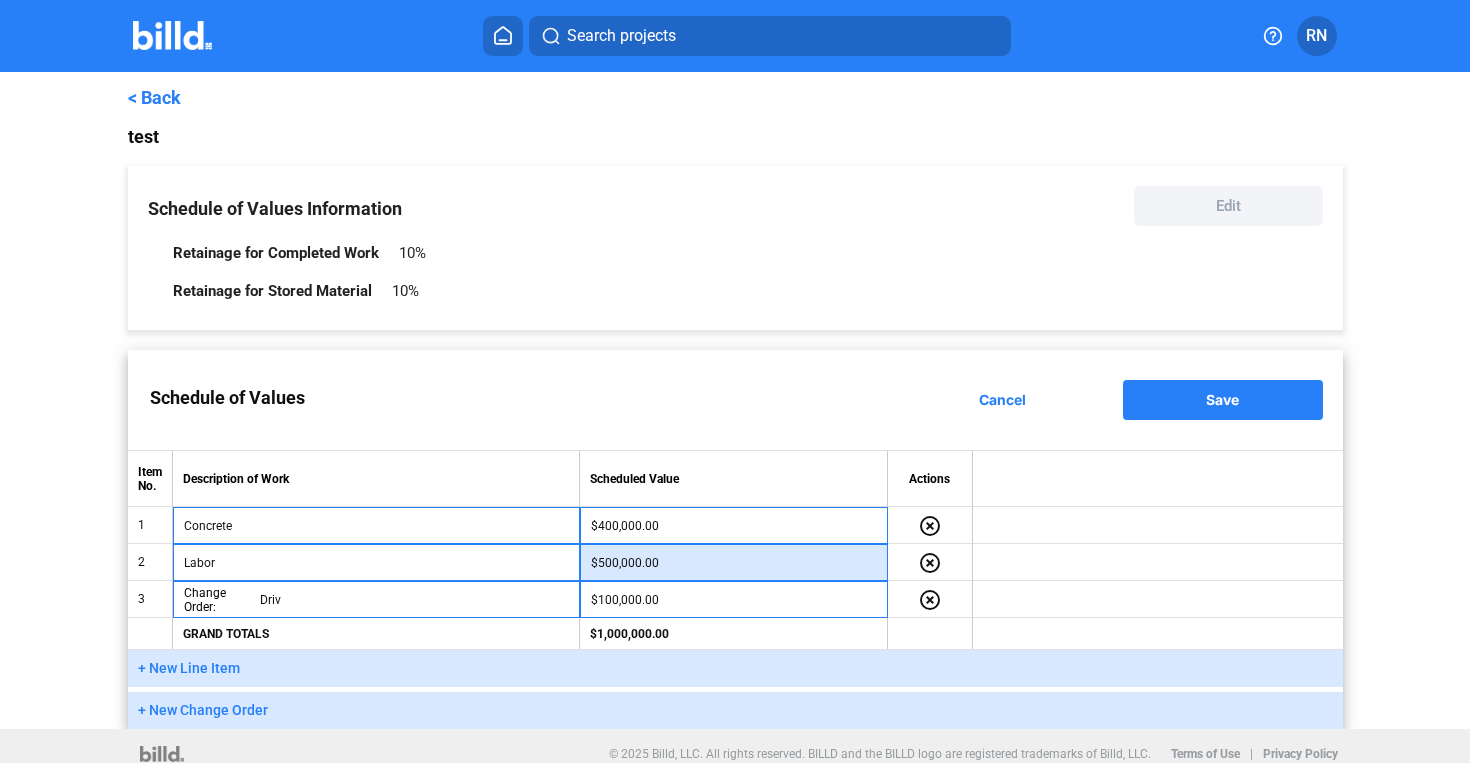 click on "$500,000.00" at bounding box center (734, 563) 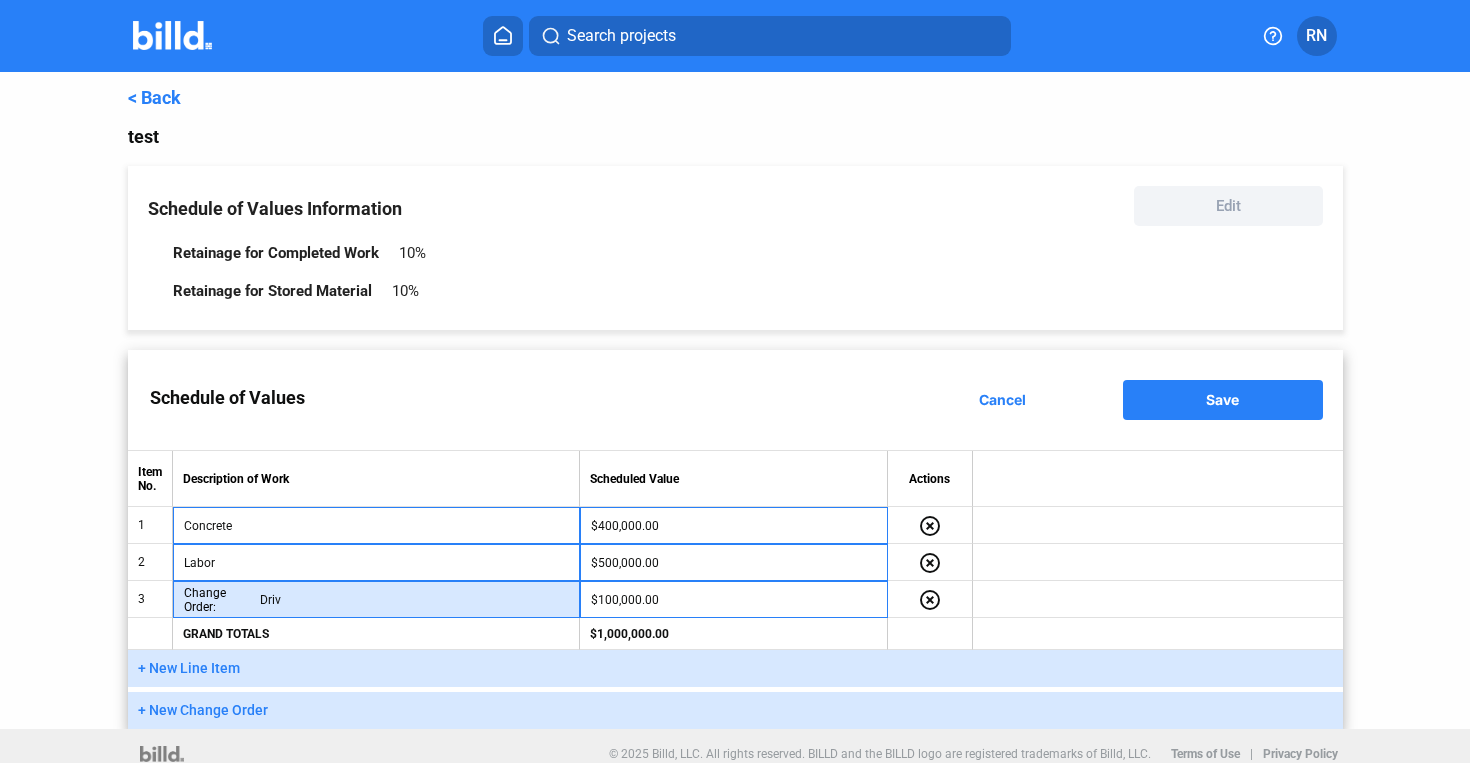 click on "Driv" at bounding box center [414, 600] 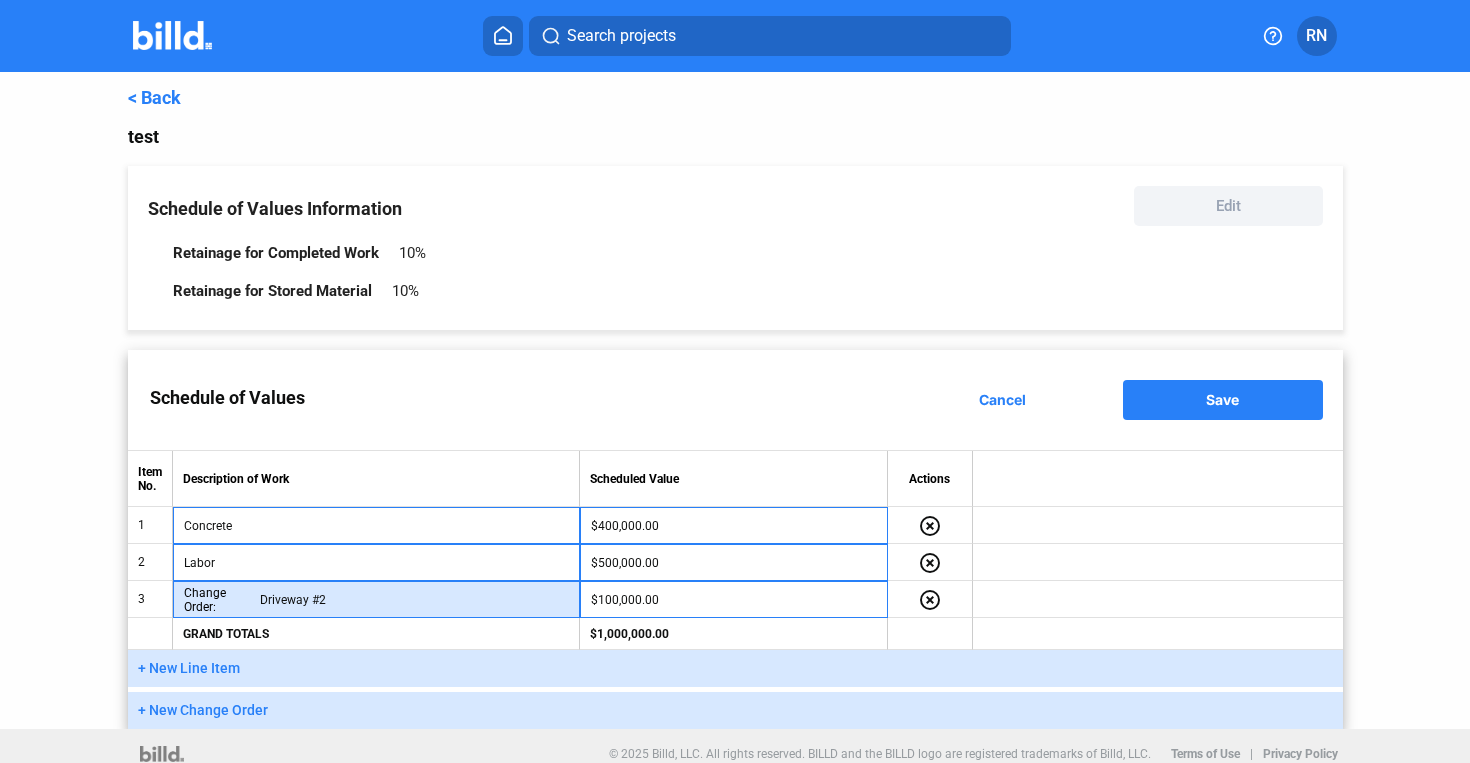 type on "Driveway #2" 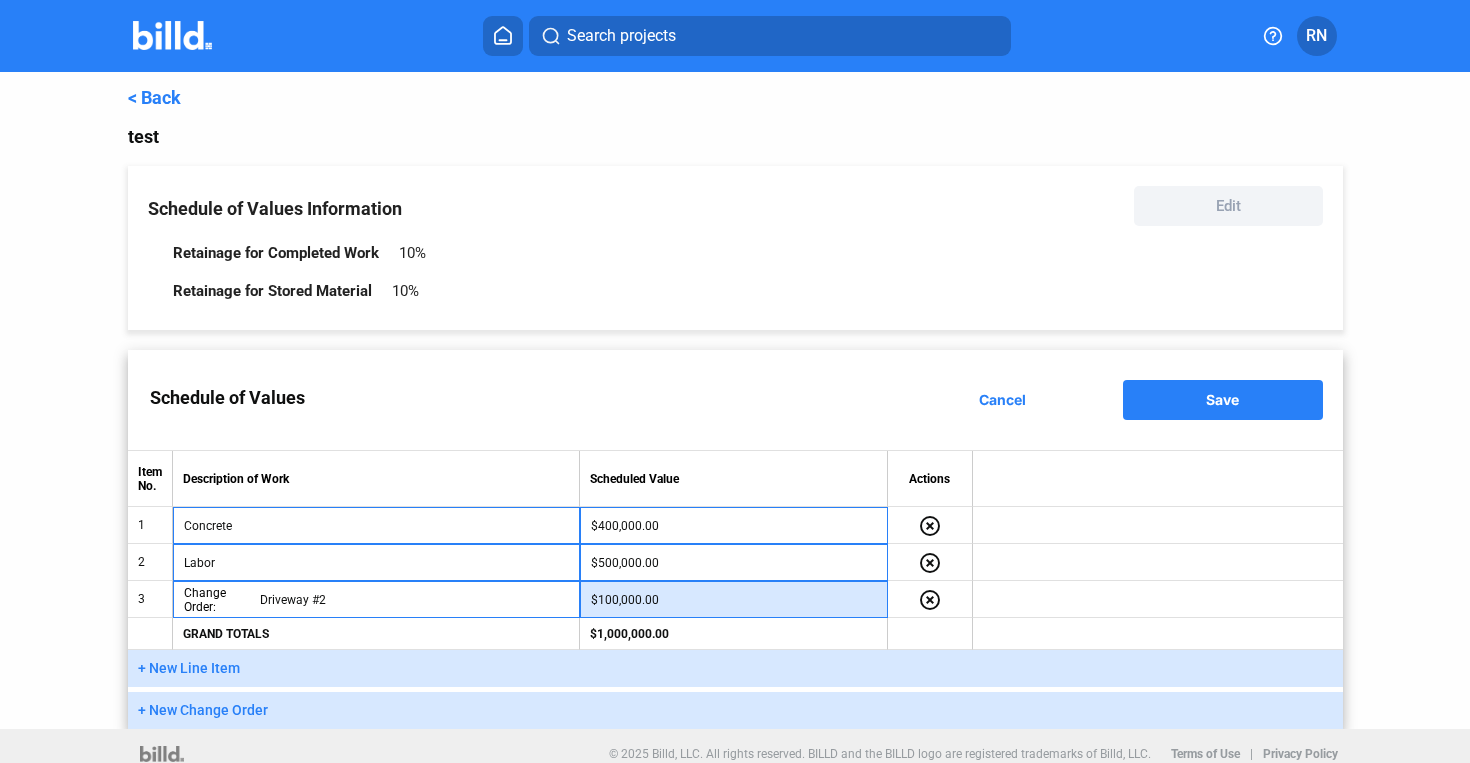 click on "$100,000.00" at bounding box center (734, 600) 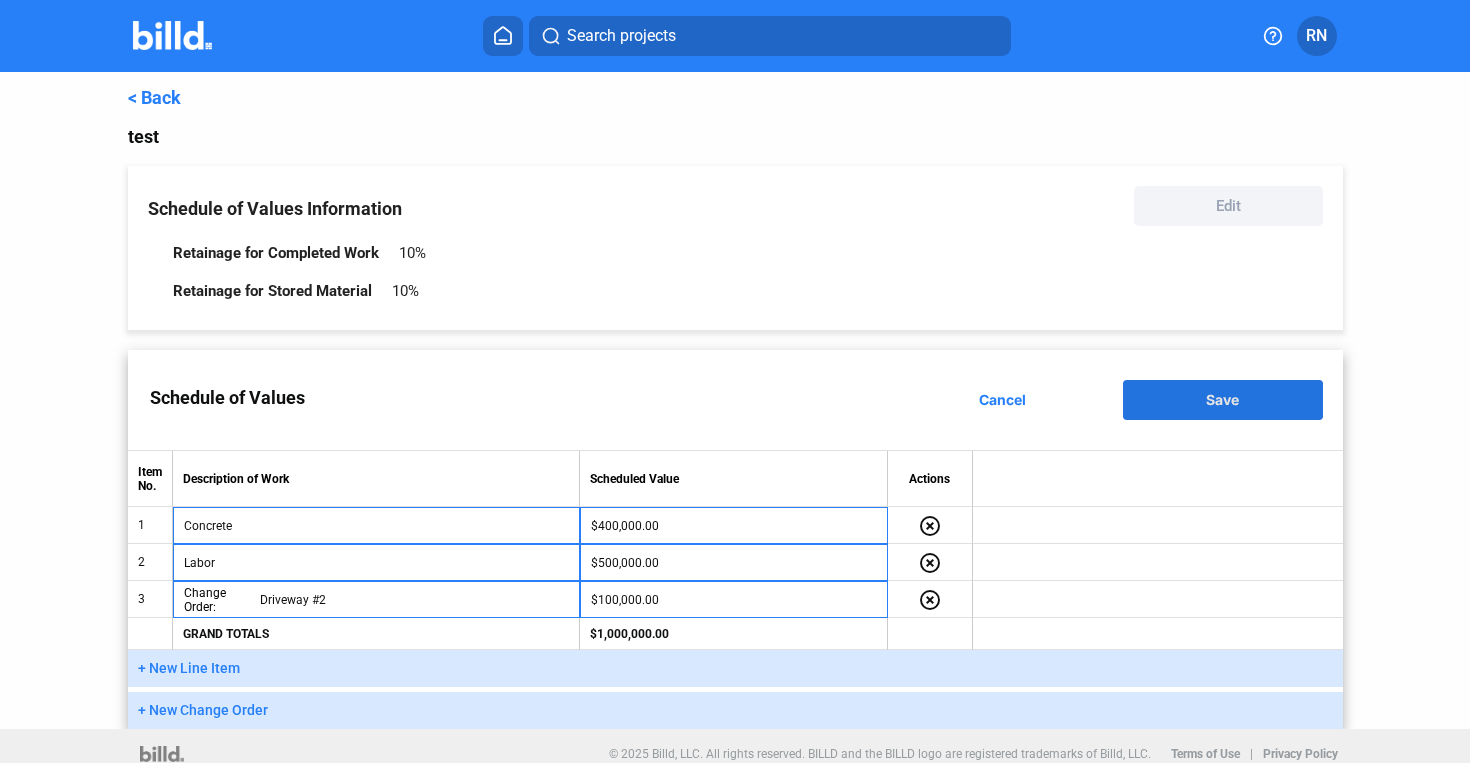 click on "Save" at bounding box center (1223, 400) 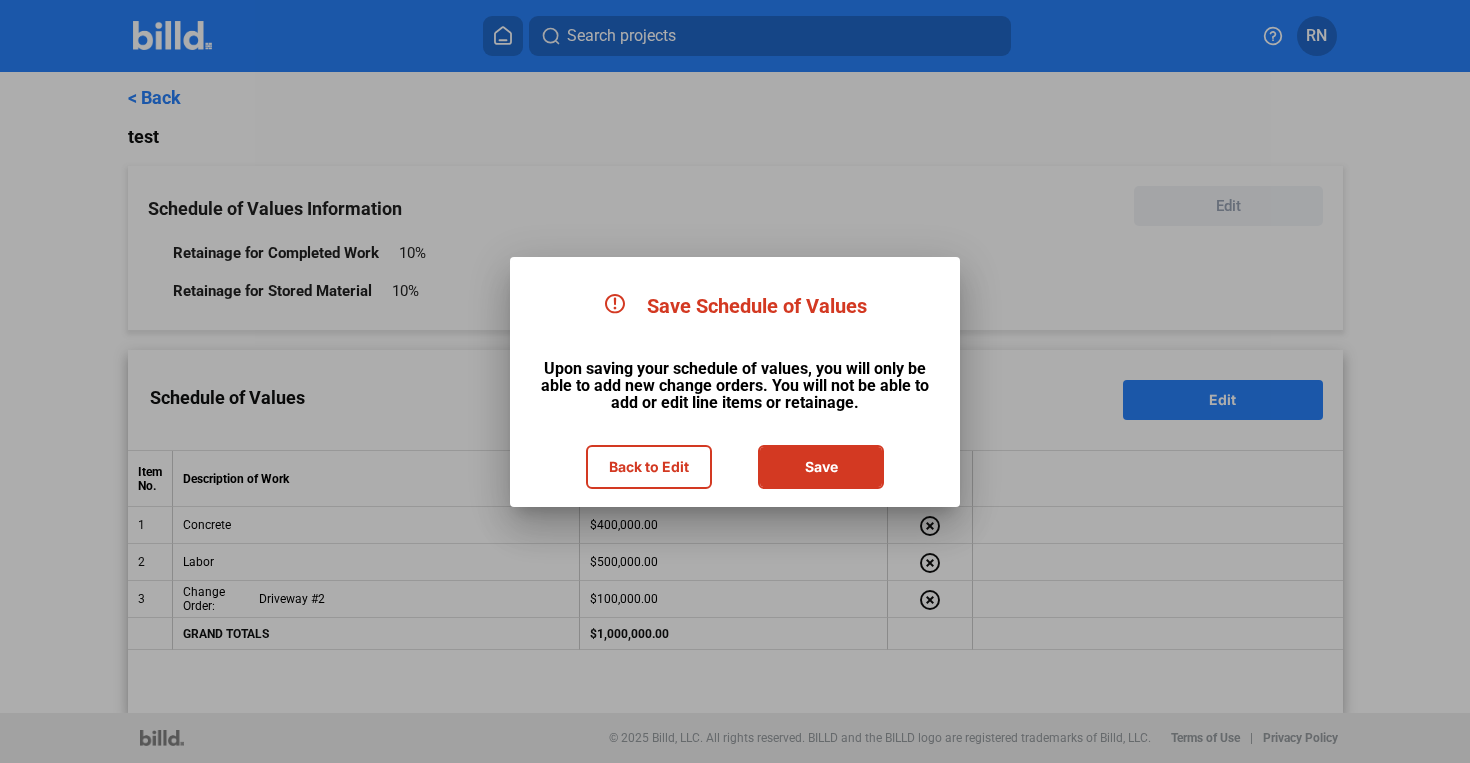 drag, startPoint x: 803, startPoint y: 469, endPoint x: 693, endPoint y: 360, distance: 154.858 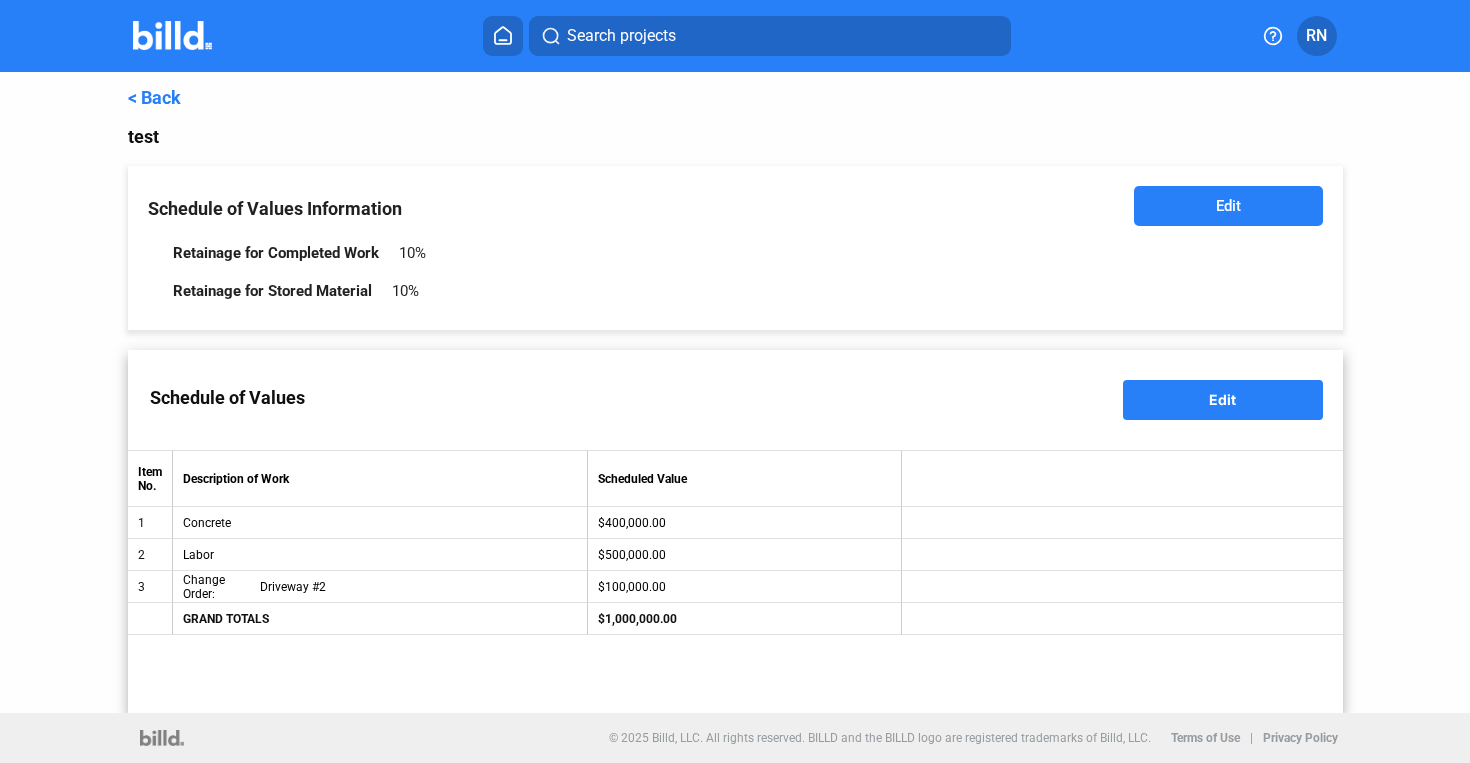 type on "Change Order: Driveway #2" 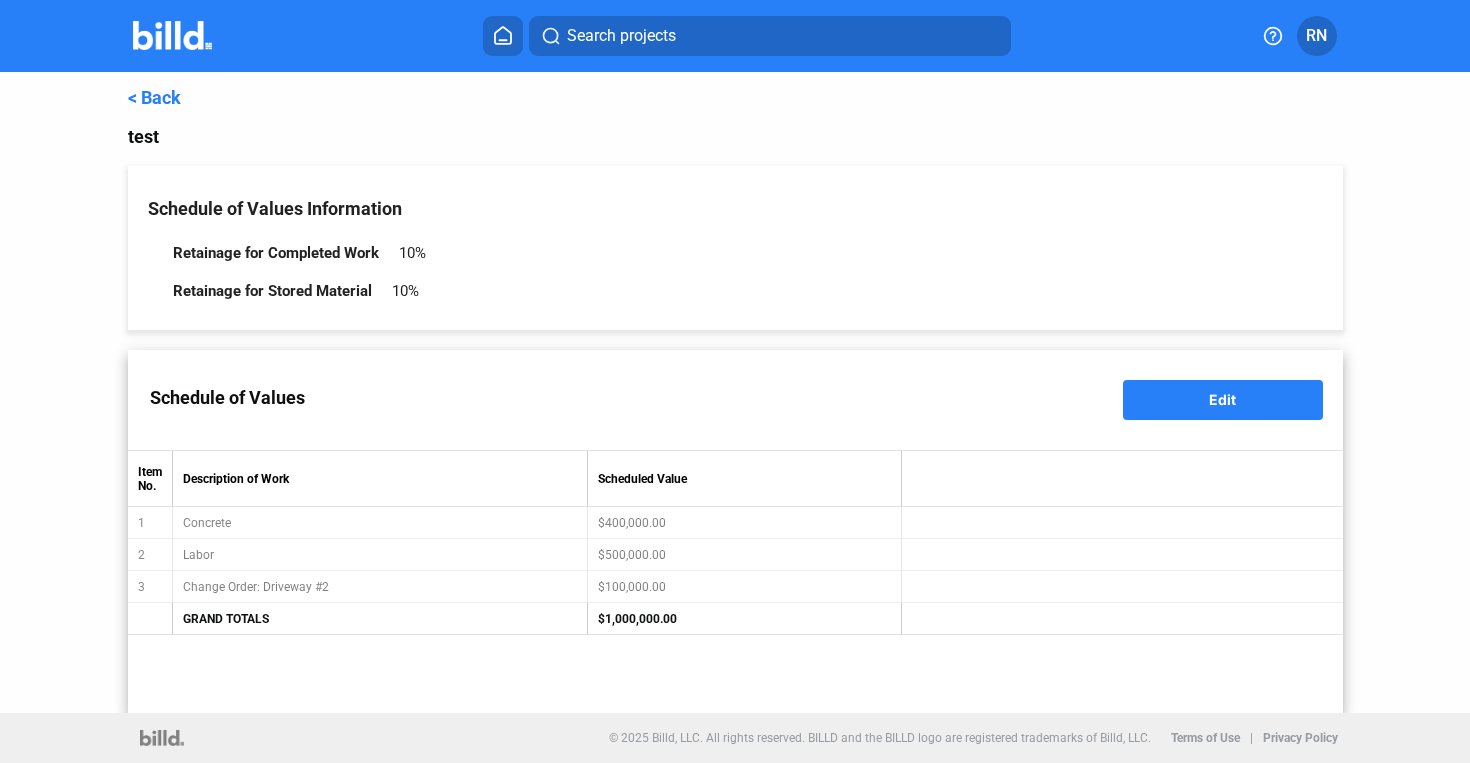 drag, startPoint x: 610, startPoint y: 621, endPoint x: 663, endPoint y: 621, distance: 53 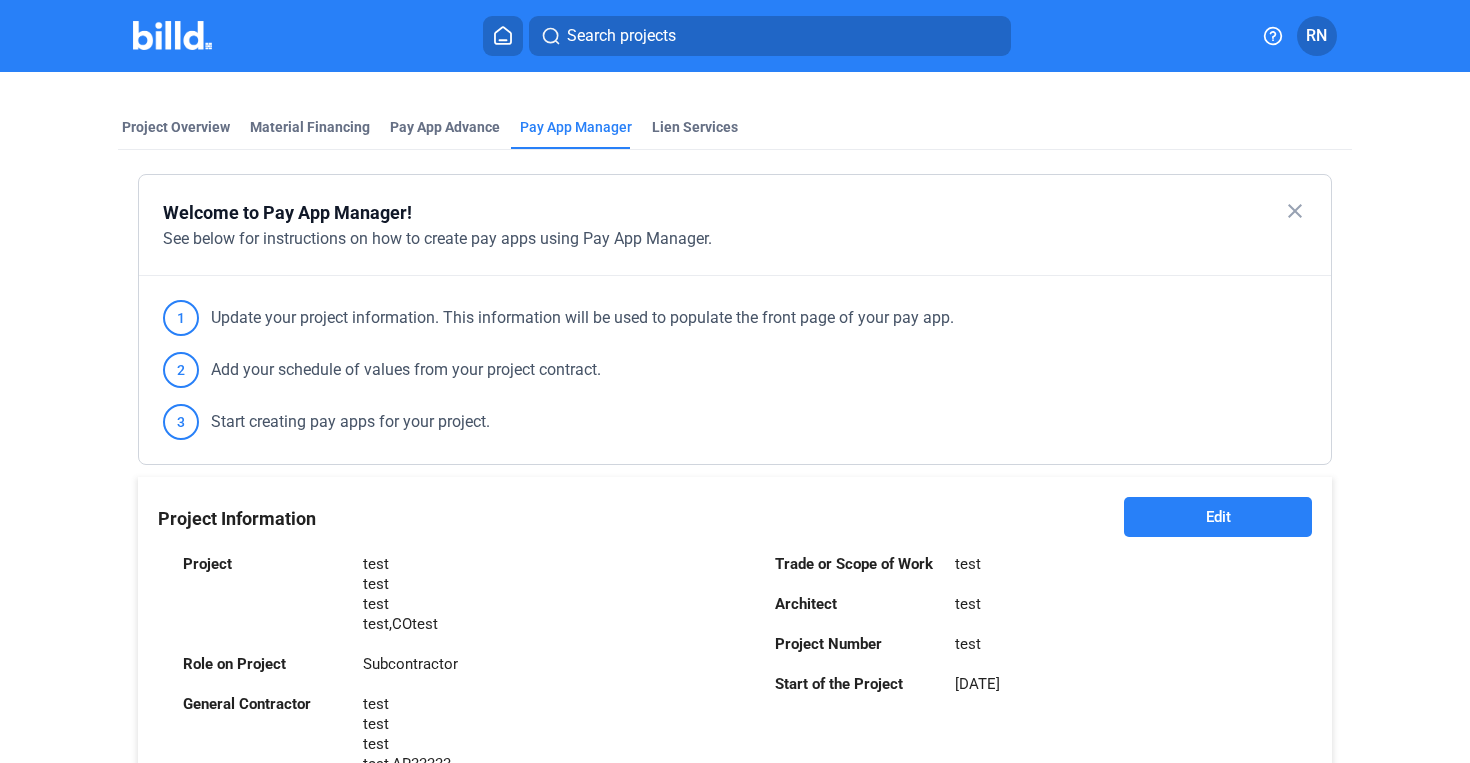 scroll, scrollTop: 43, scrollLeft: 0, axis: vertical 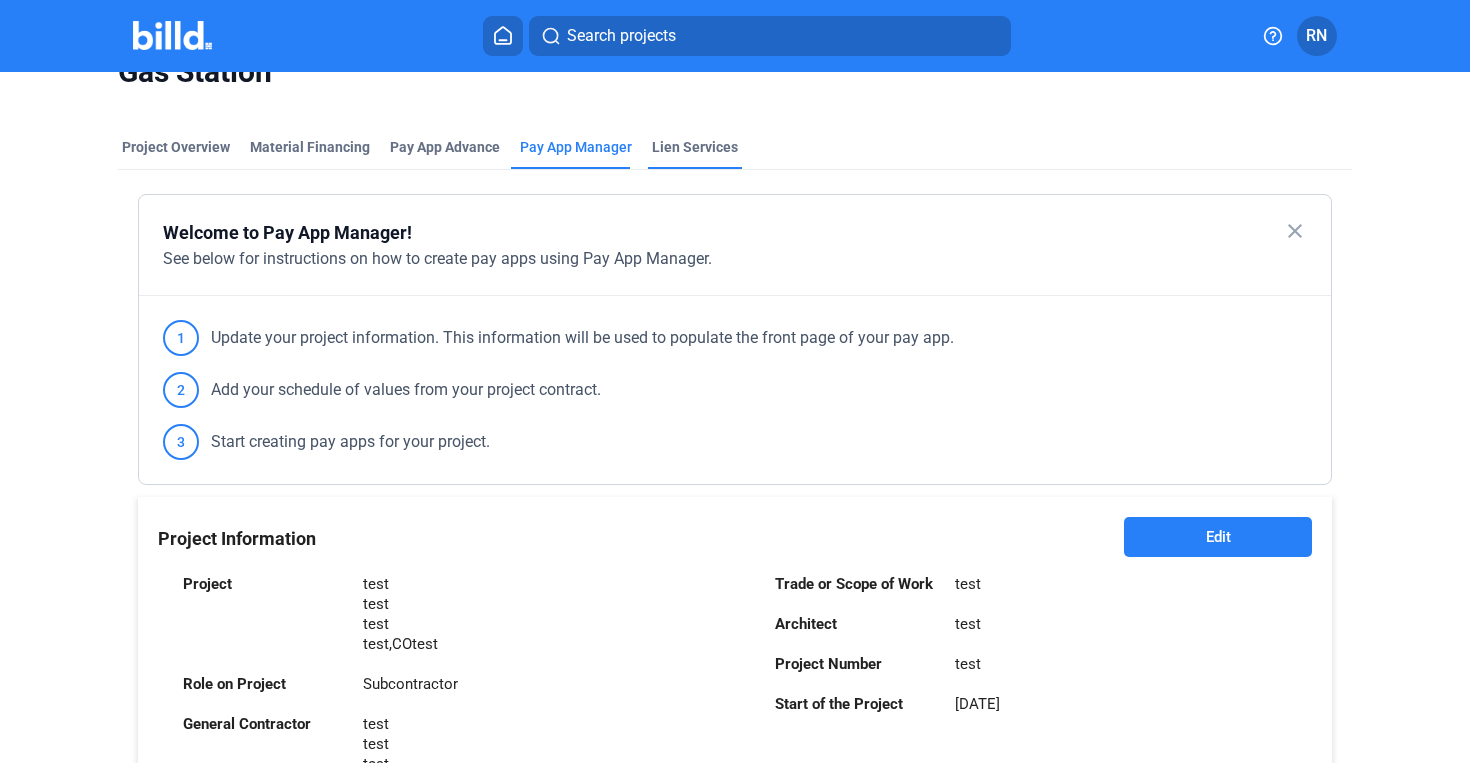 click on "Lien Services" at bounding box center [695, 147] 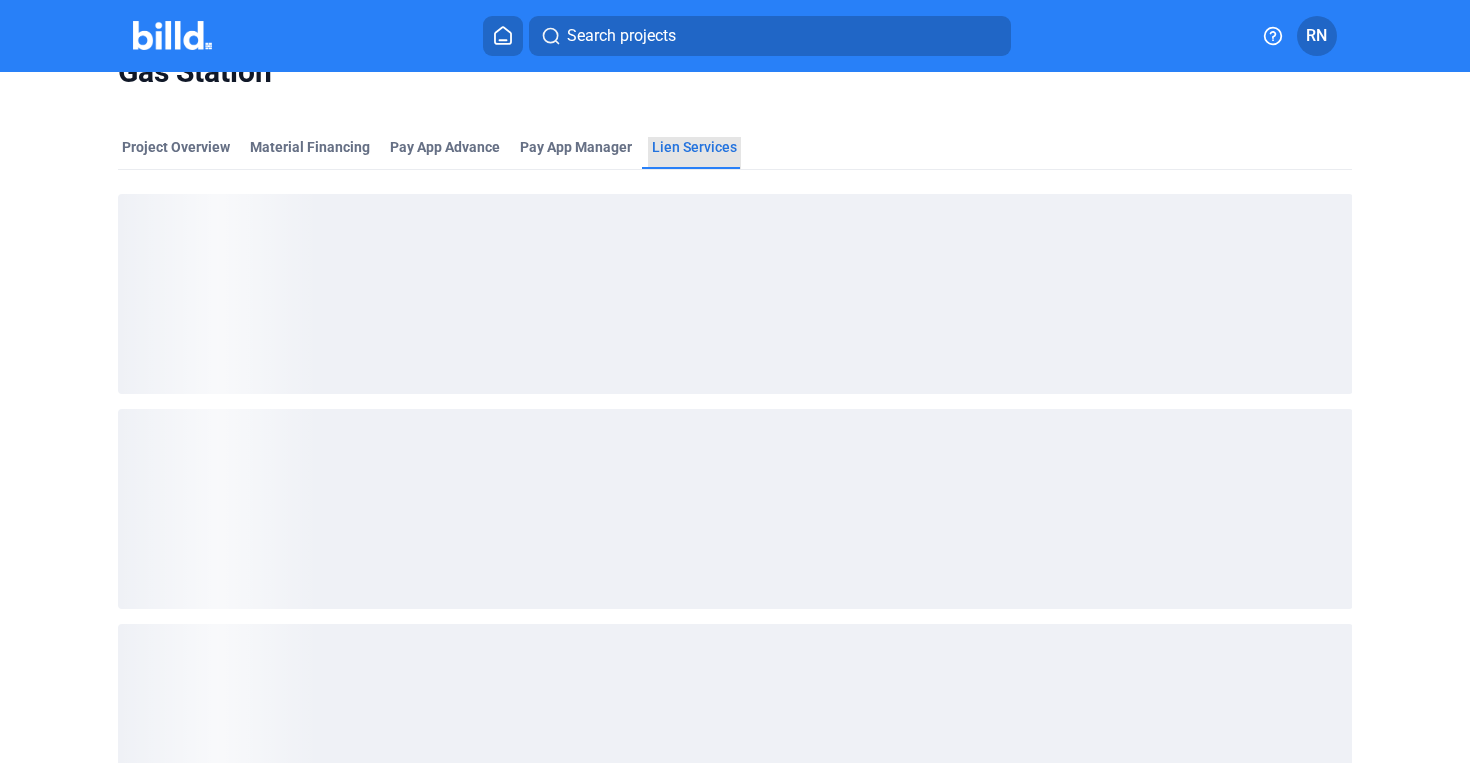 scroll, scrollTop: 0, scrollLeft: 0, axis: both 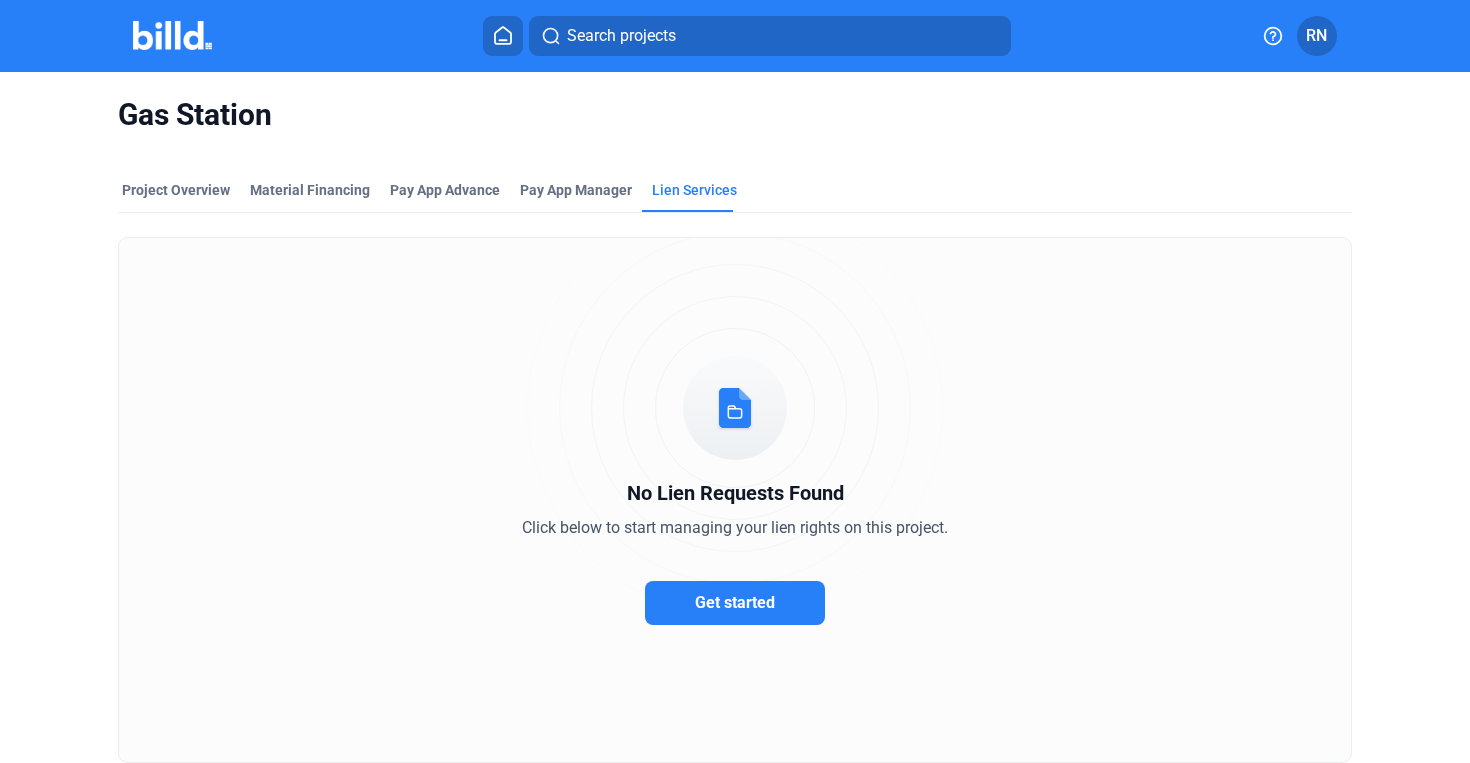 click on "Get started" at bounding box center [735, 602] 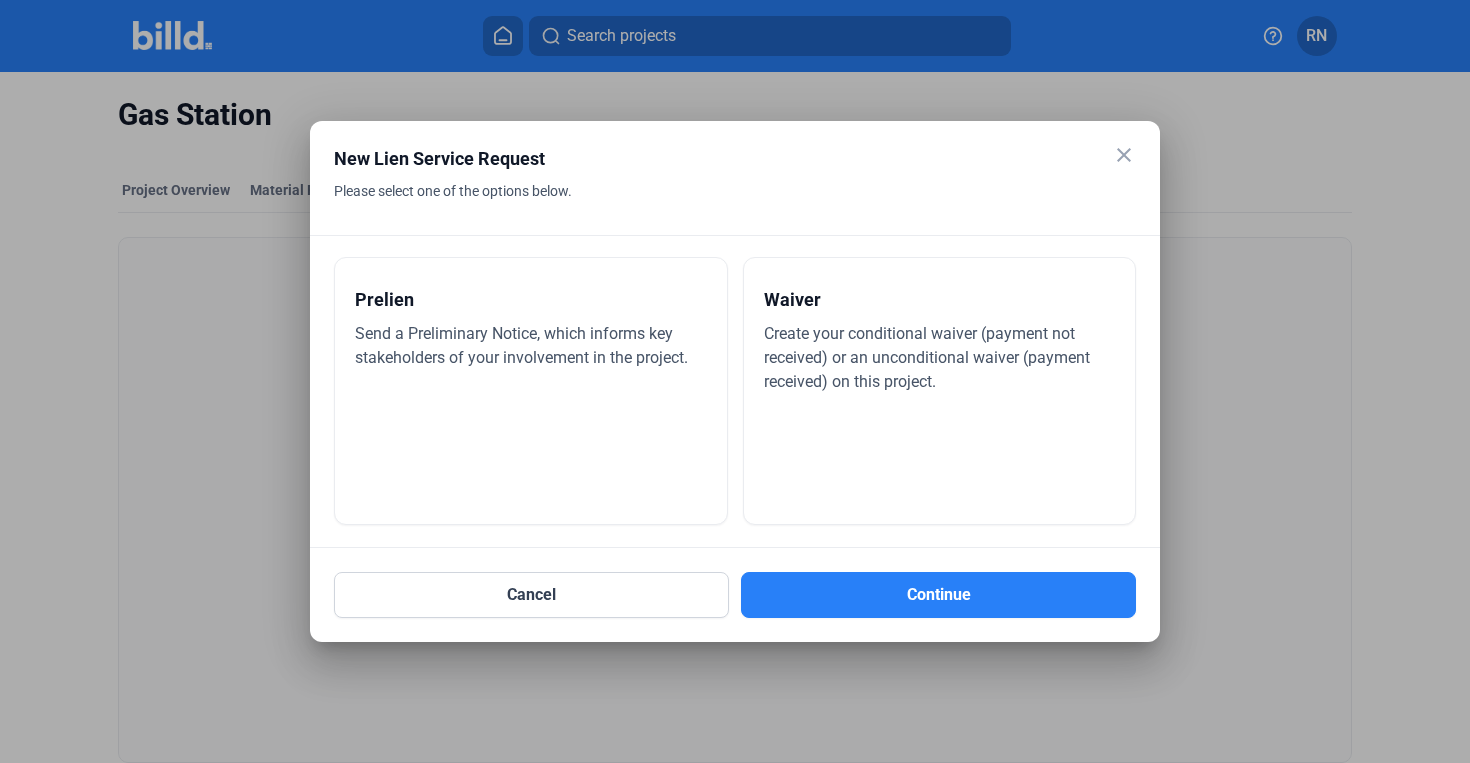 click on "Prelien   Send a Preliminary Notice, which informs key stakeholders of your involvement in the project." at bounding box center [531, 391] 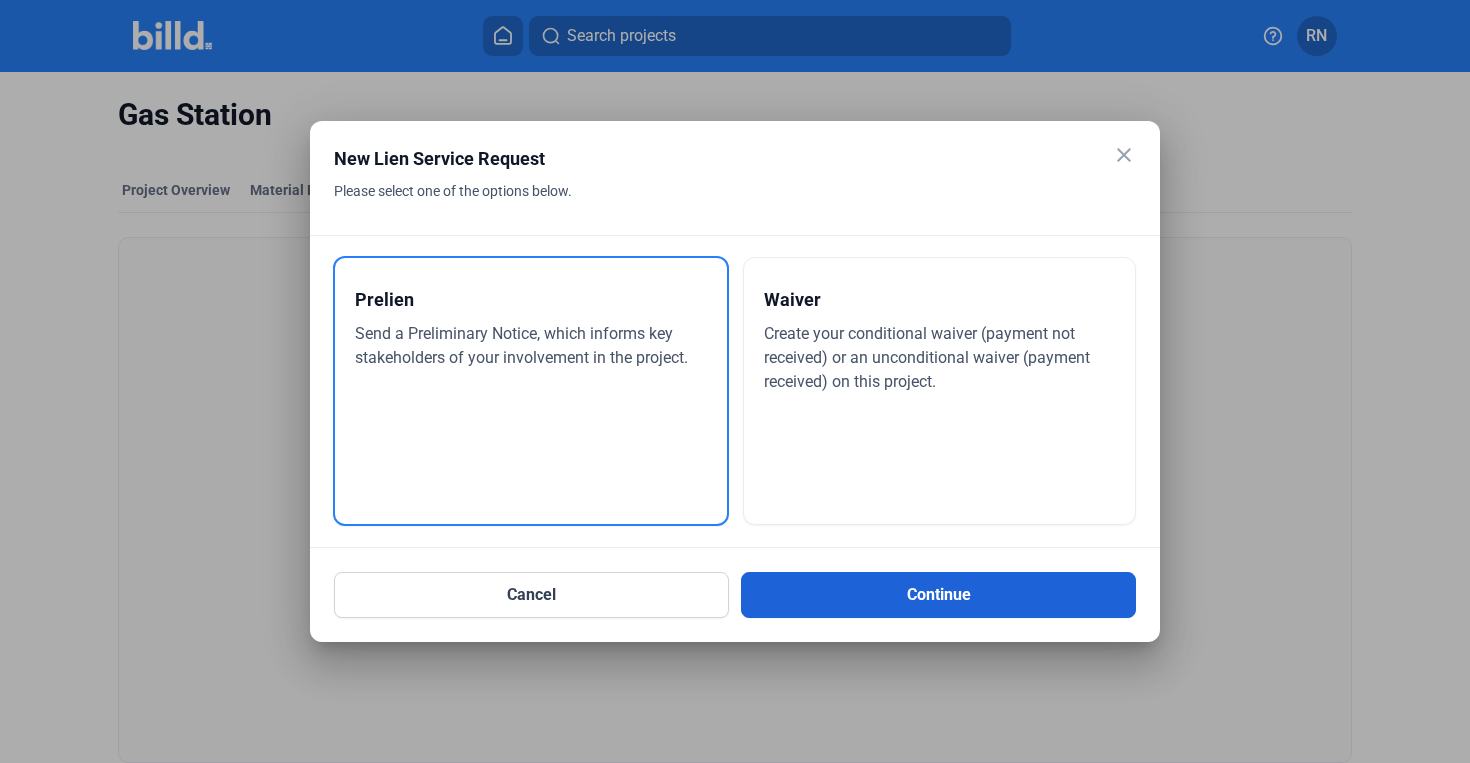 click on "Continue" at bounding box center (938, 595) 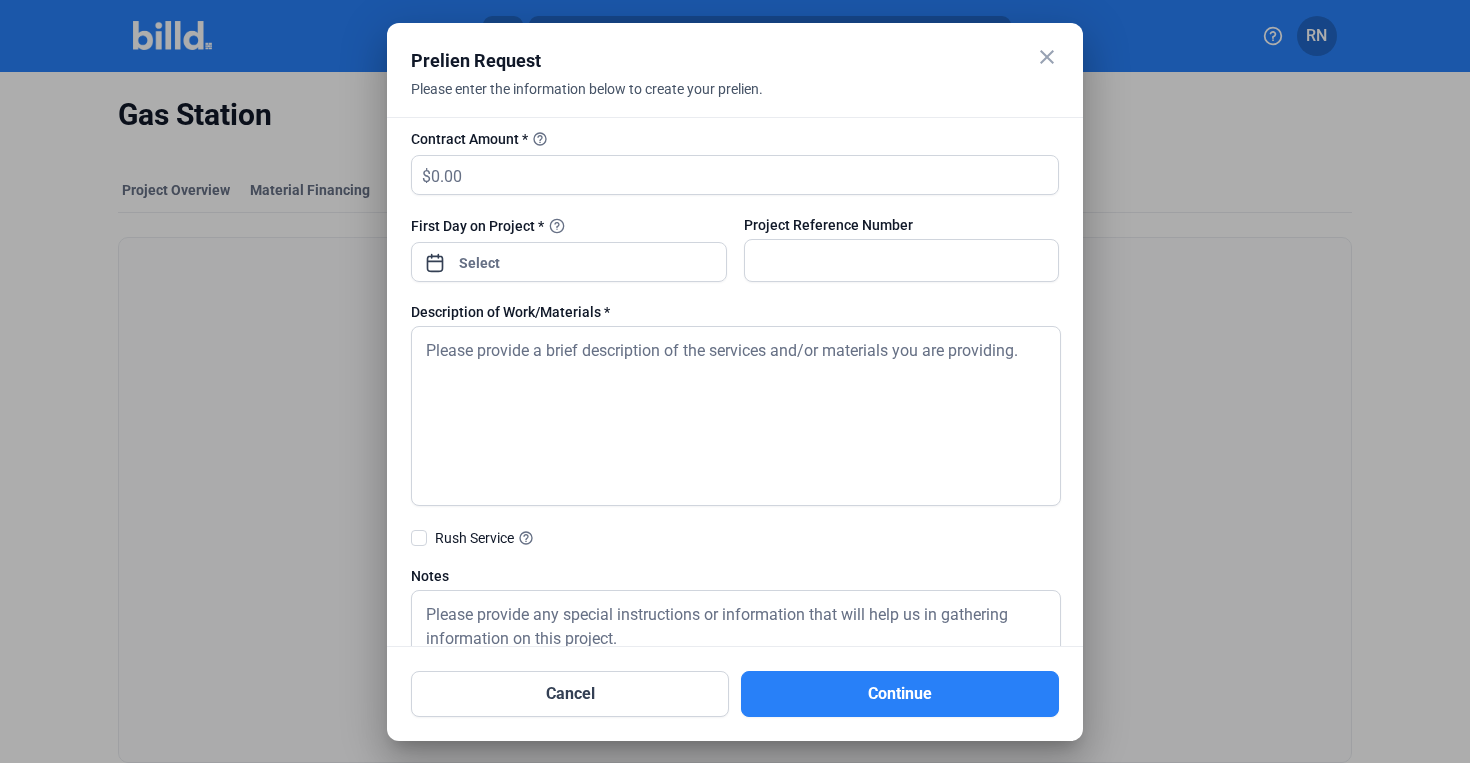 scroll, scrollTop: 590, scrollLeft: 0, axis: vertical 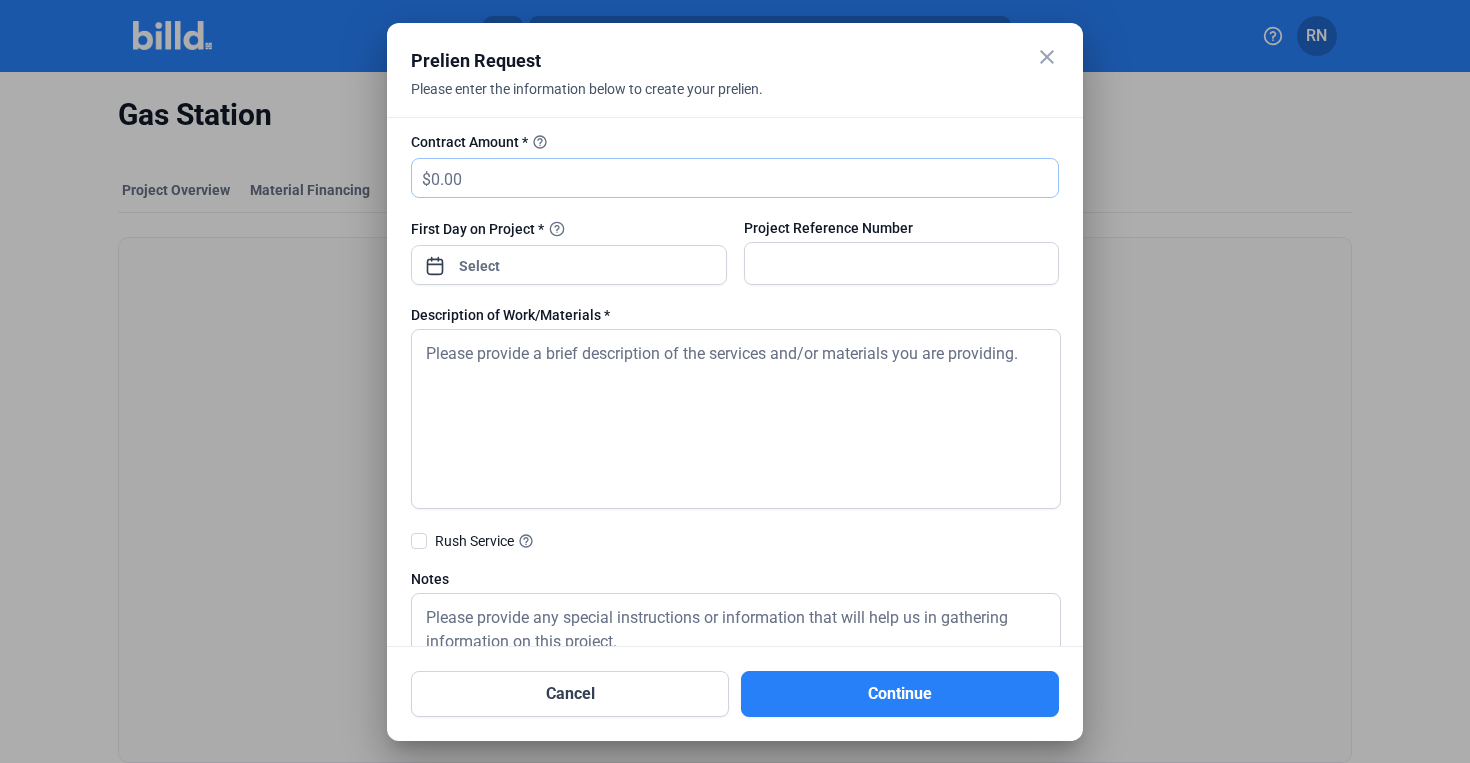 click at bounding box center (744, 178) 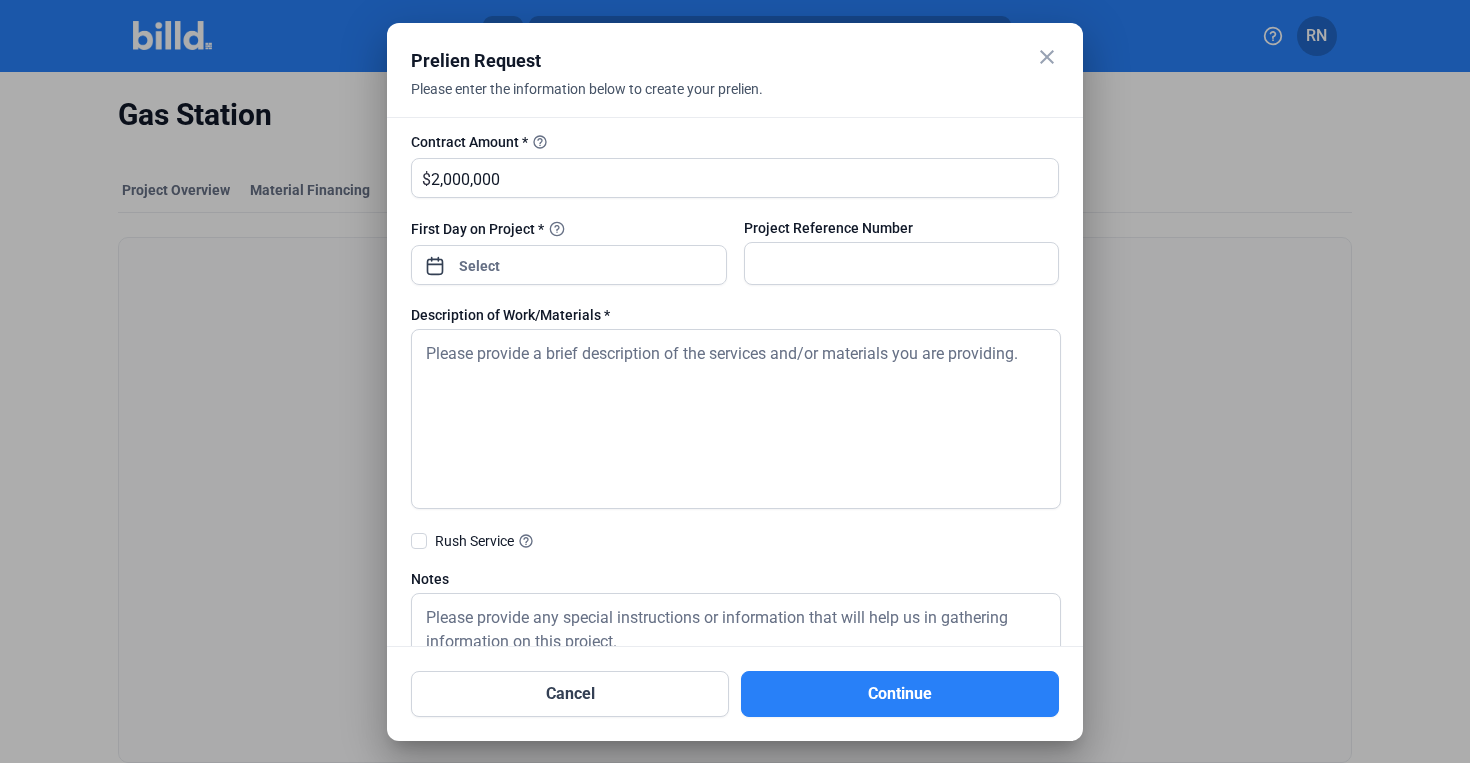 click 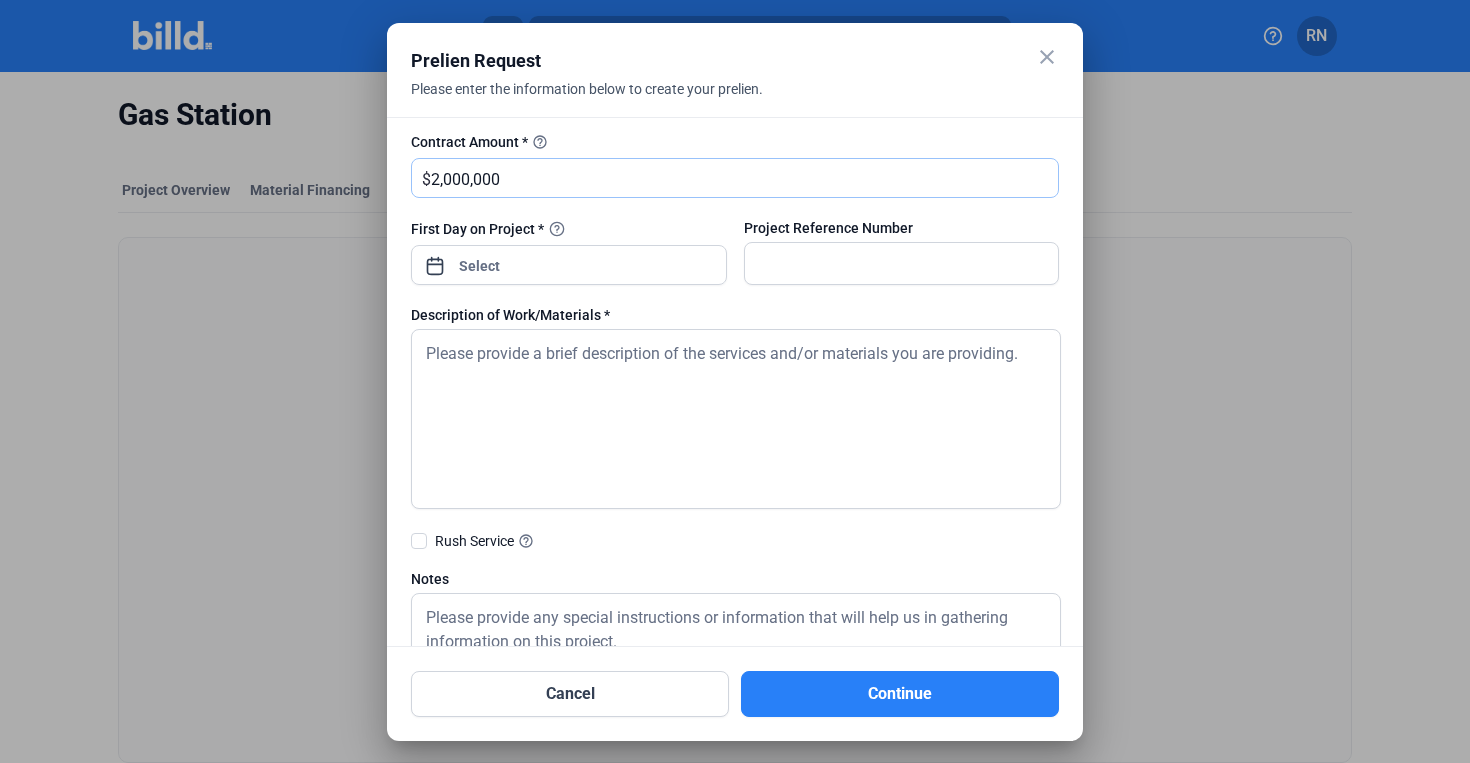 click on "2,000,000" at bounding box center (744, 178) 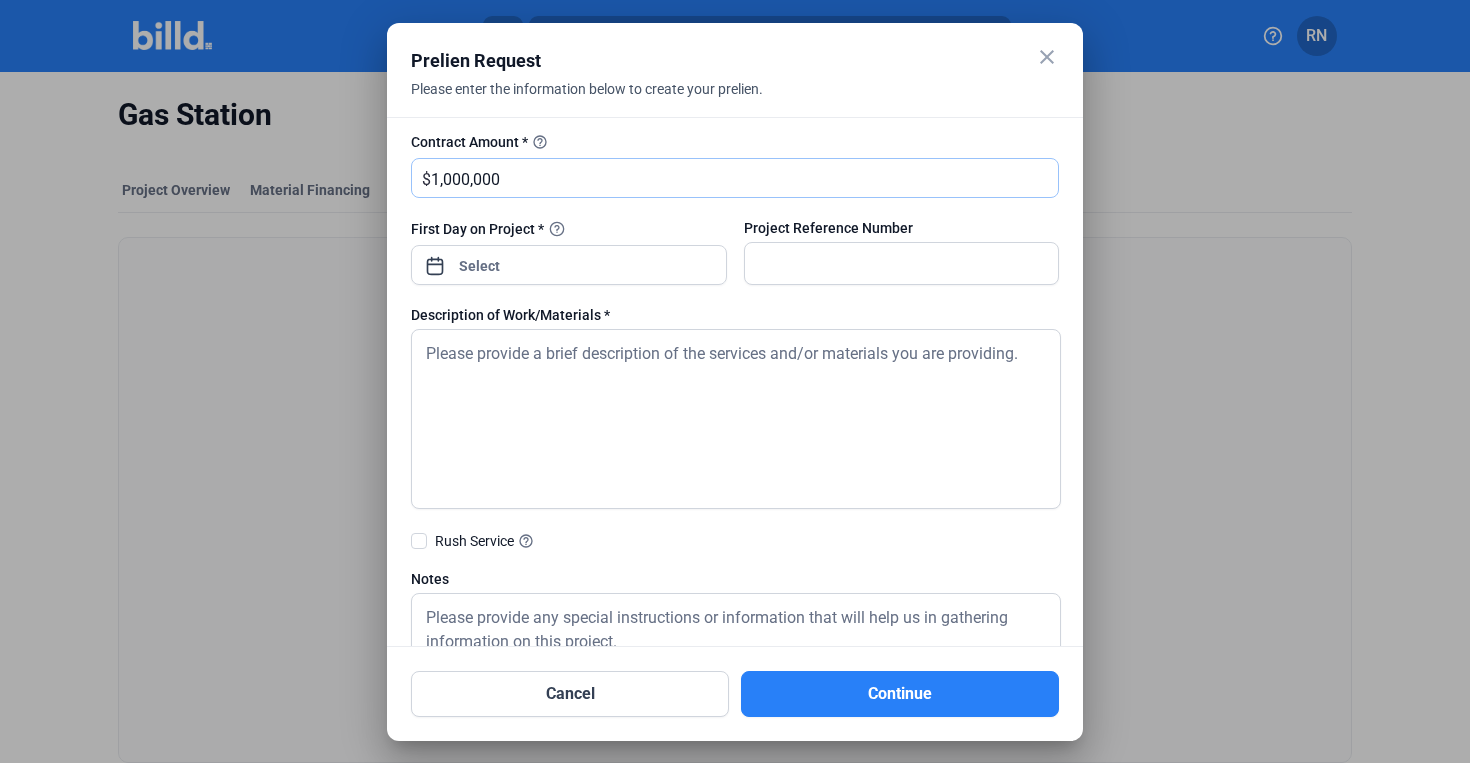 type on "1,000,000" 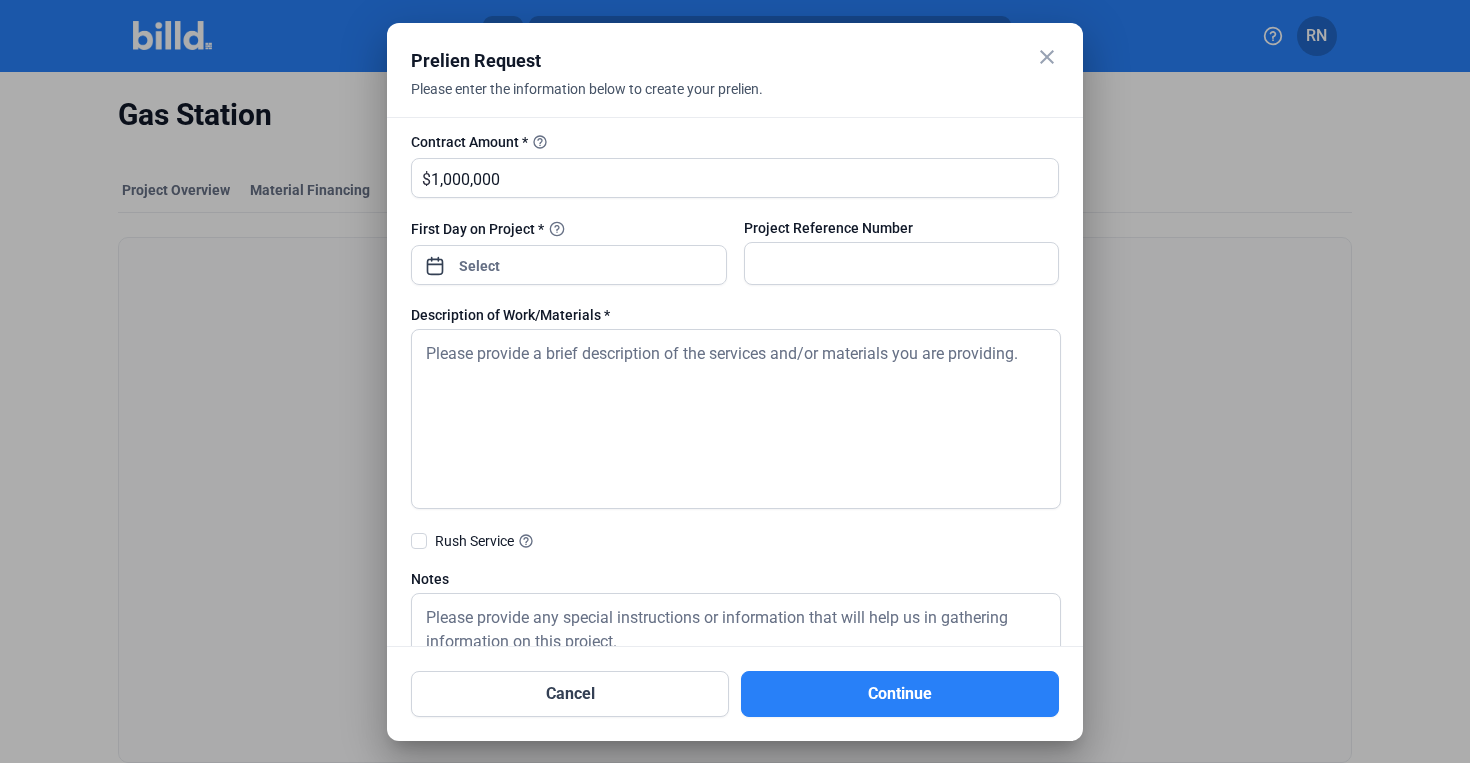 click on "Contract Amount *  help_outline" 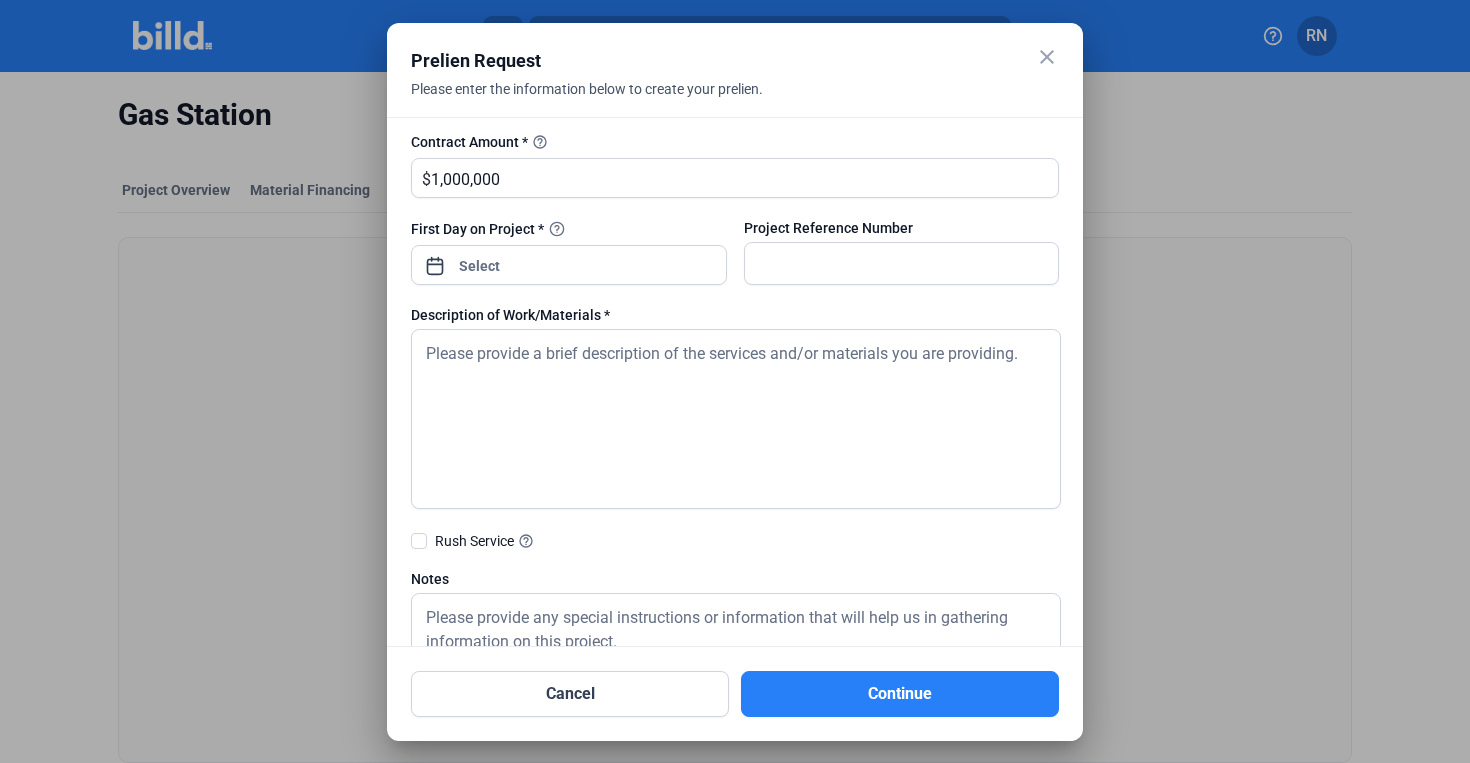 drag, startPoint x: 407, startPoint y: 138, endPoint x: 553, endPoint y: 144, distance: 146.12323 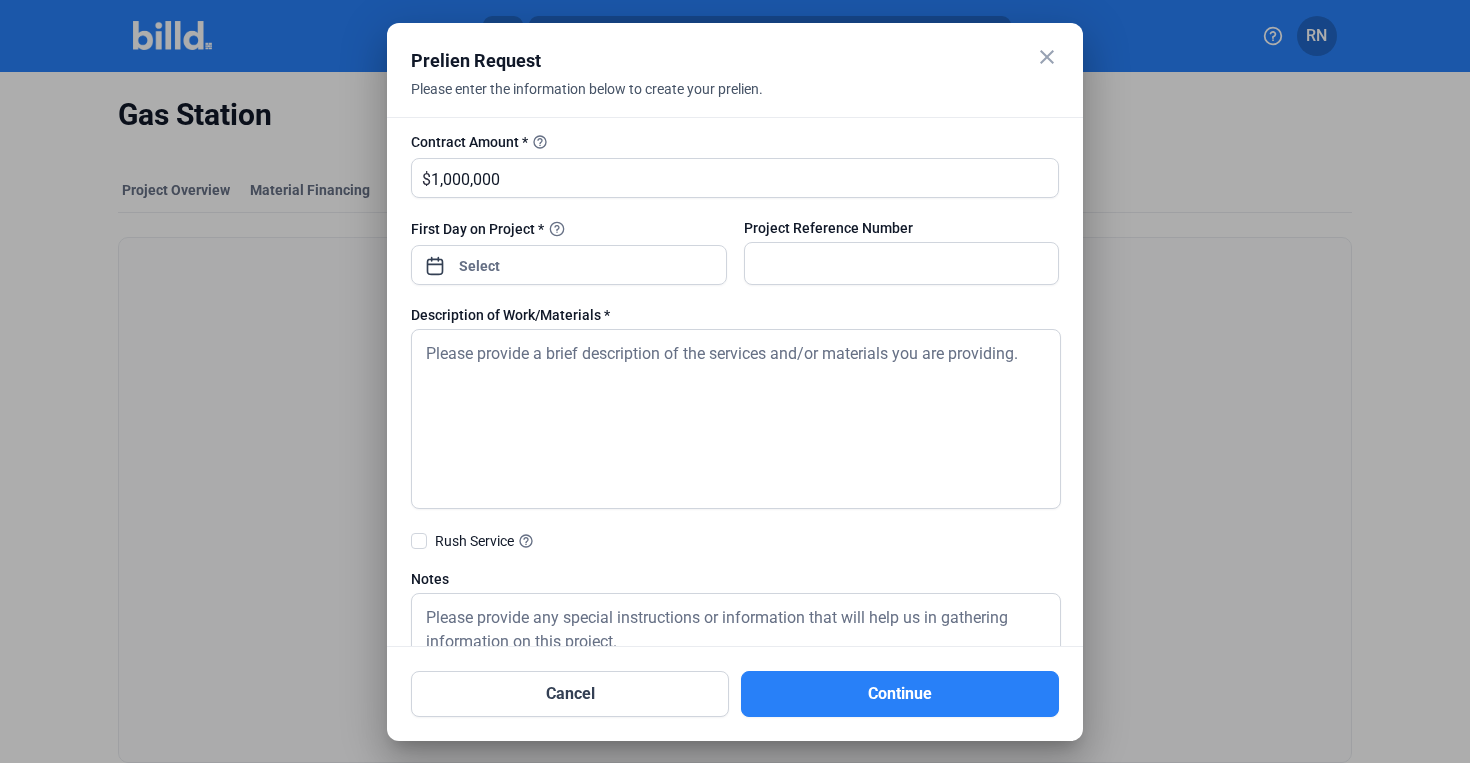 click on "Project Name *  test  Project Type *     Commercial   Role on Project *     Subcontractor   Project Address *  help_outline  Address Line 2   City *   State  AZ  Zip Code *   County   Contract Amount *  help_outline $ 1,000,000  First Day on Project *   Project Reference Number  Description of Work/Materials *    Rush Service  help_outline Notes General Contractor   Name *   Address Line 1 *   Address Line 2   City *   State *  Select  Zip Code *   Email   Phone *  Owner   Name   Address Line 1   Address Line 2   City   State  Select  Zip Code   Country   Email   Phone  add  Add stakeholder  Files Click to upload  Tap to upload or drag and drop  Up to 20 files, max size per file is 15MB" at bounding box center (735, 382) 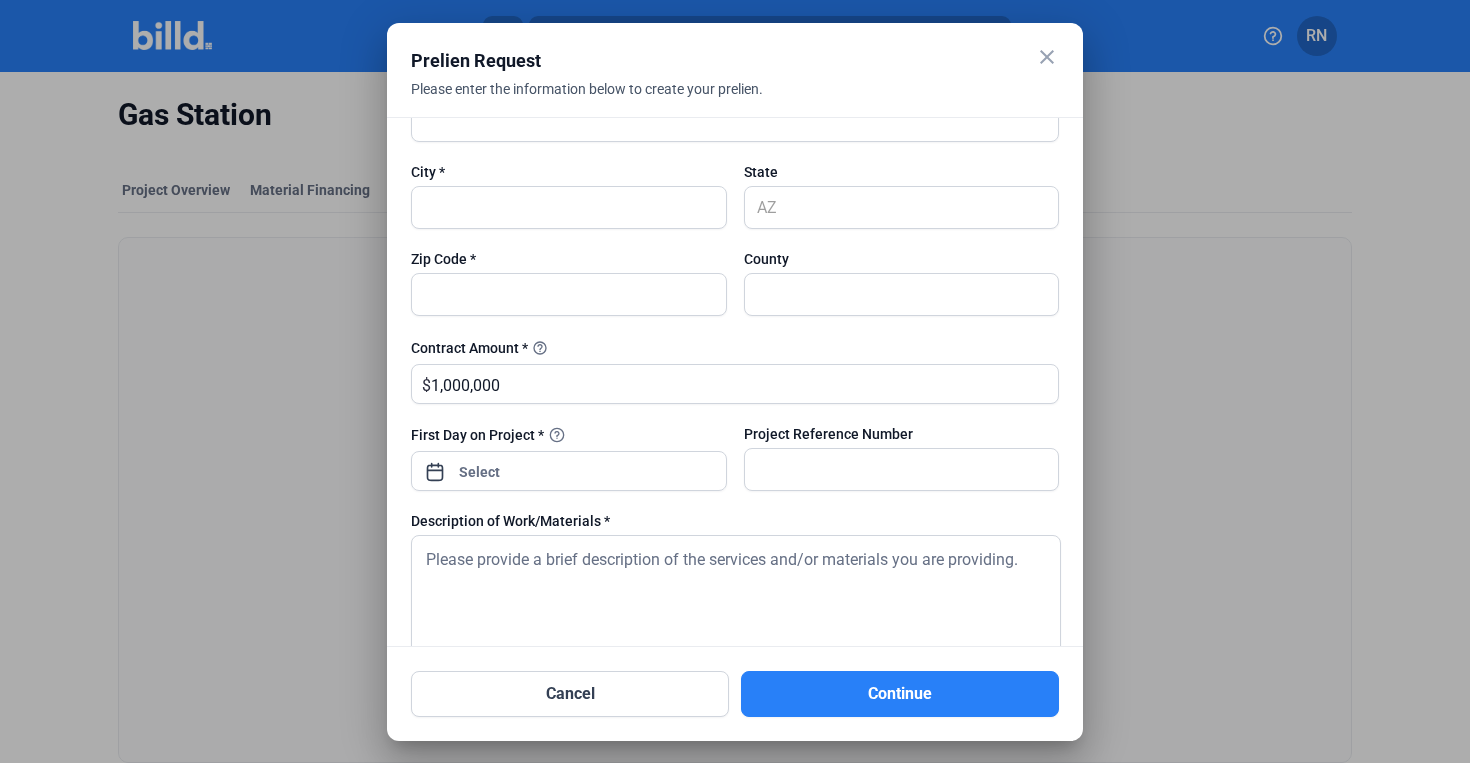scroll, scrollTop: 354, scrollLeft: 0, axis: vertical 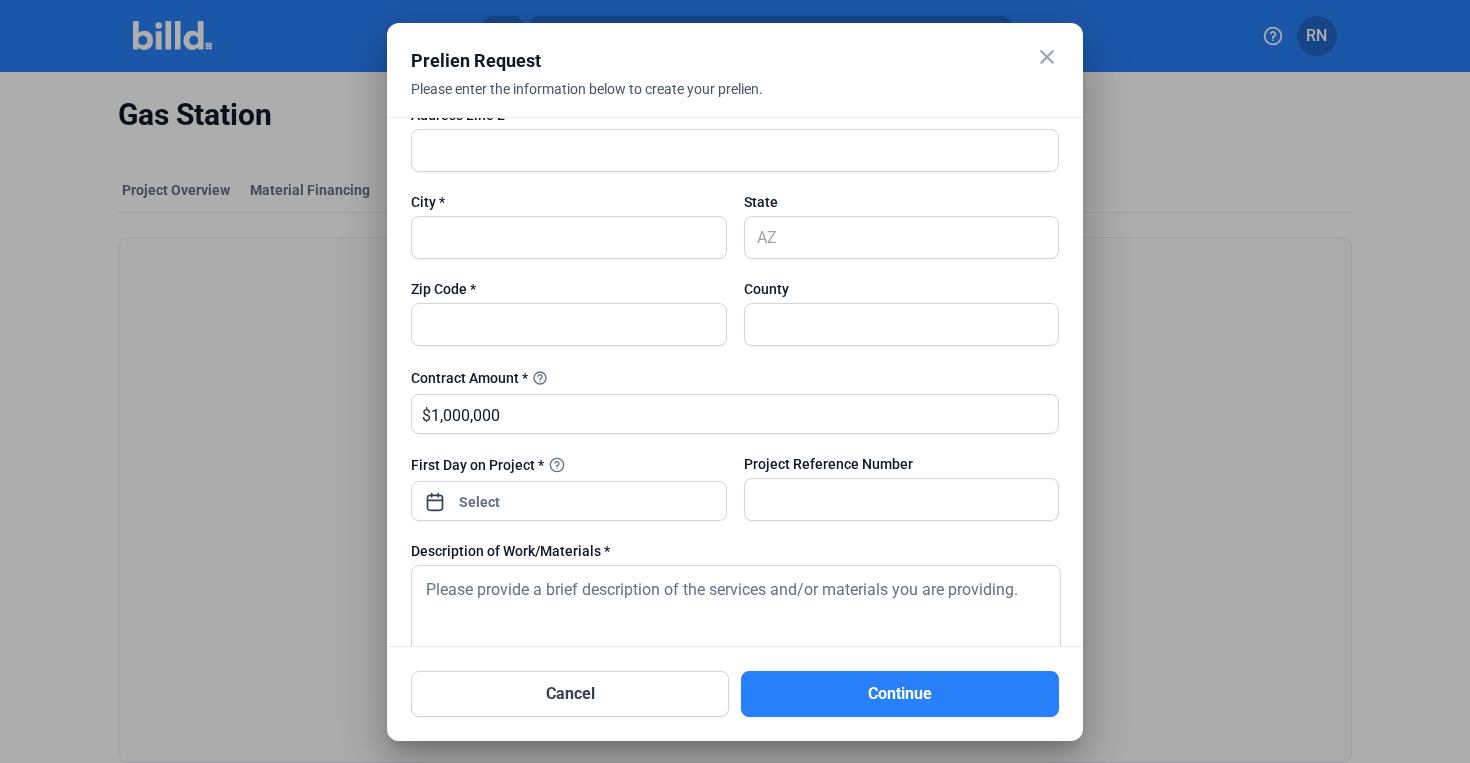 drag, startPoint x: 415, startPoint y: 59, endPoint x: 556, endPoint y: 66, distance: 141.17365 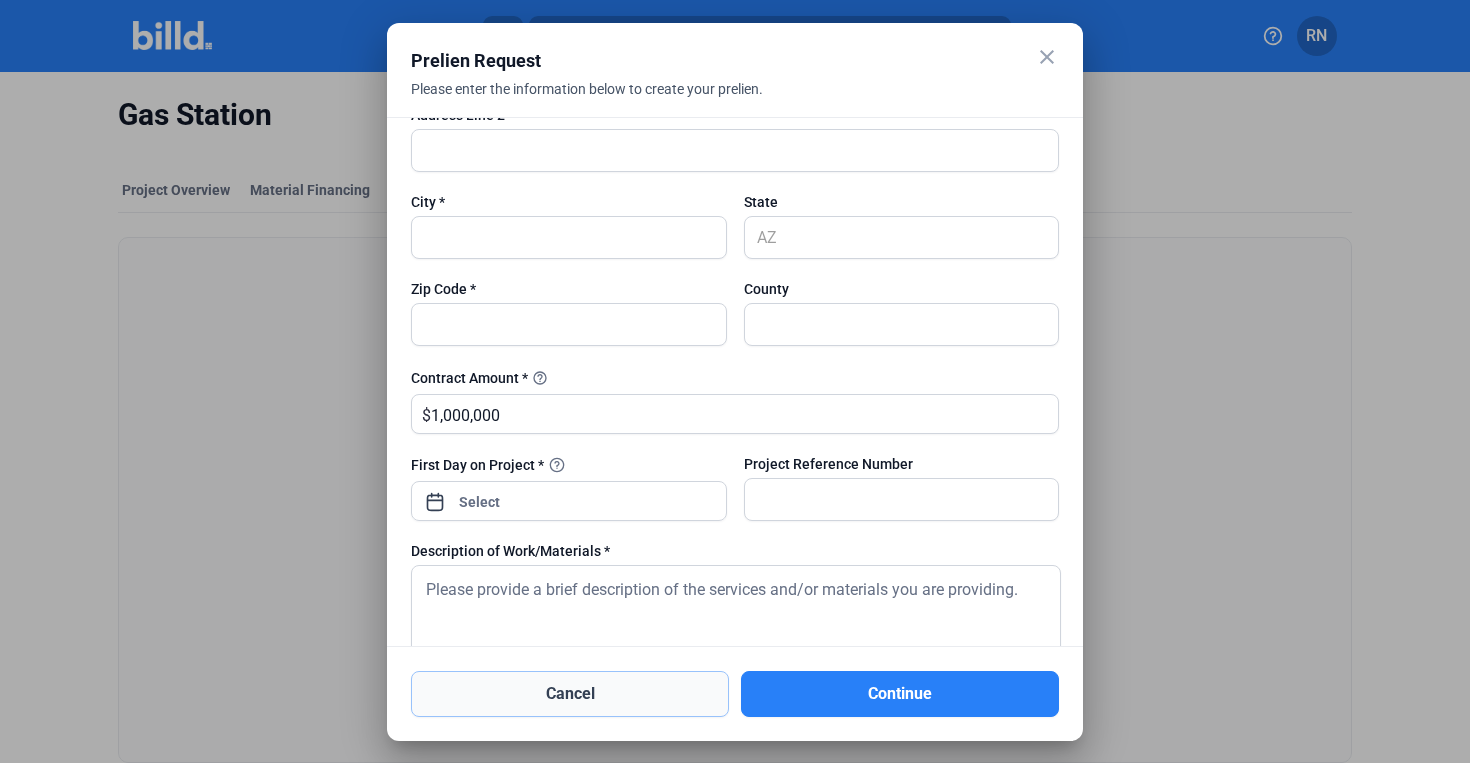 click on "Cancel" at bounding box center [570, 694] 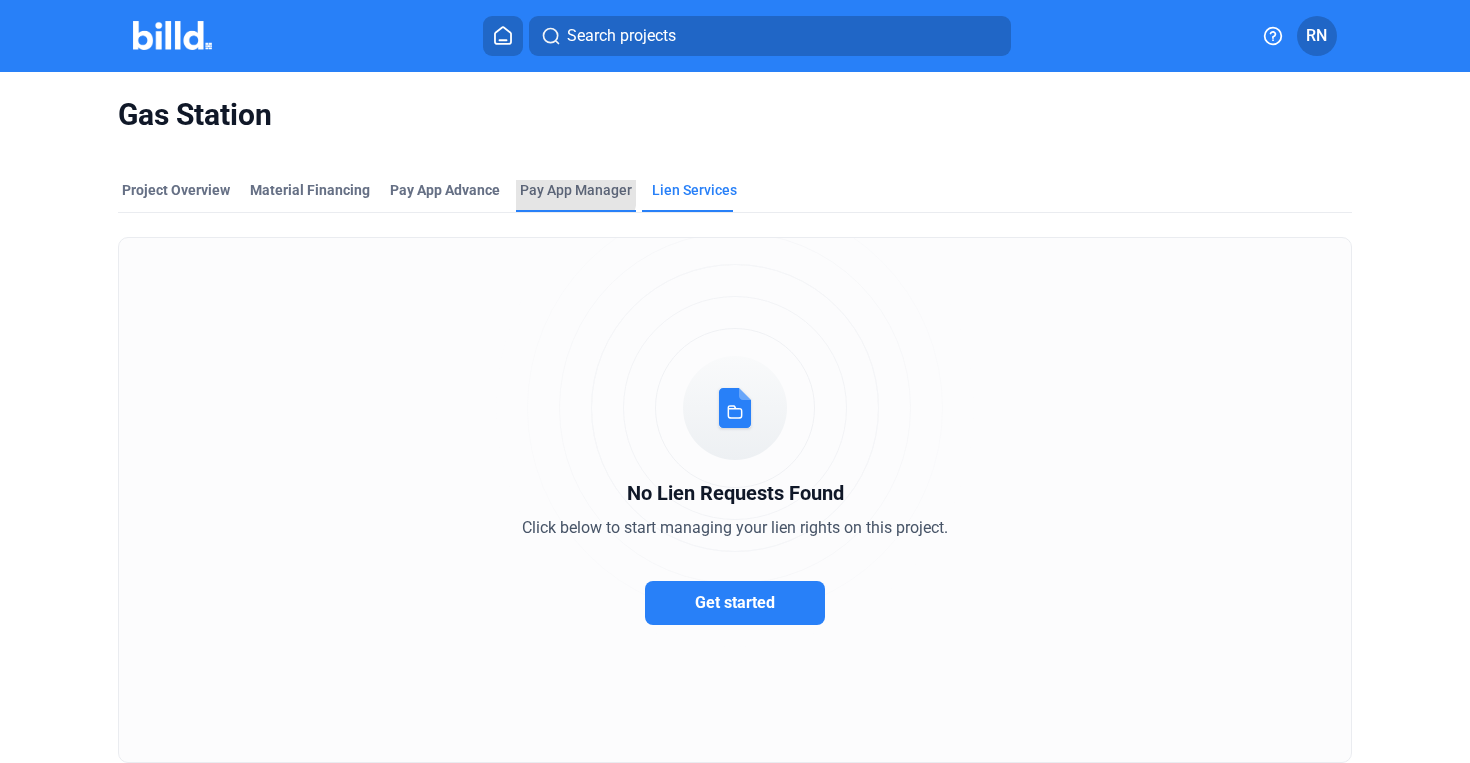 click on "Pay App Manager" at bounding box center (576, 190) 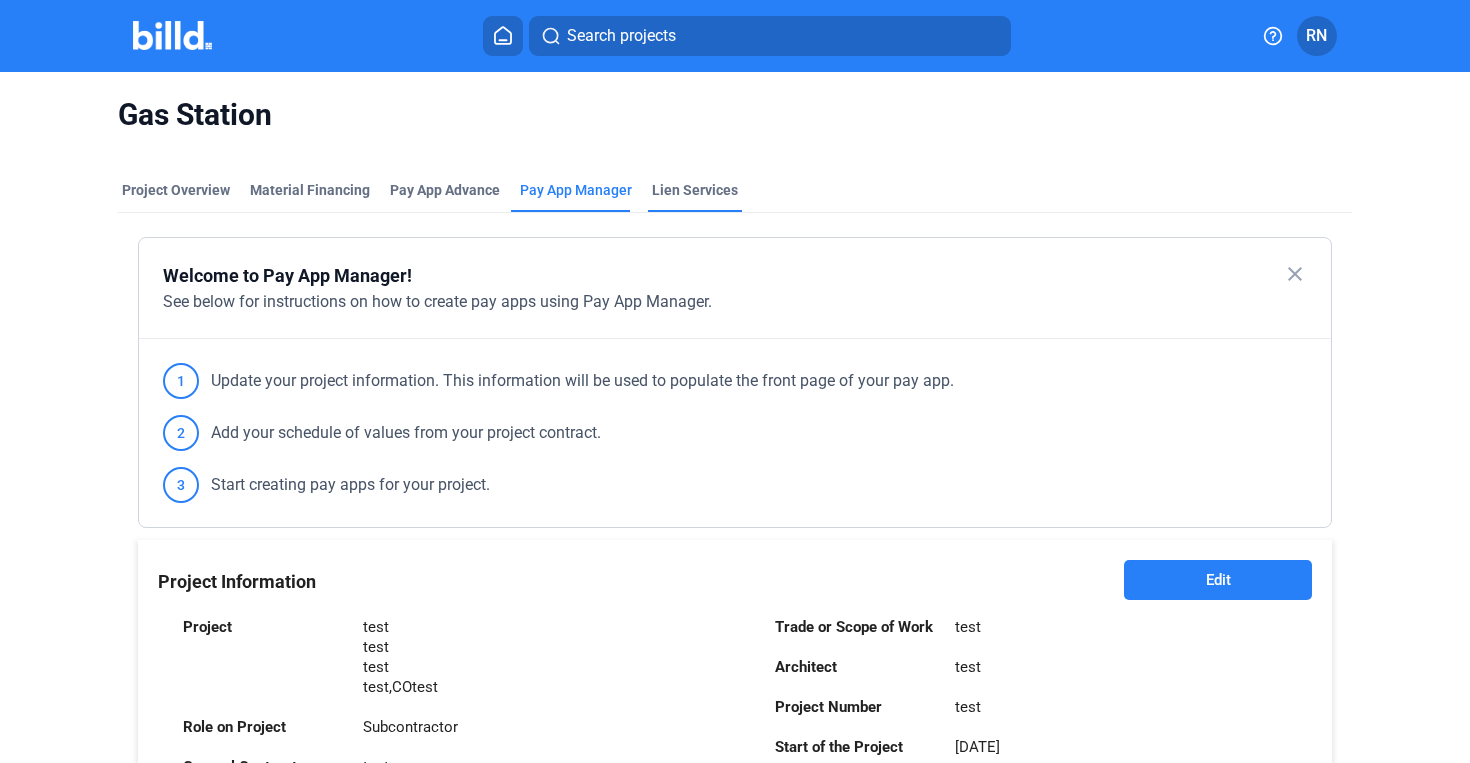 click on "Lien Services" at bounding box center [695, 190] 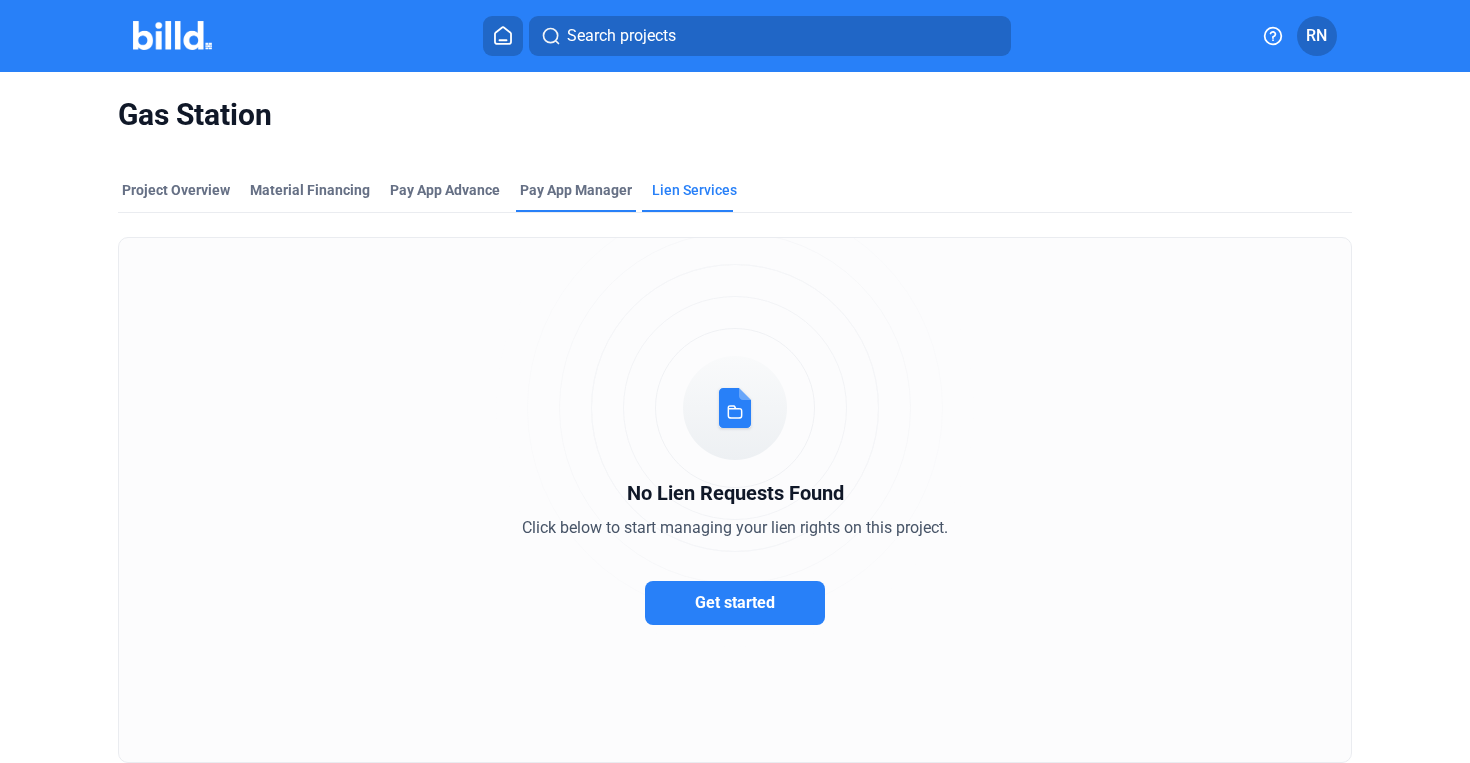 click on "Pay App Manager" at bounding box center (576, 190) 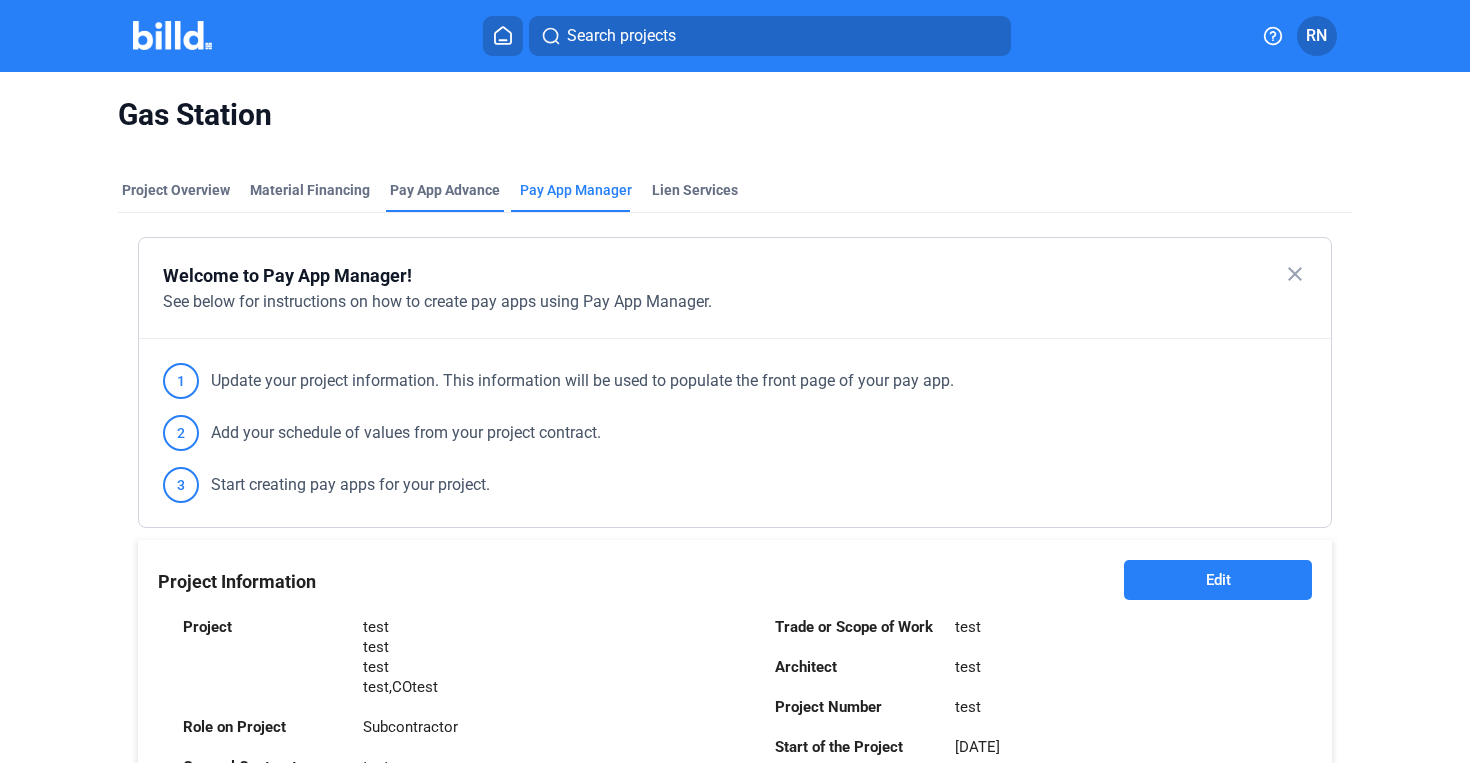 scroll, scrollTop: 398, scrollLeft: 0, axis: vertical 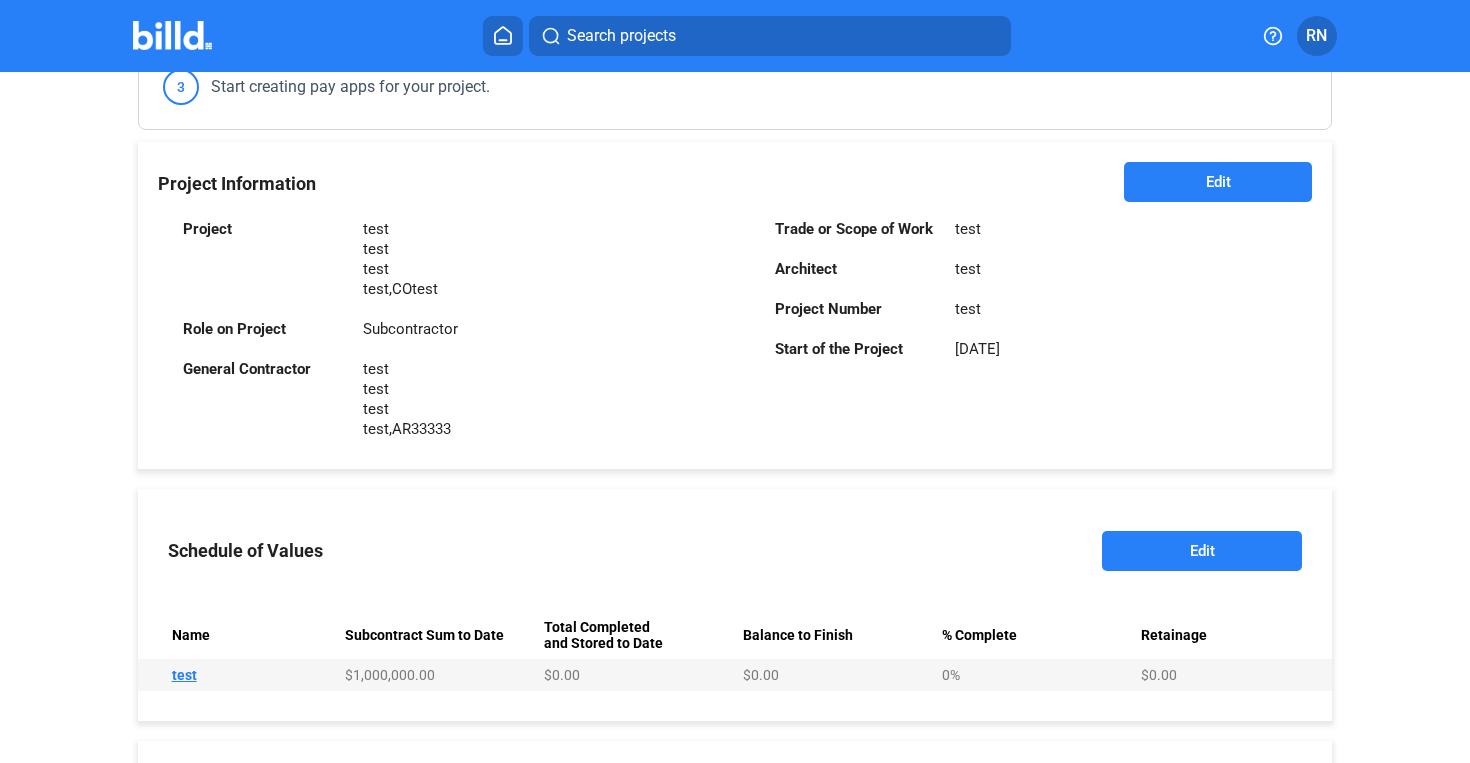 click on "Edit" at bounding box center (1202, 551) 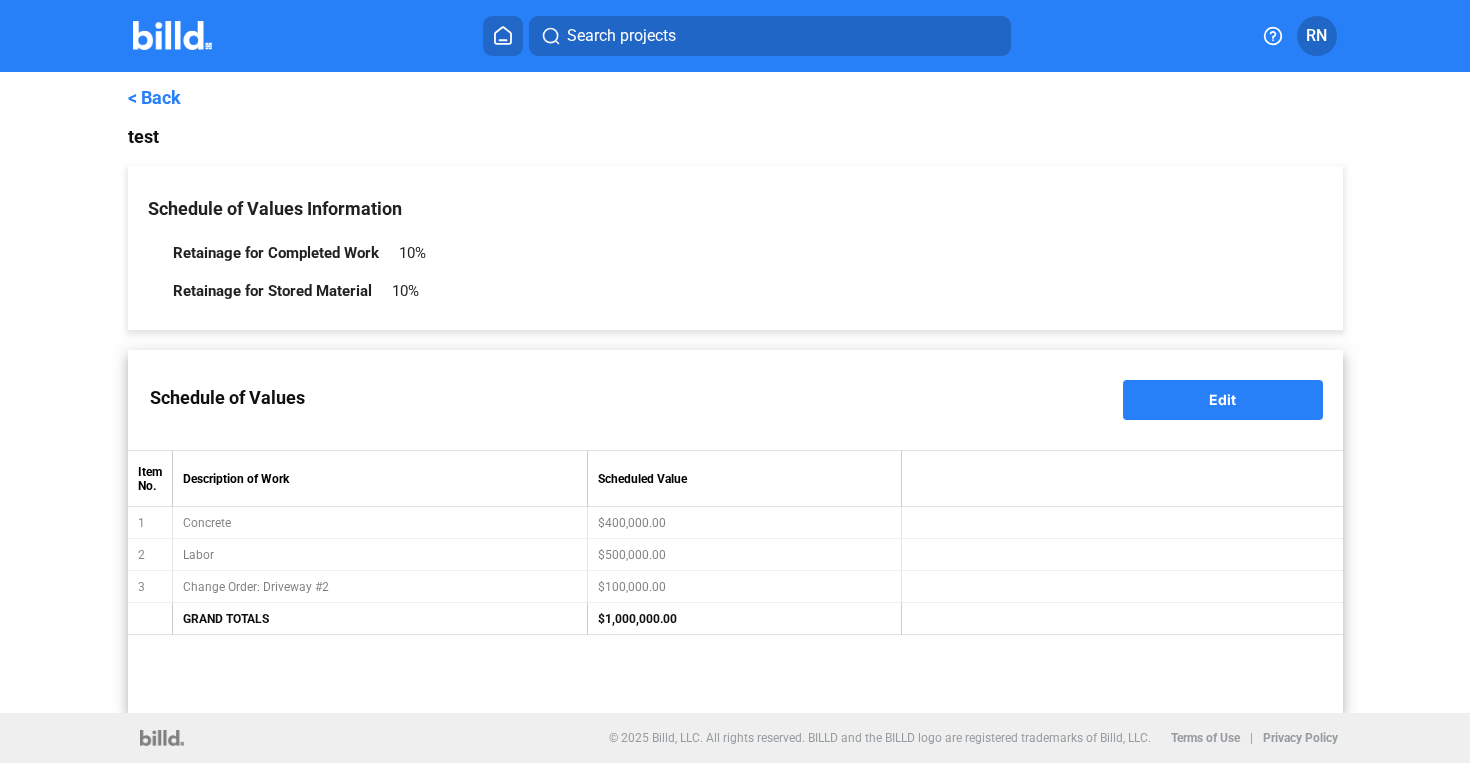 drag, startPoint x: 602, startPoint y: 619, endPoint x: 729, endPoint y: 619, distance: 127 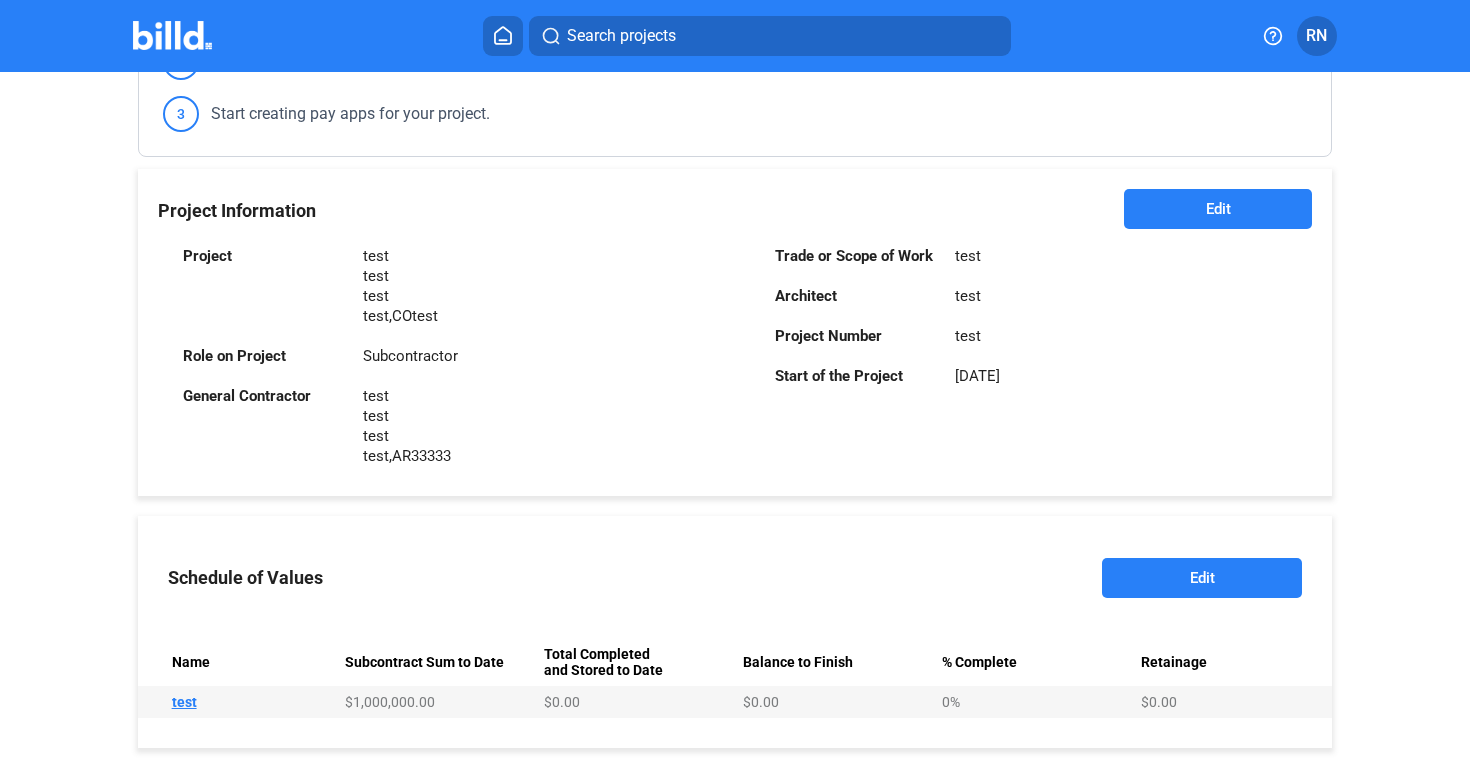 scroll, scrollTop: 533, scrollLeft: 0, axis: vertical 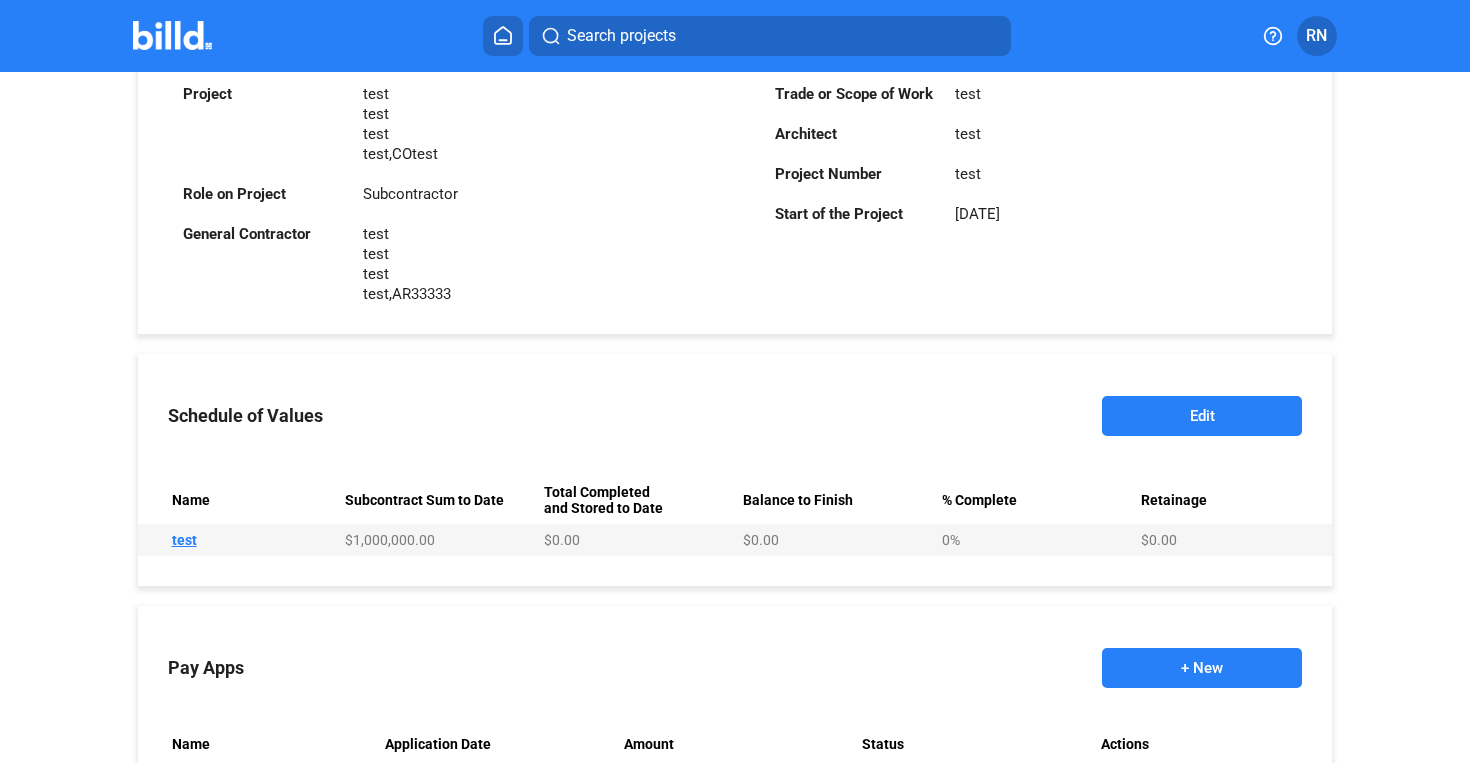 click on "Edit" at bounding box center (1202, 416) 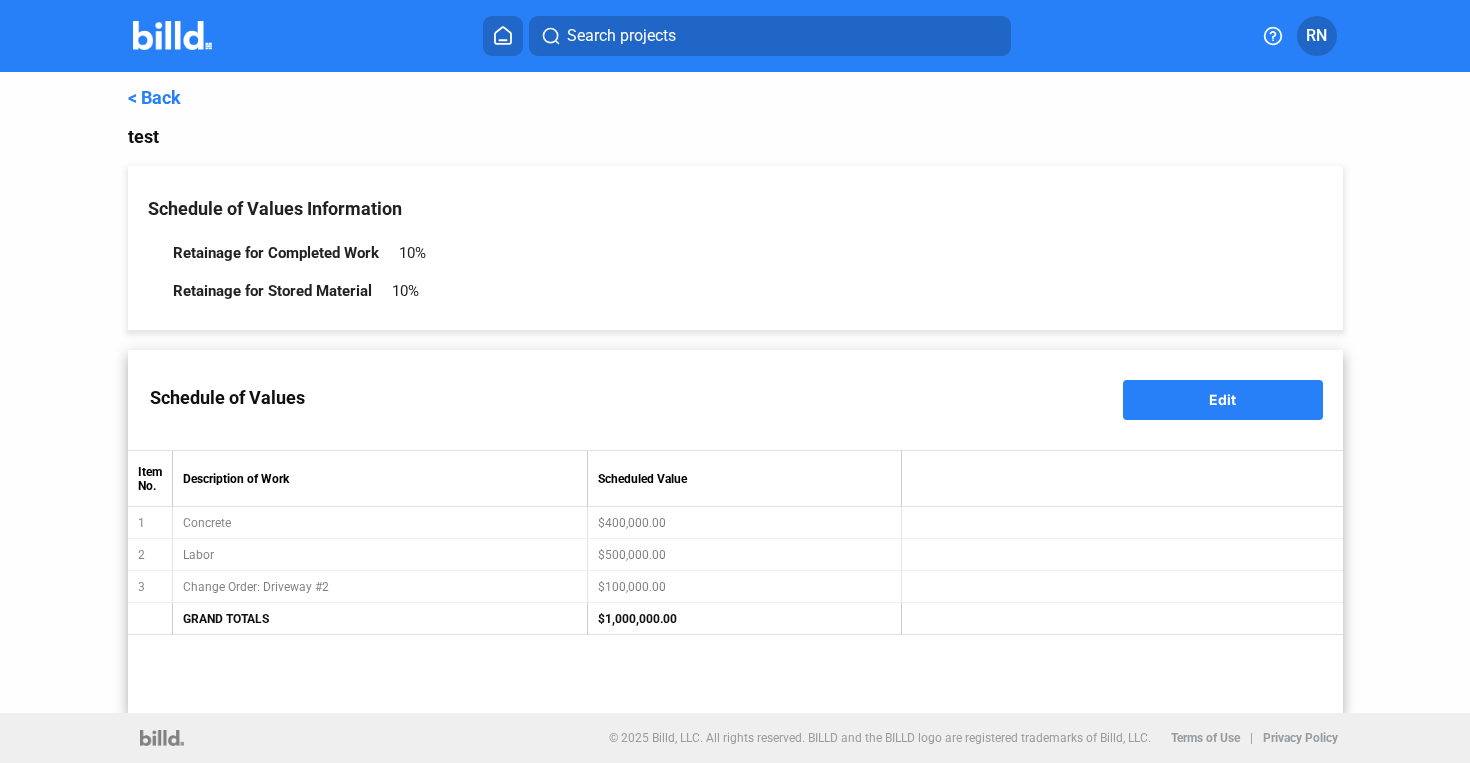 drag, startPoint x: 175, startPoint y: 256, endPoint x: 467, endPoint y: 256, distance: 292 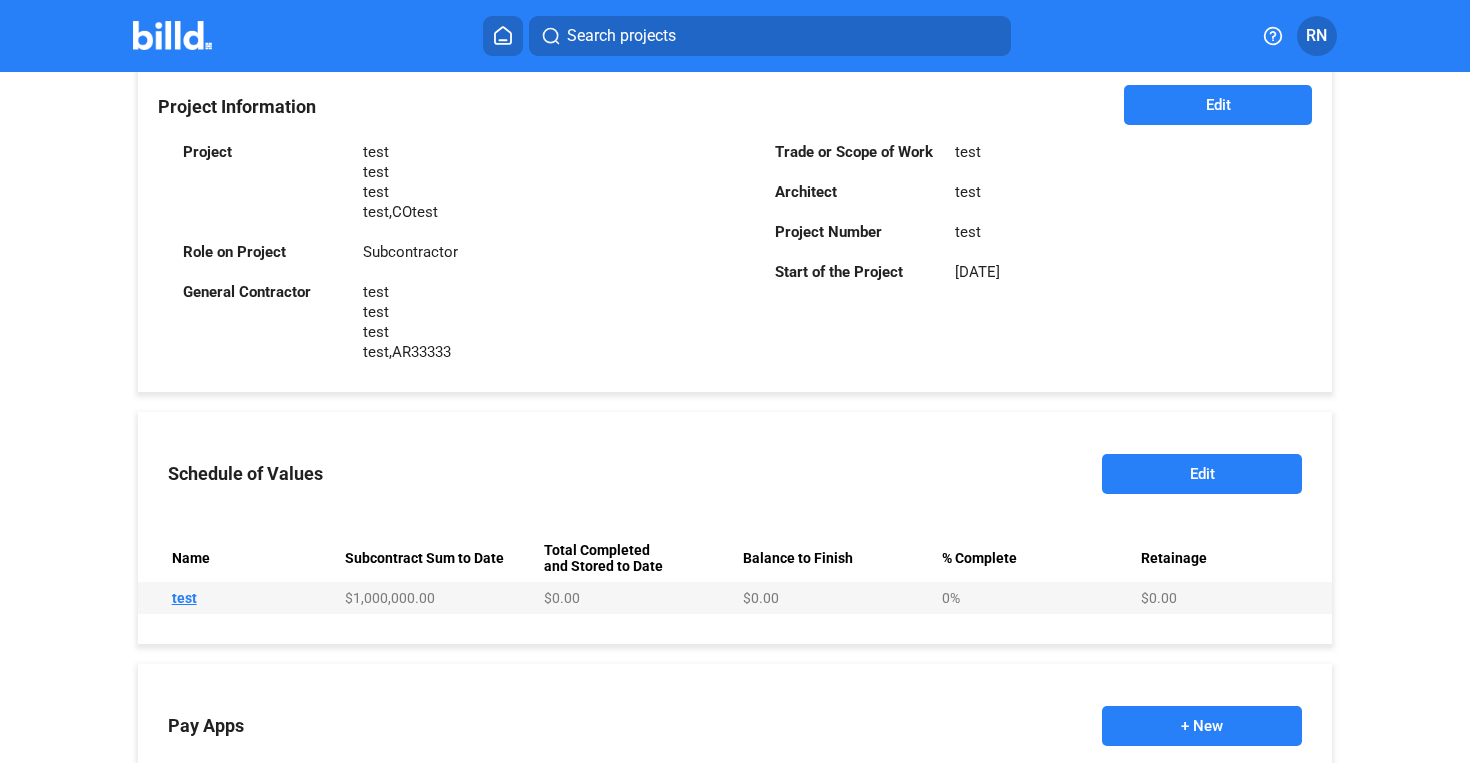 scroll, scrollTop: 651, scrollLeft: 0, axis: vertical 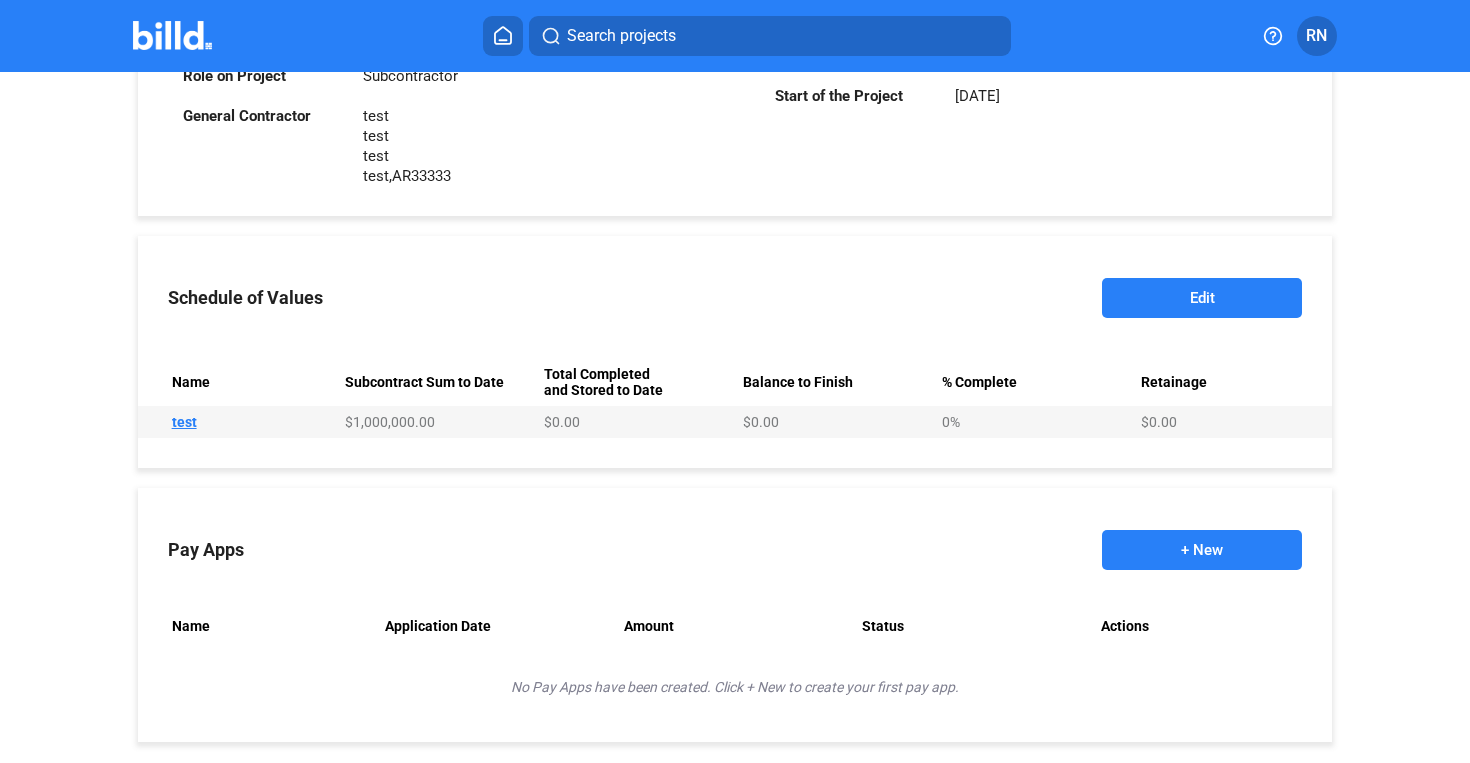 drag, startPoint x: 343, startPoint y: 382, endPoint x: 503, endPoint y: 382, distance: 160 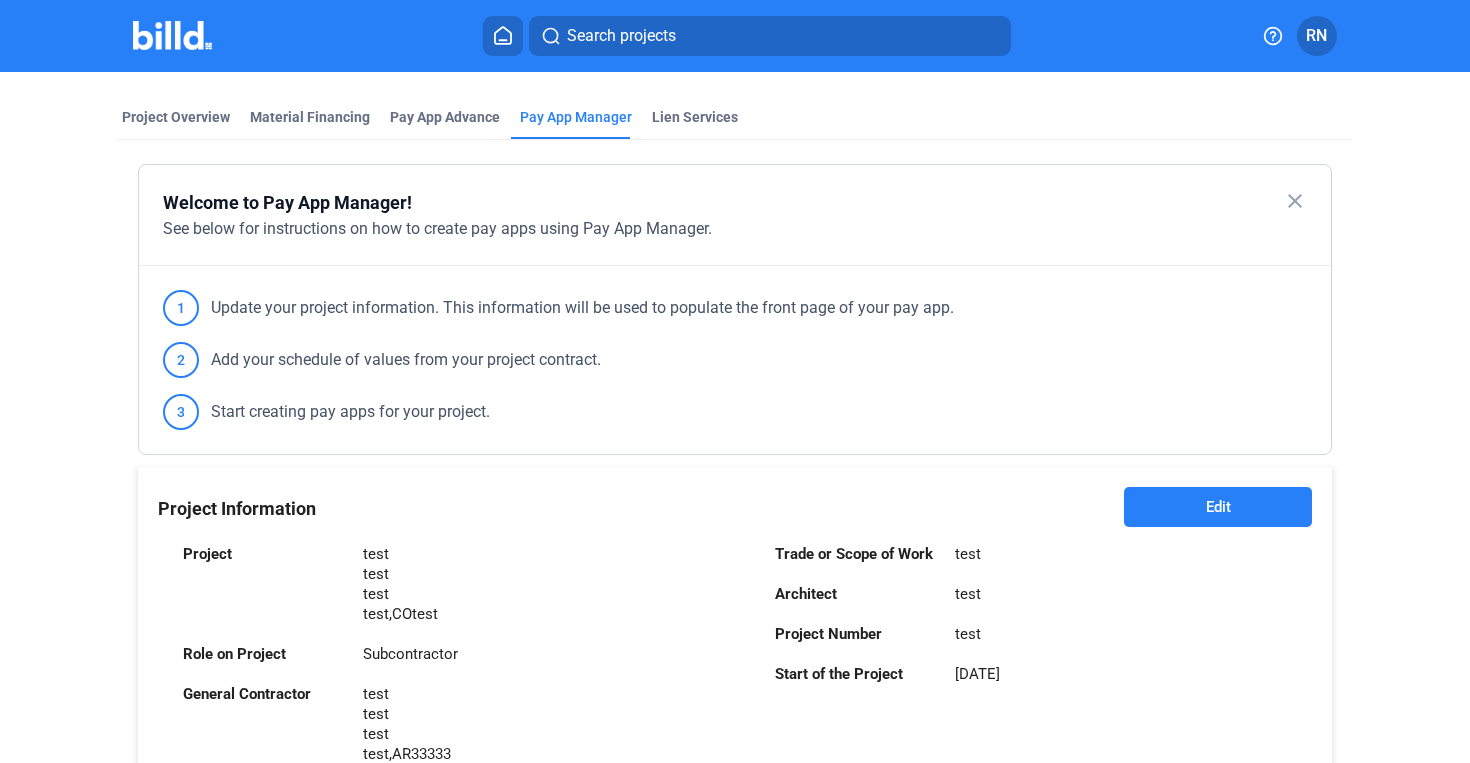 scroll, scrollTop: 0, scrollLeft: 0, axis: both 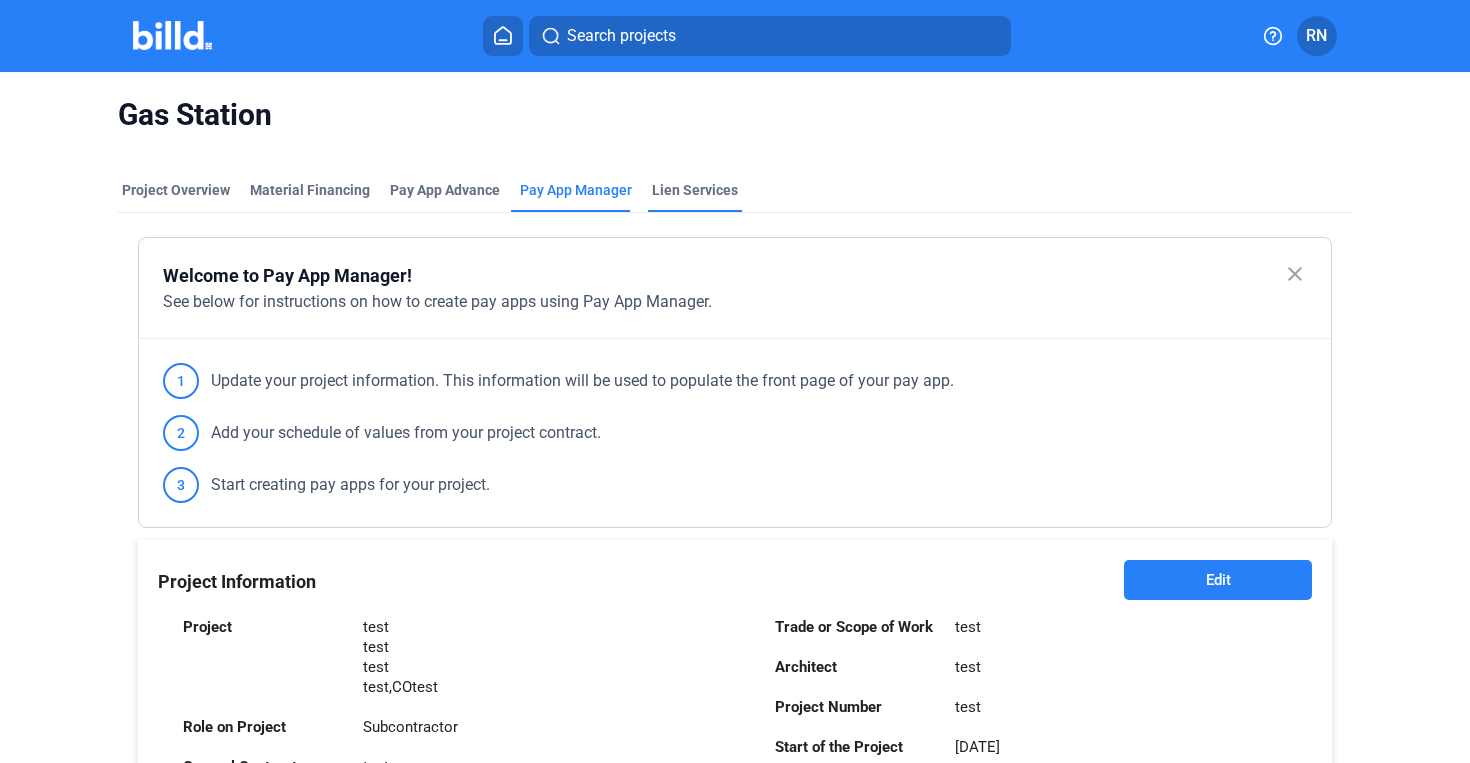 click on "Lien Services" at bounding box center [695, 190] 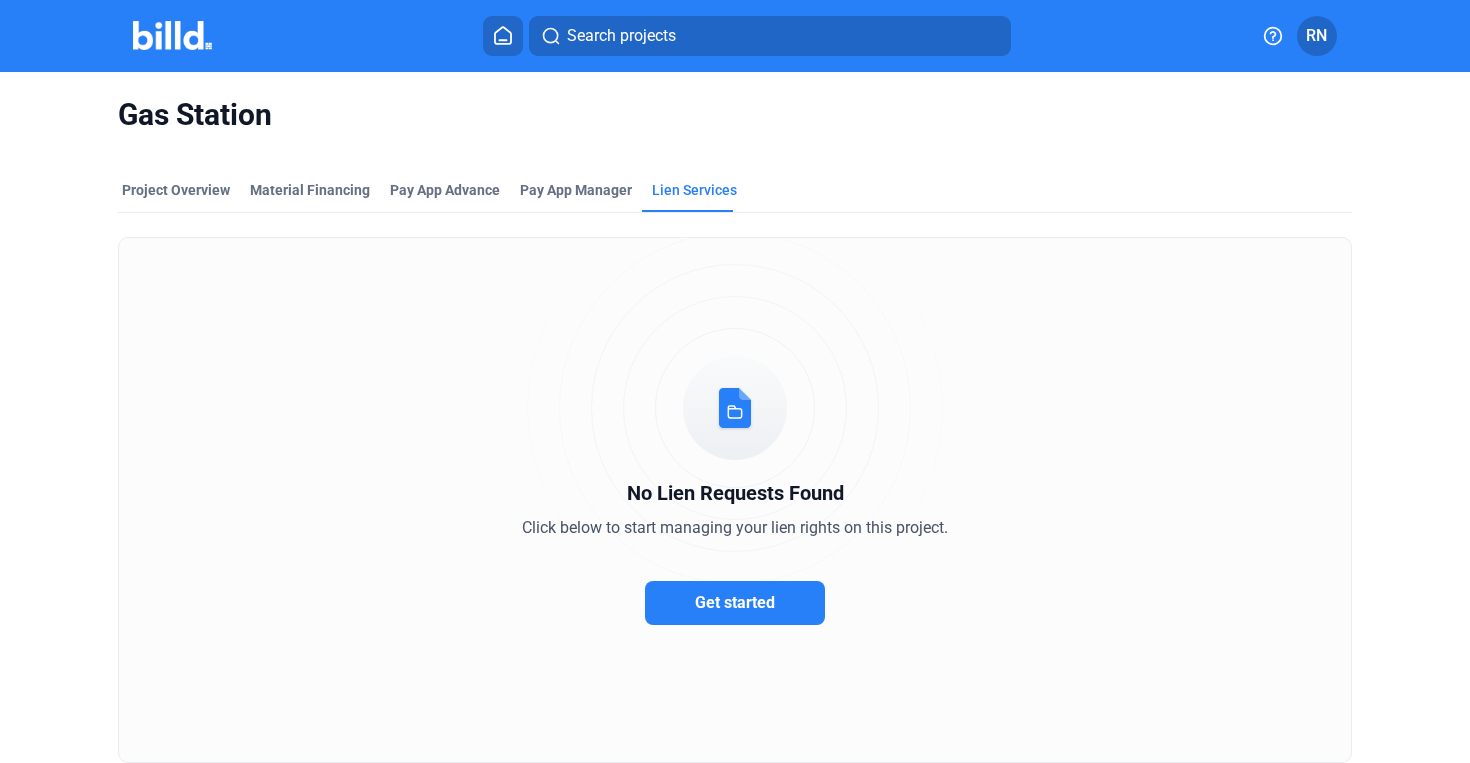 scroll, scrollTop: 59, scrollLeft: 0, axis: vertical 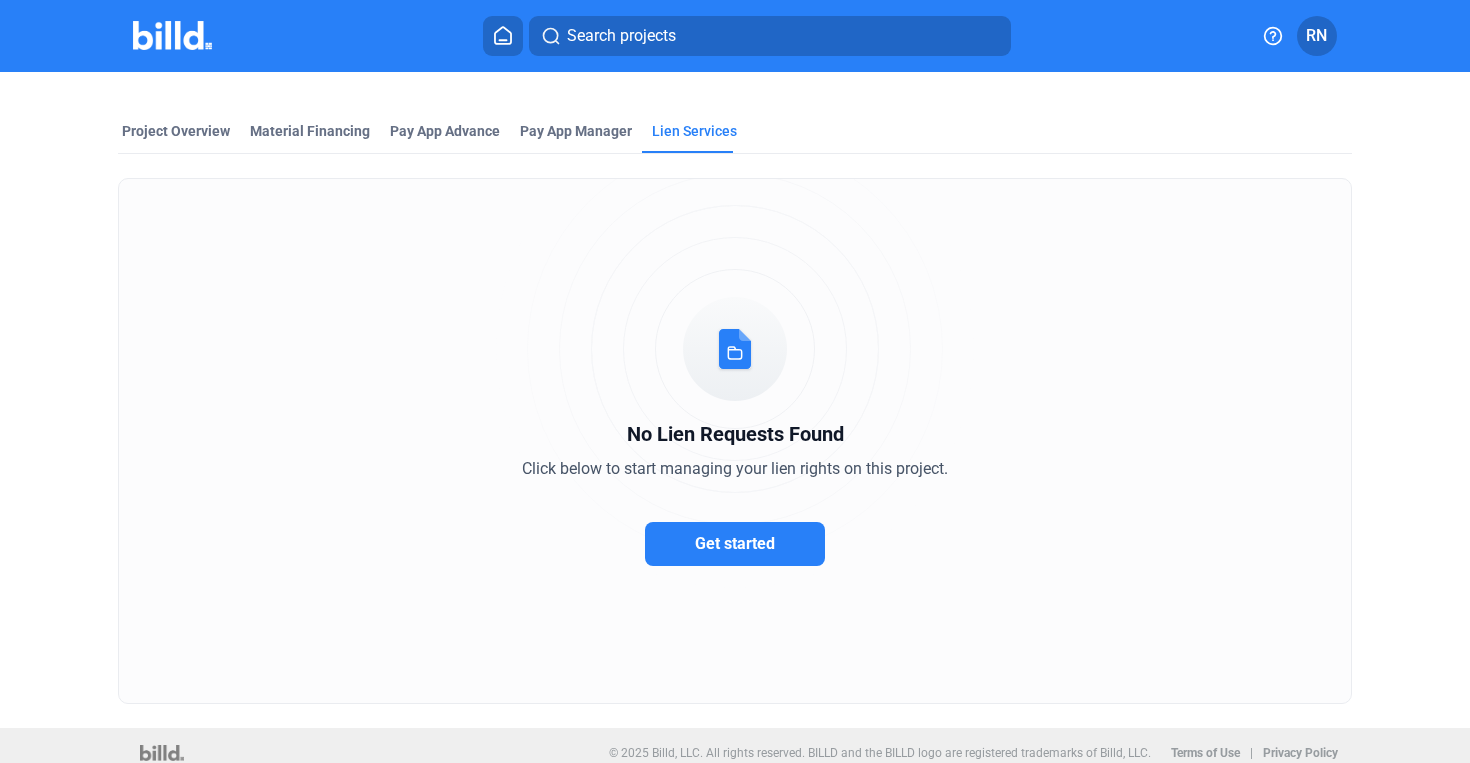 click on "Get started" at bounding box center (735, 543) 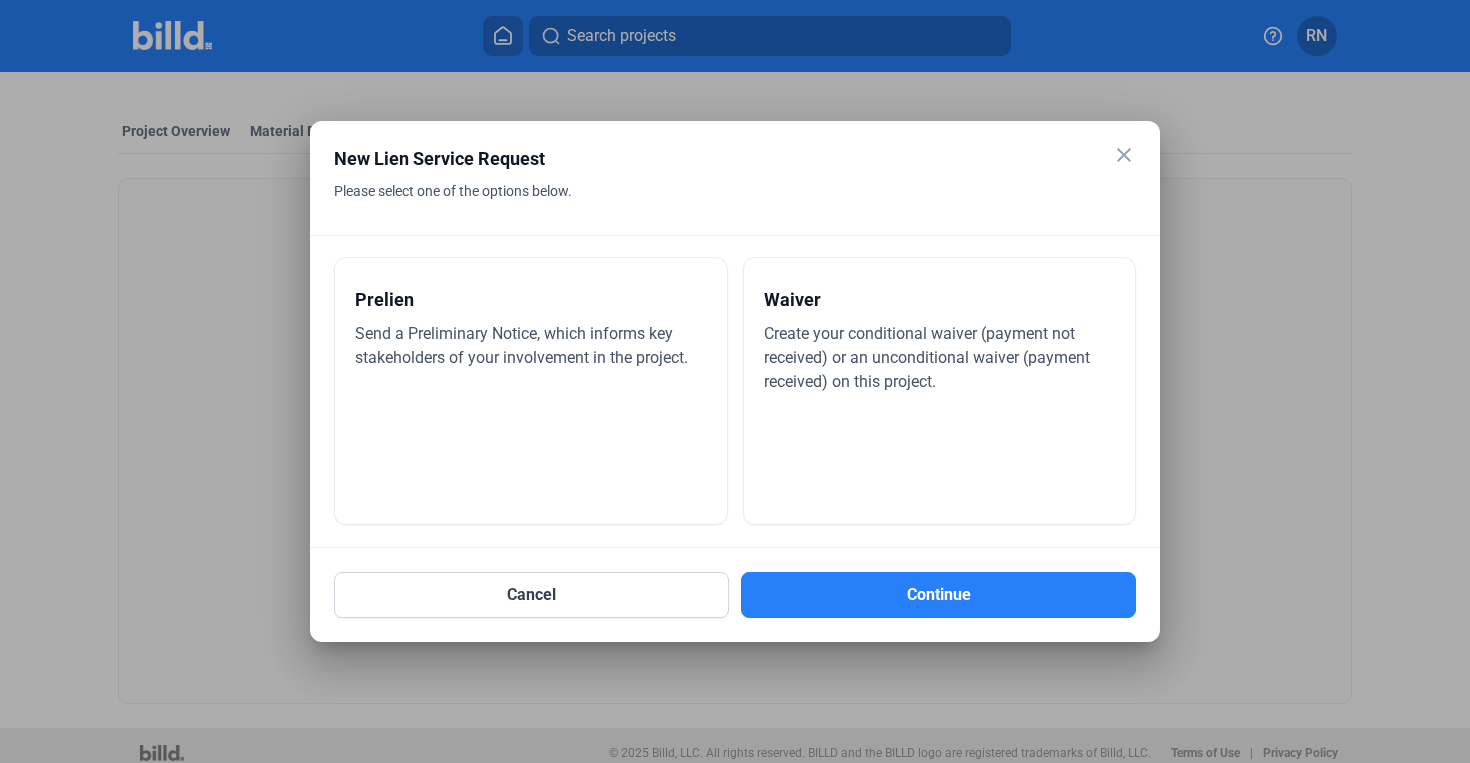 click on "Prelien   Send a Preliminary Notice, which informs key stakeholders of your involvement in the project." at bounding box center (531, 391) 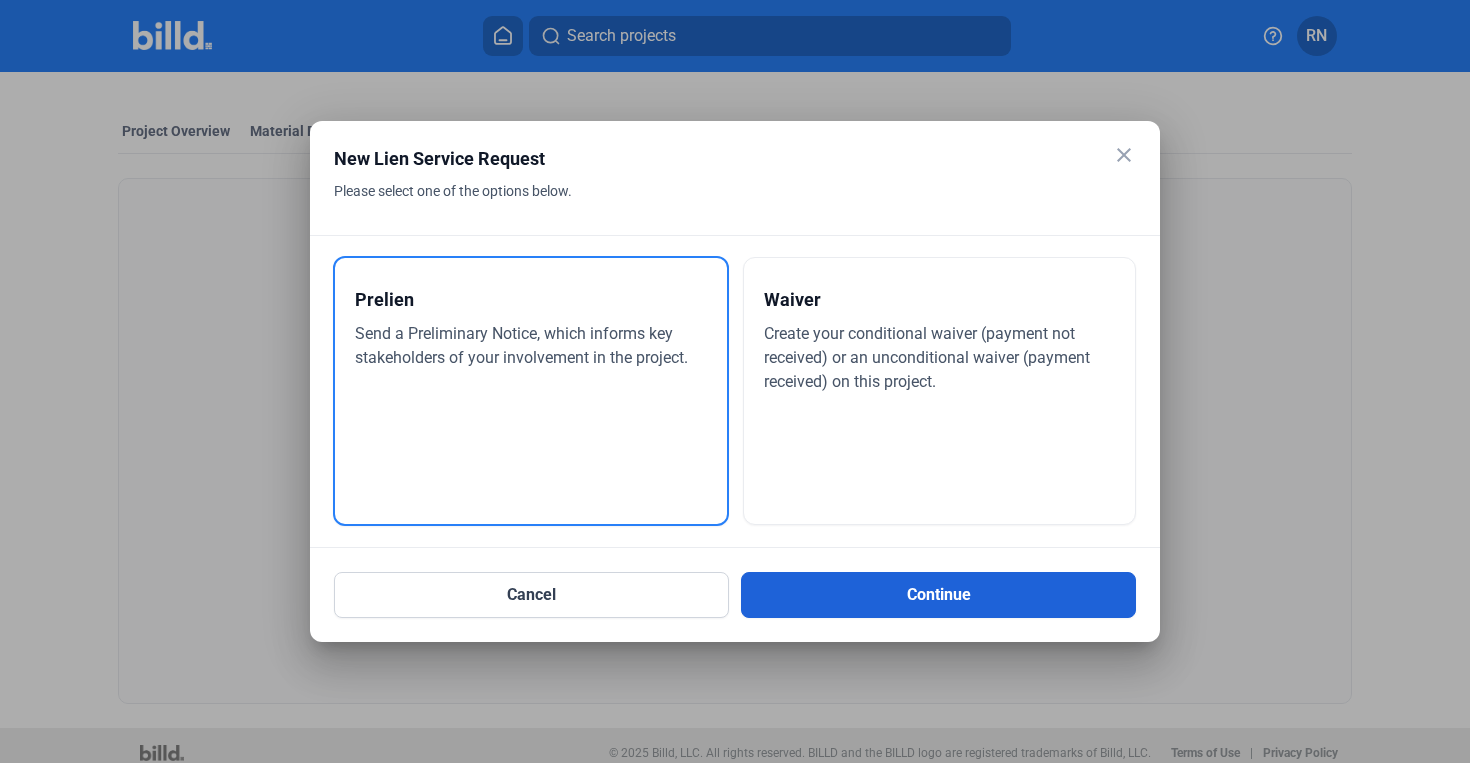click on "Continue" at bounding box center (938, 595) 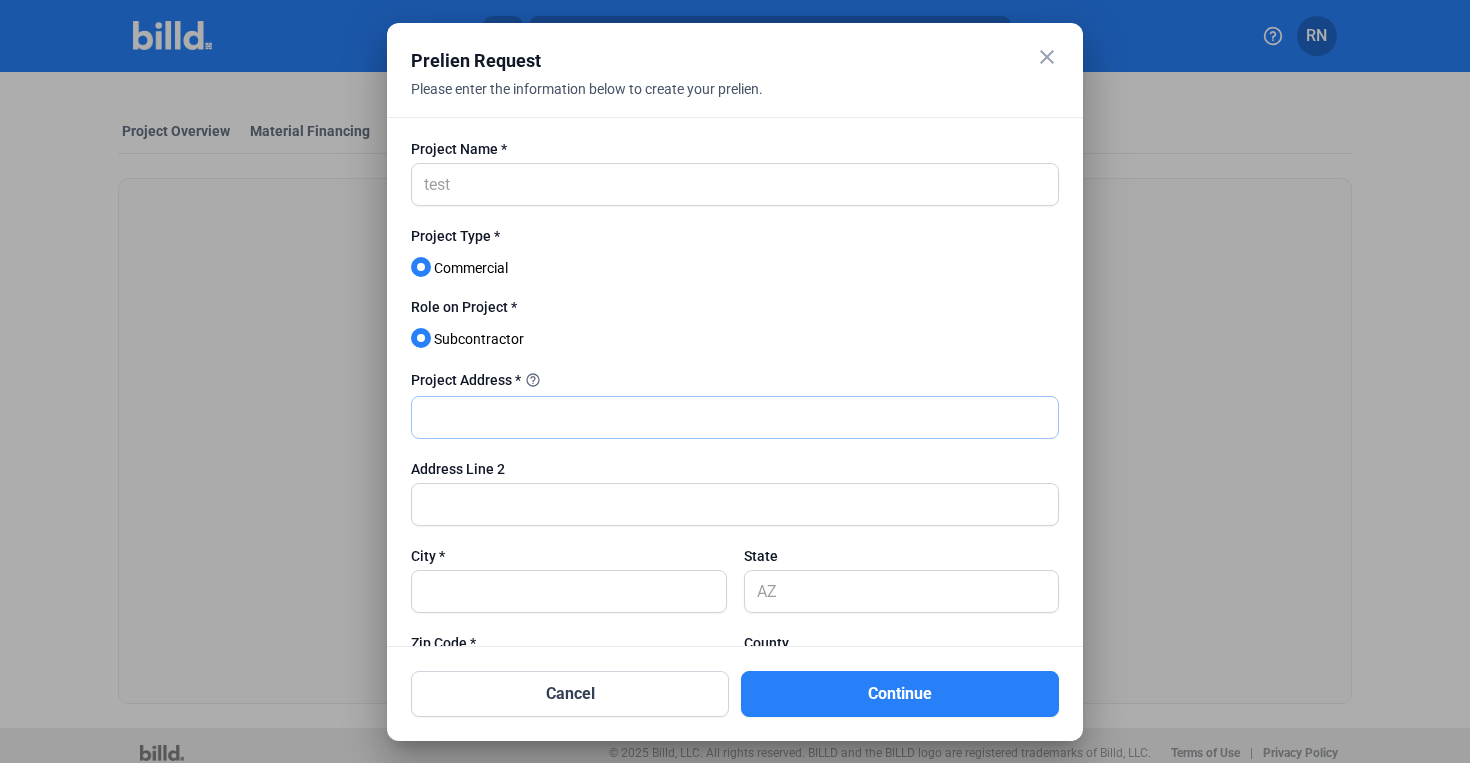 click at bounding box center (735, 417) 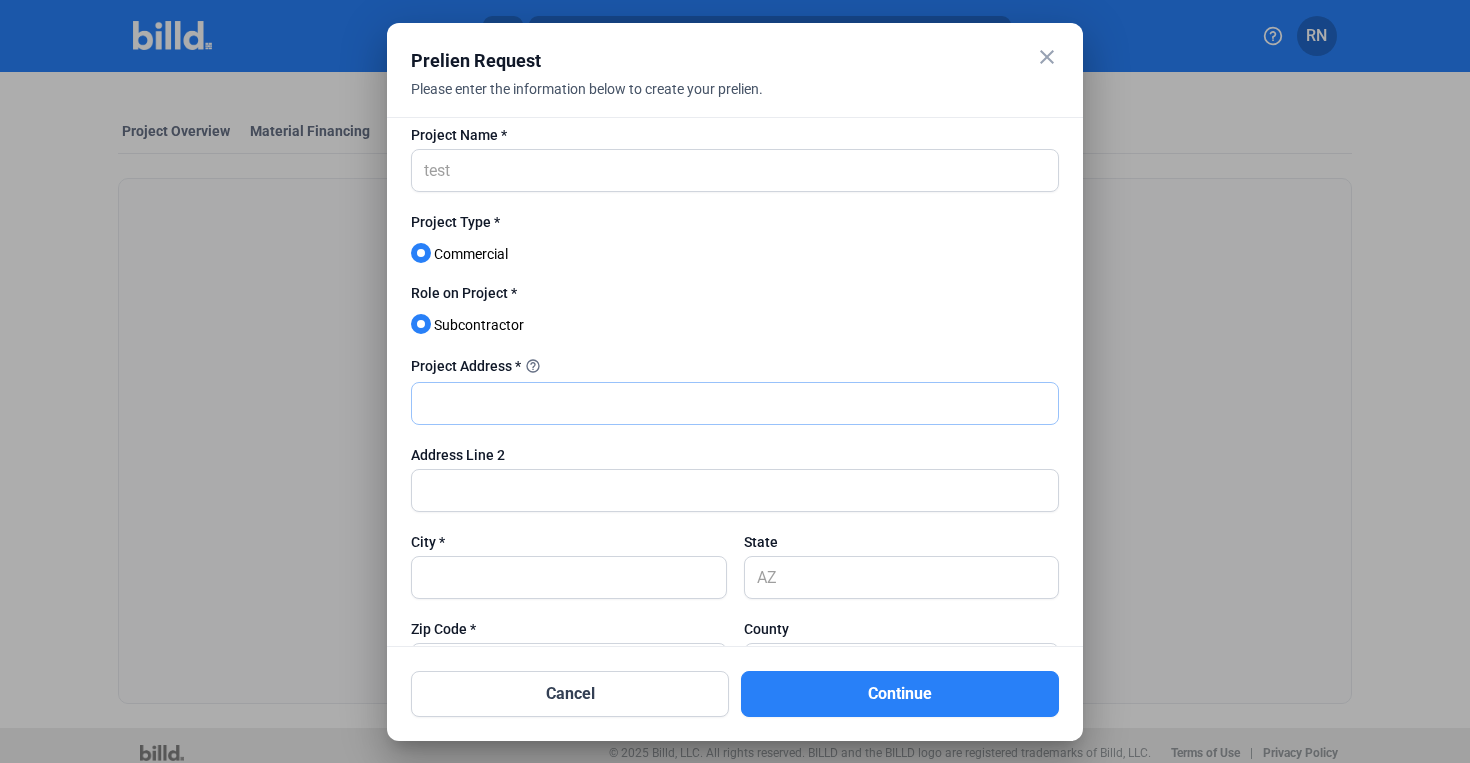 scroll, scrollTop: 0, scrollLeft: 0, axis: both 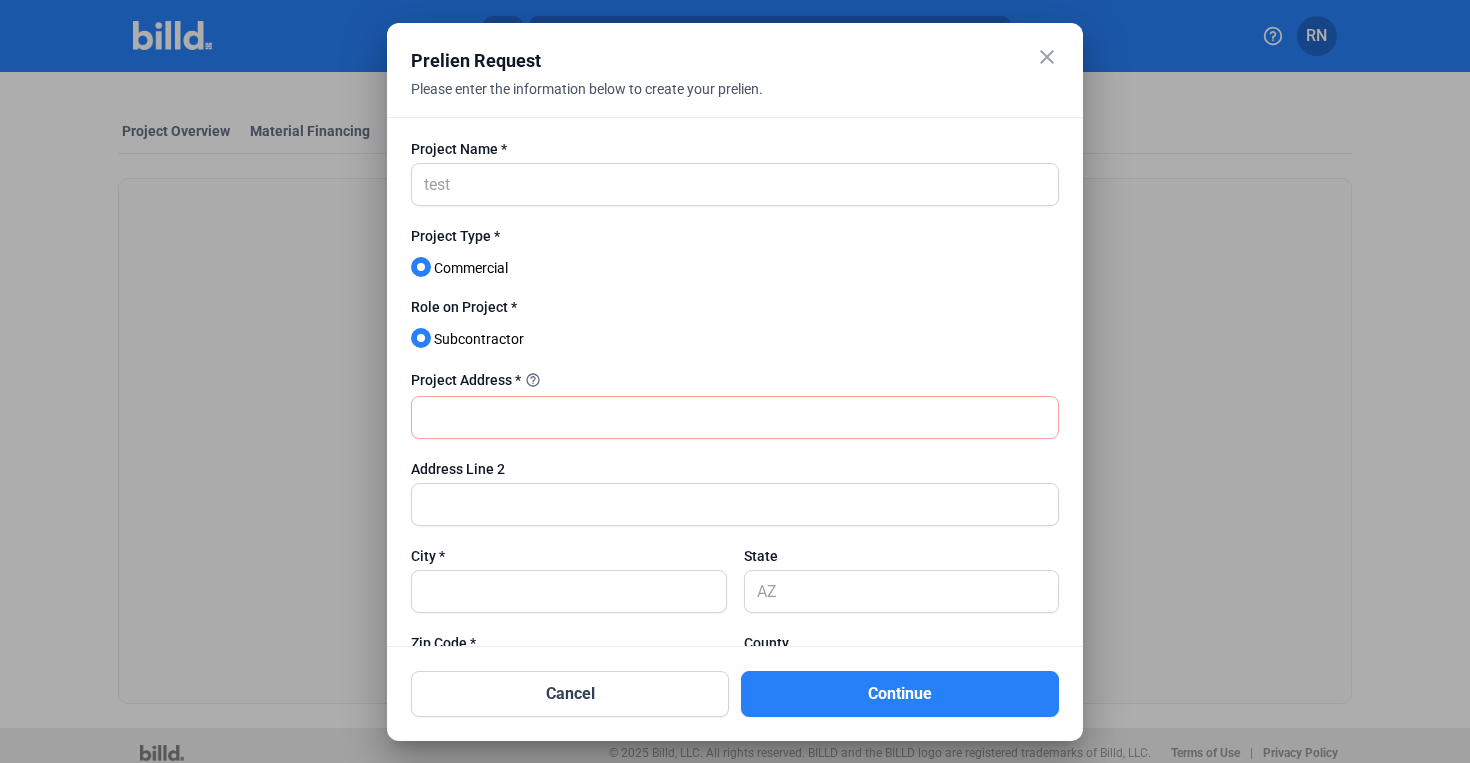 click on "close  Prelien Request   Please enter the information below to create your prelien.   Project Name *  test  Project Type *     Commercial   Role on Project *     Subcontractor   Project Address *  help_outline  Address Line 2   City *   State  AZ  Zip Code *   County   Contract Amount *  help_outline $  First Day on Project *   Project Reference Number  Description of Work/Materials *    Rush Service  help_outline Notes General Contractor   Name *   Address Line 1 *   Address Line 2   City *   State *  Select  Zip Code *   Email   Phone *  Owner   Name   Address Line 1   Address Line 2   City   State  Select  Zip Code   Country   Email   Phone  add  Add stakeholder  Files Click to upload  Tap to upload or drag and drop  Up to 20 files, max size per file is 15MB   Cancel   Continue" at bounding box center (735, 382) 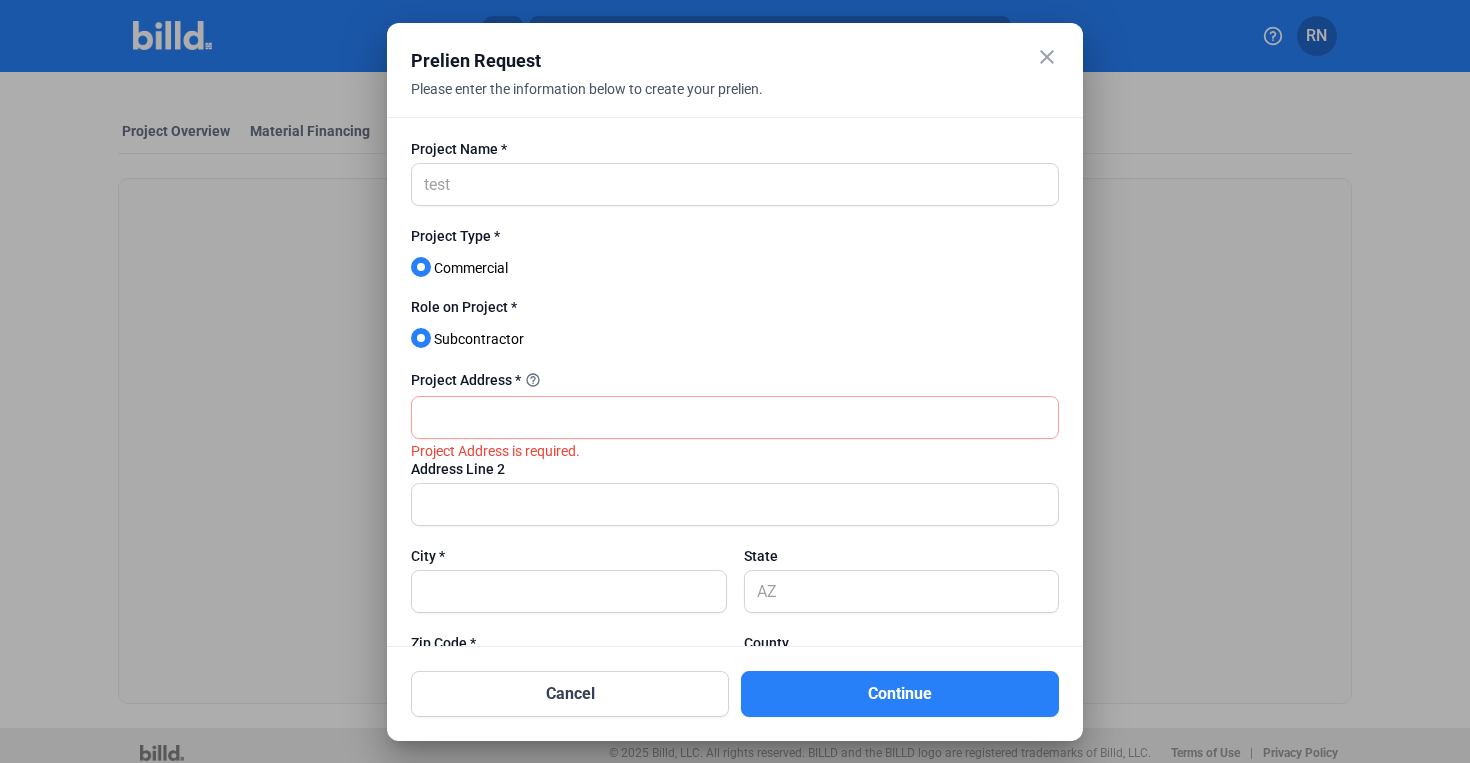 click on "close" at bounding box center [1047, 57] 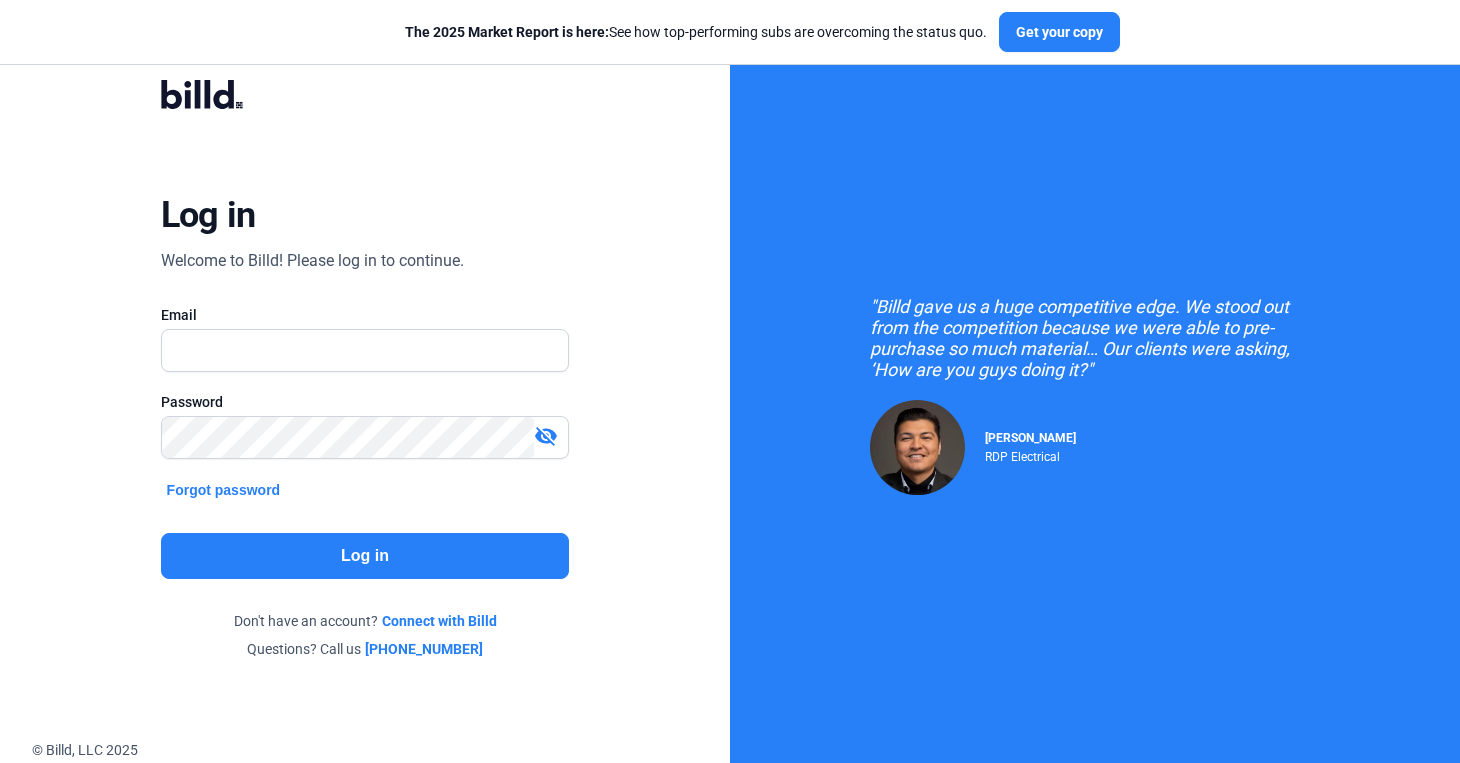 scroll, scrollTop: 0, scrollLeft: 0, axis: both 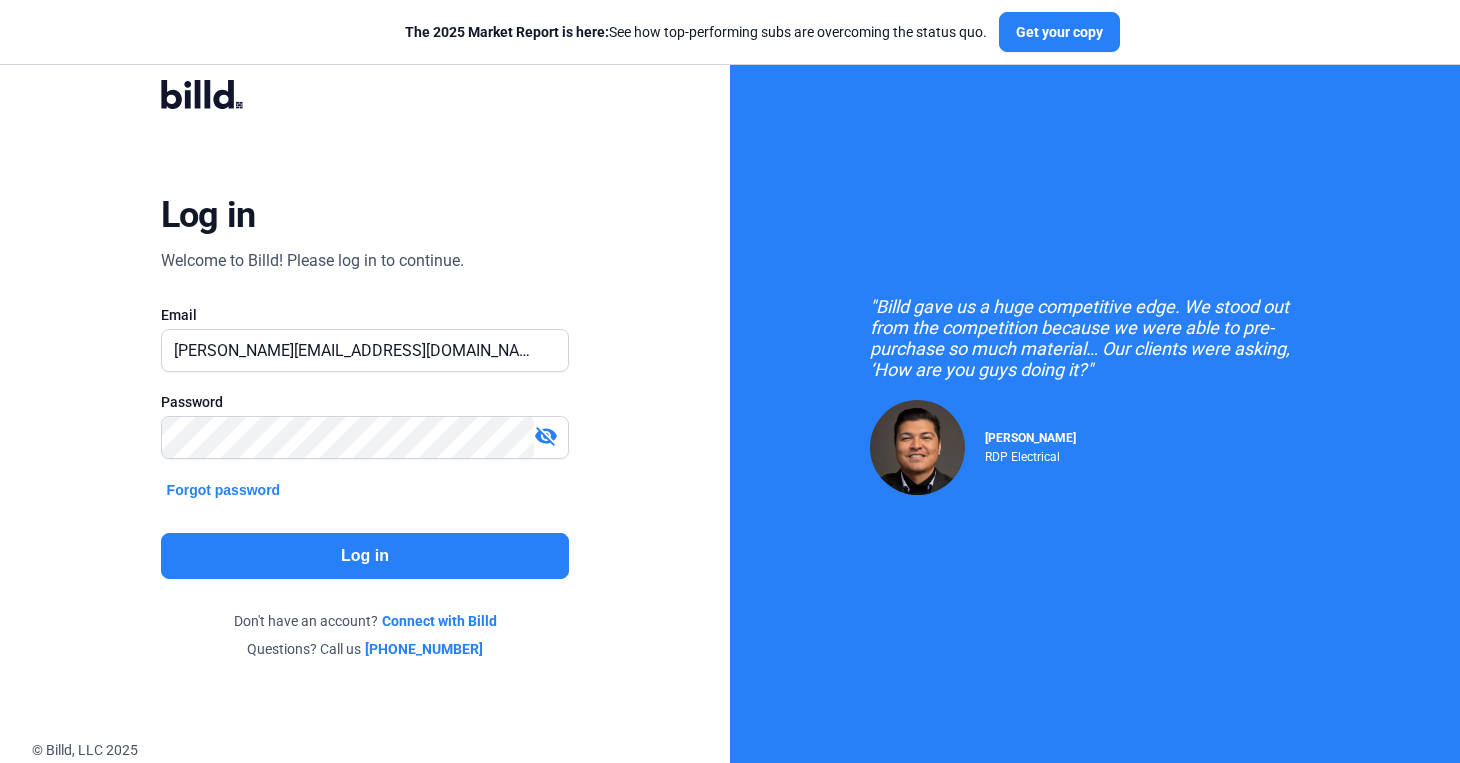 click on "Log in" 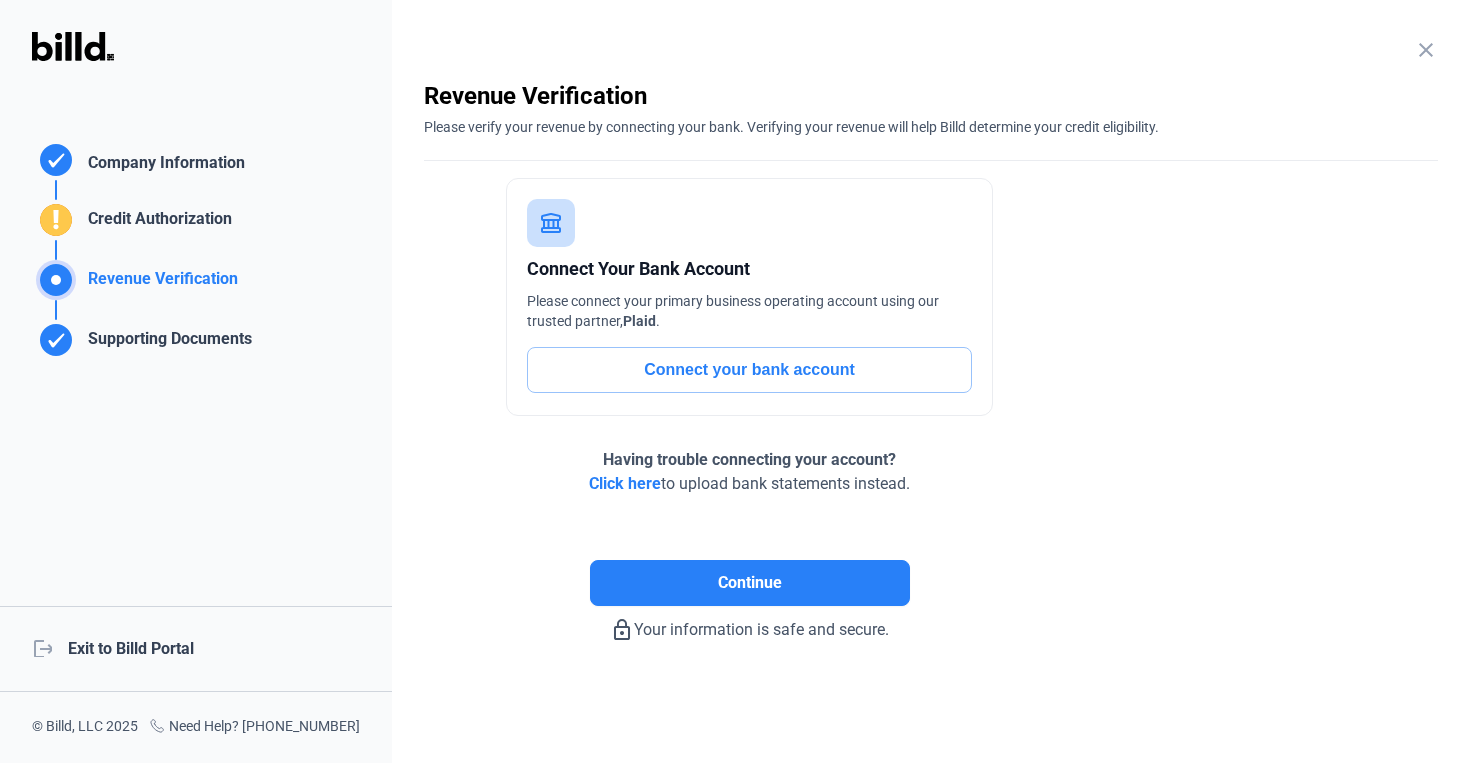click on "logout  Exit to Billd Portal" 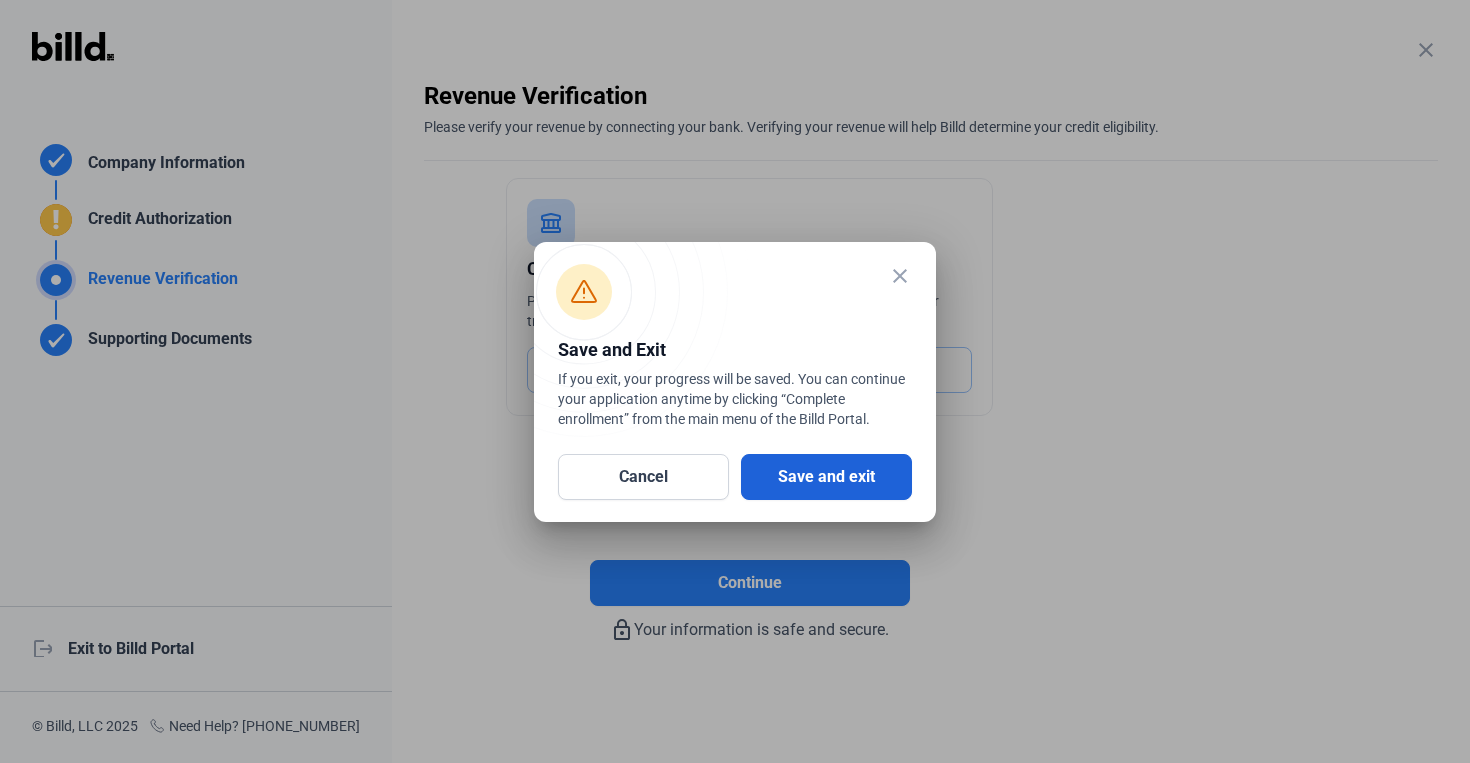 click on "Save and exit" at bounding box center [826, 477] 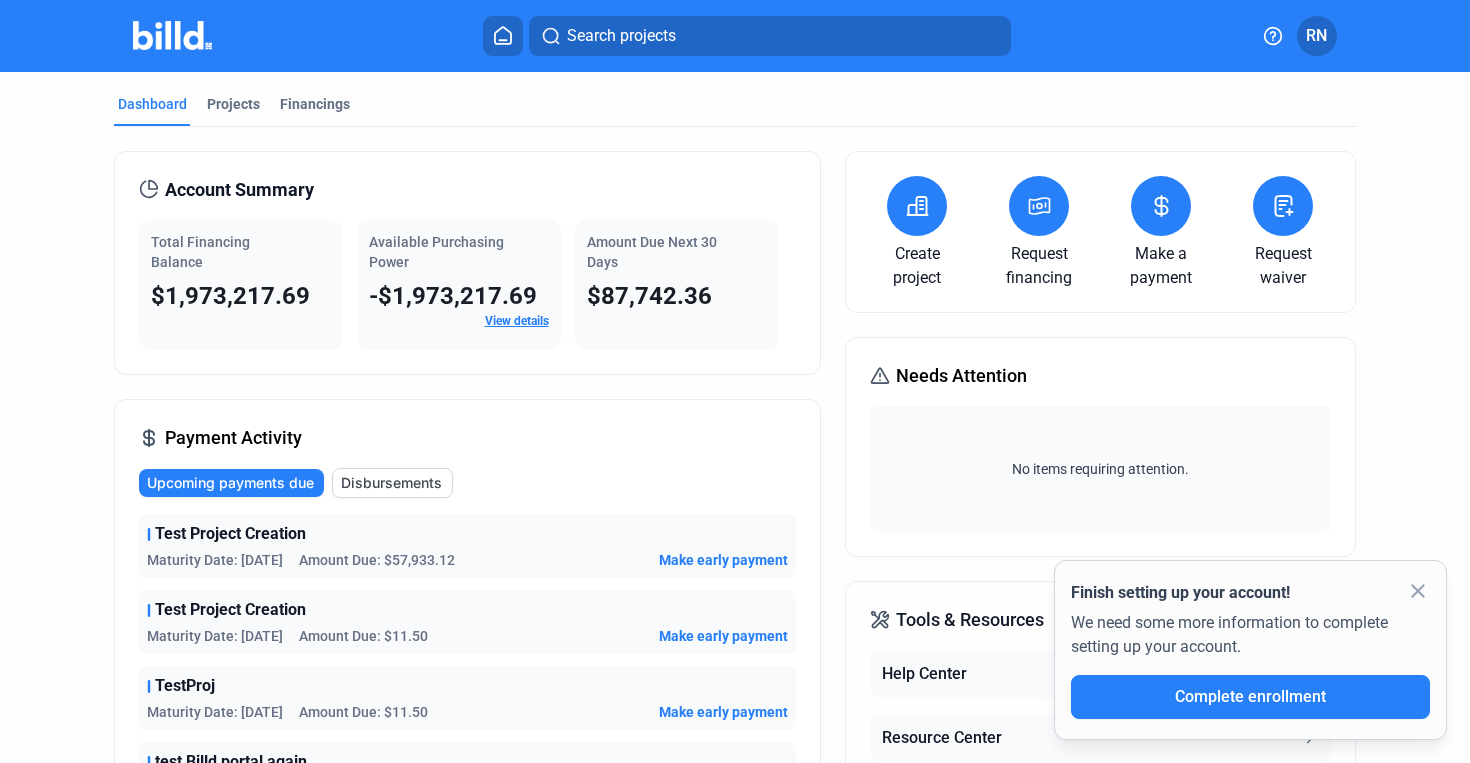 click on "RN" 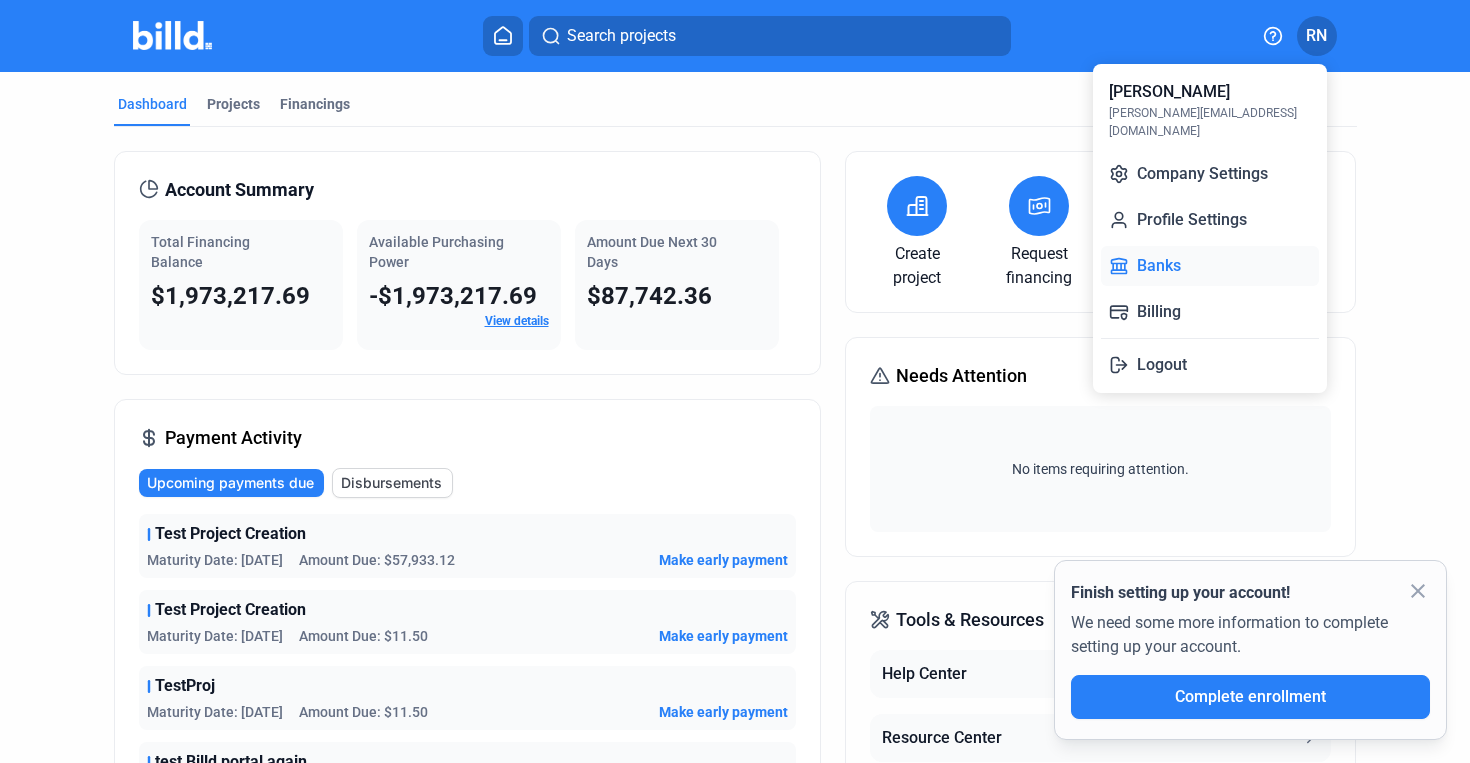 click on "Banks" at bounding box center (1210, 266) 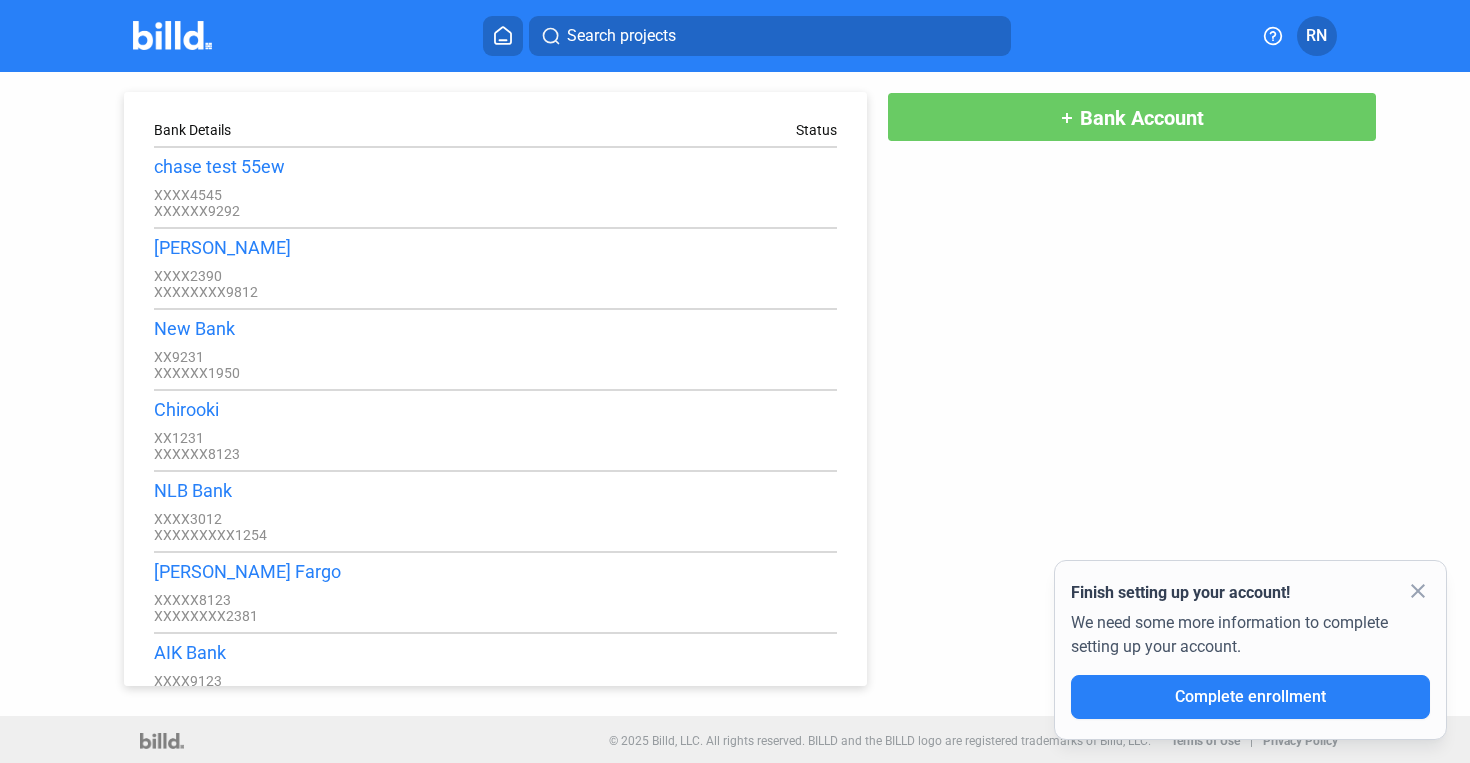 click on "close" 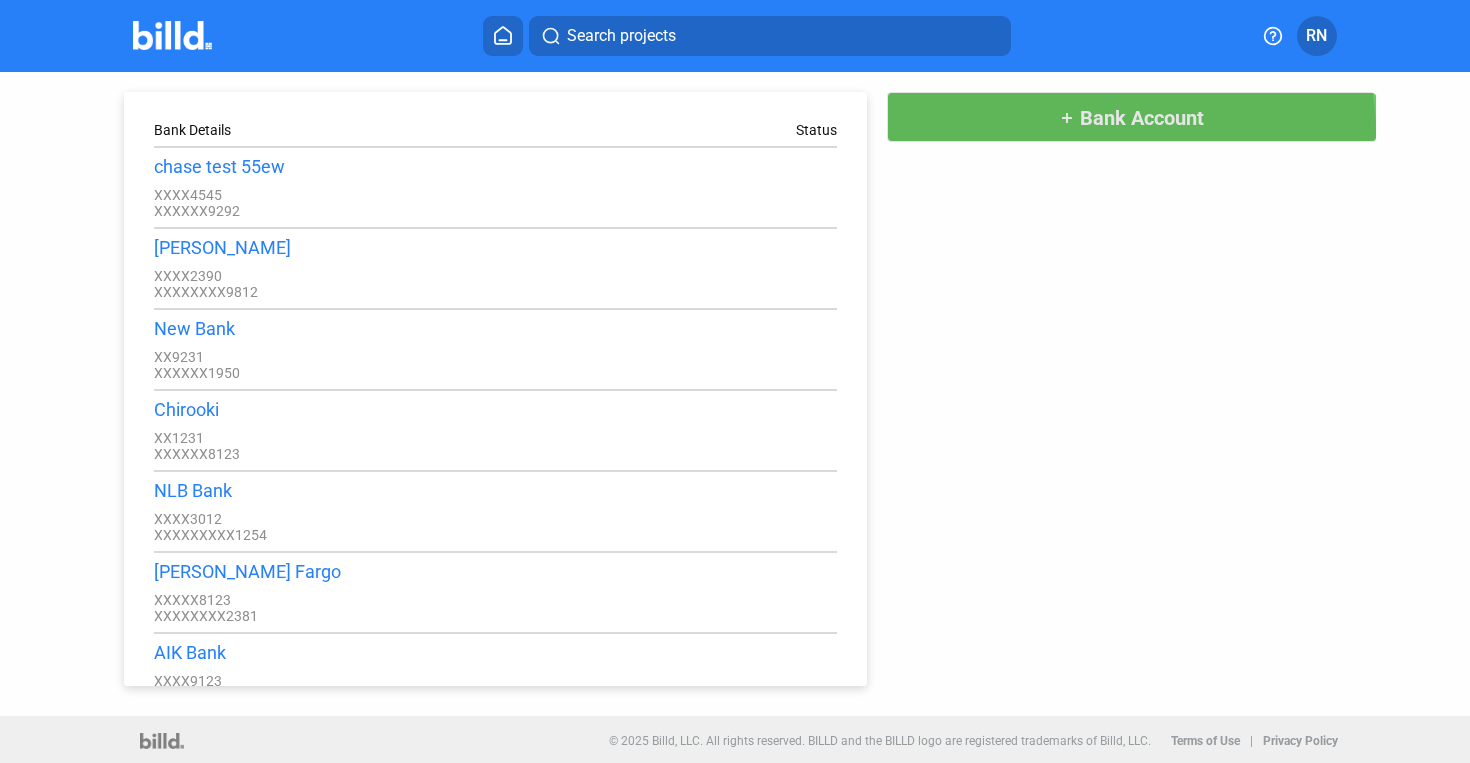 click on "add Bank Account" 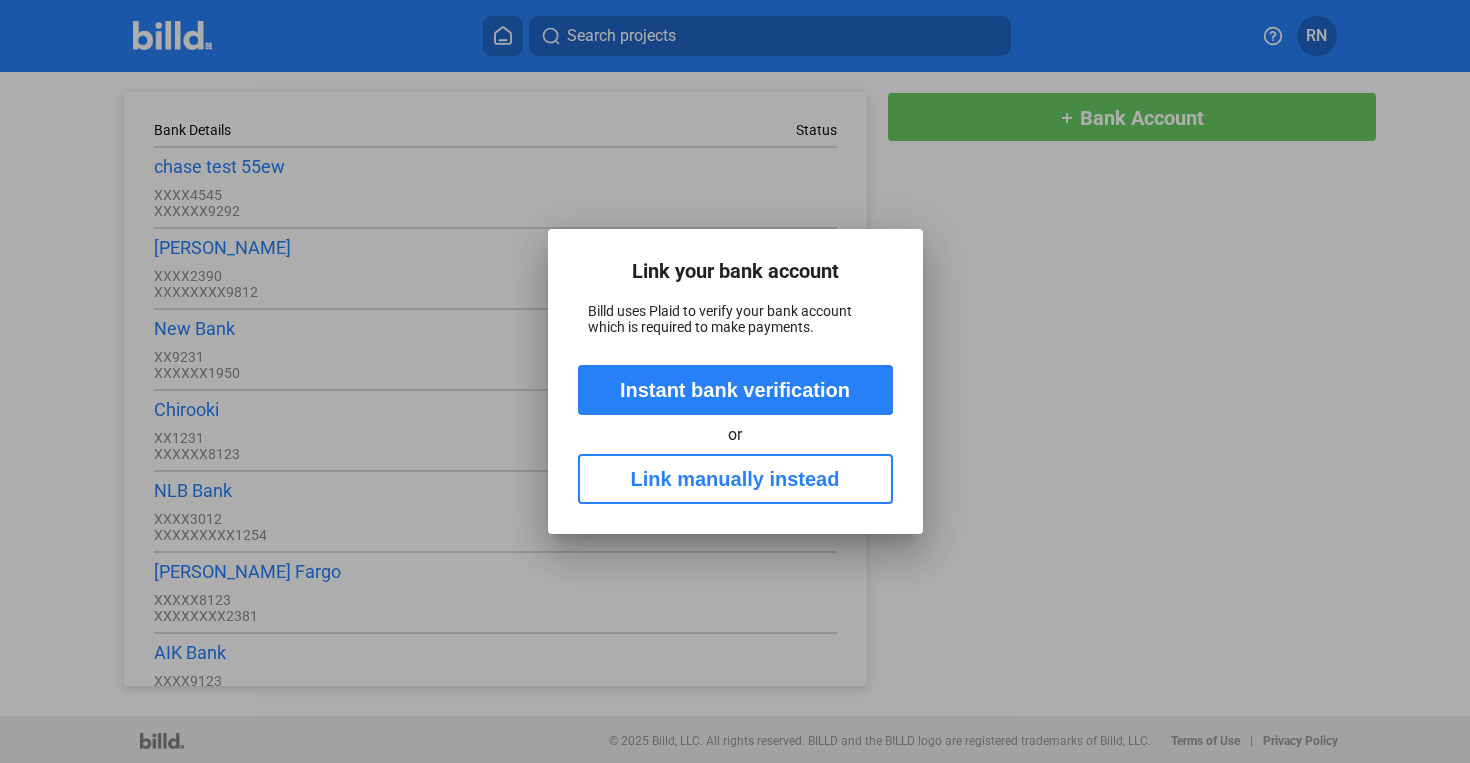 click on "Link manually instead" at bounding box center (735, 479) 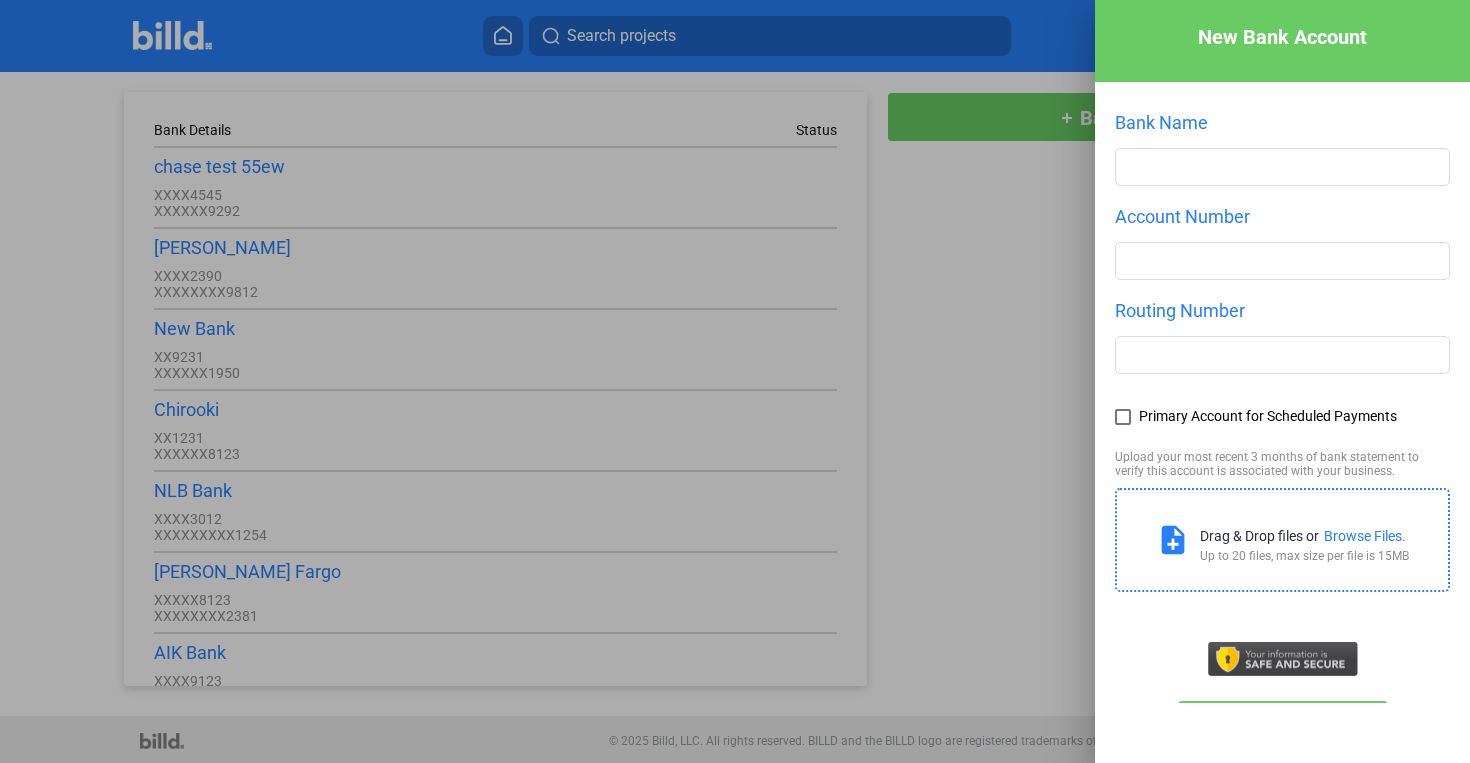 scroll, scrollTop: 0, scrollLeft: 0, axis: both 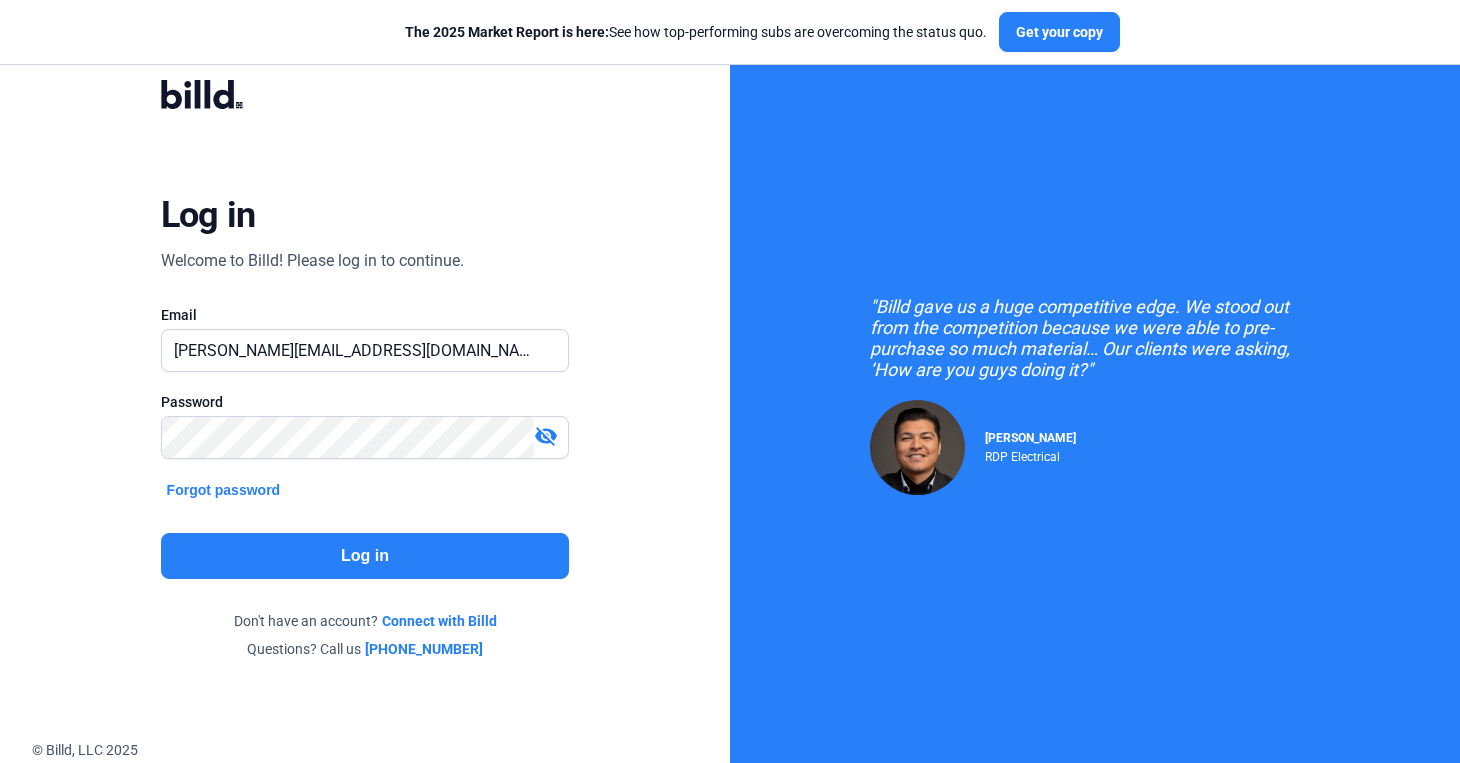click on "Log in" 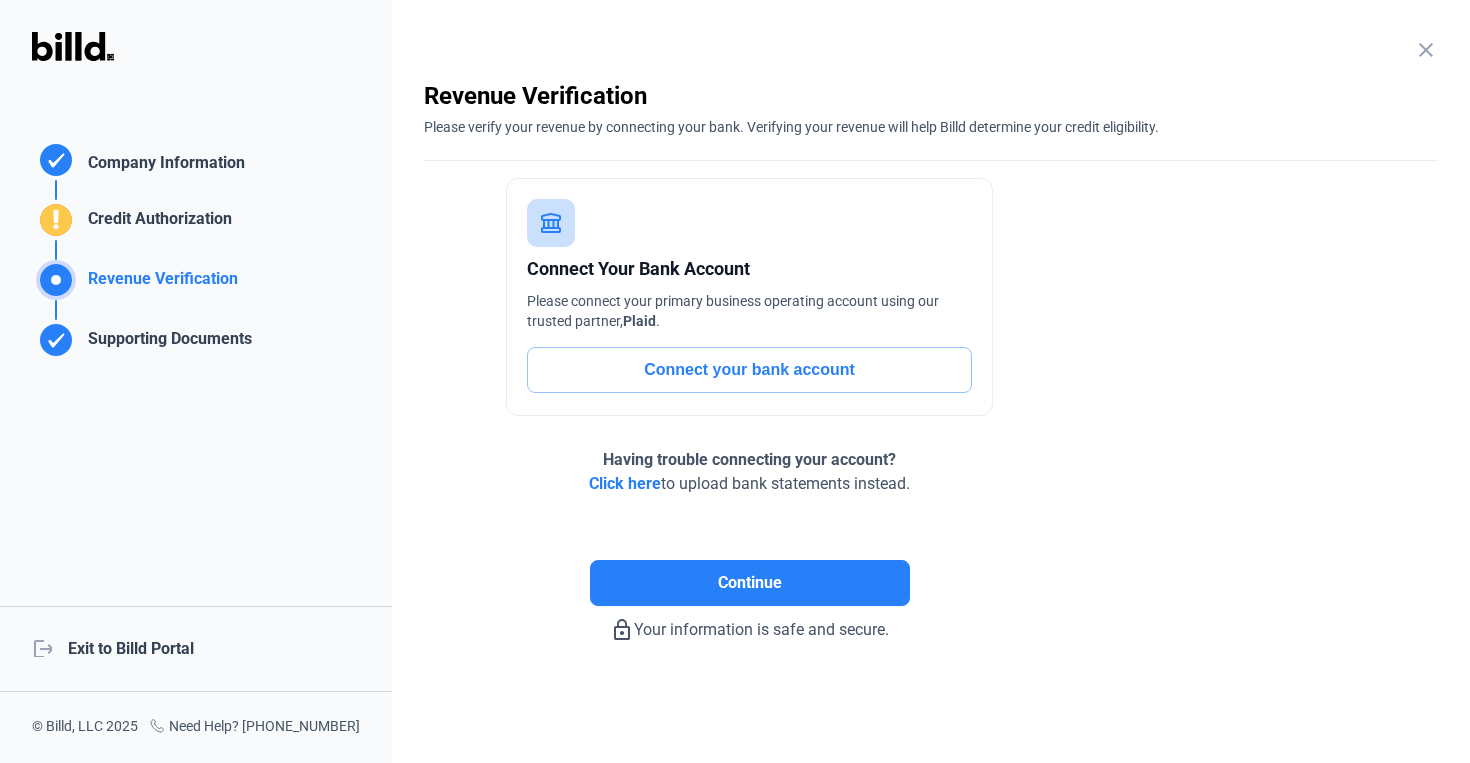 click on "logout  Exit to Billd Portal" 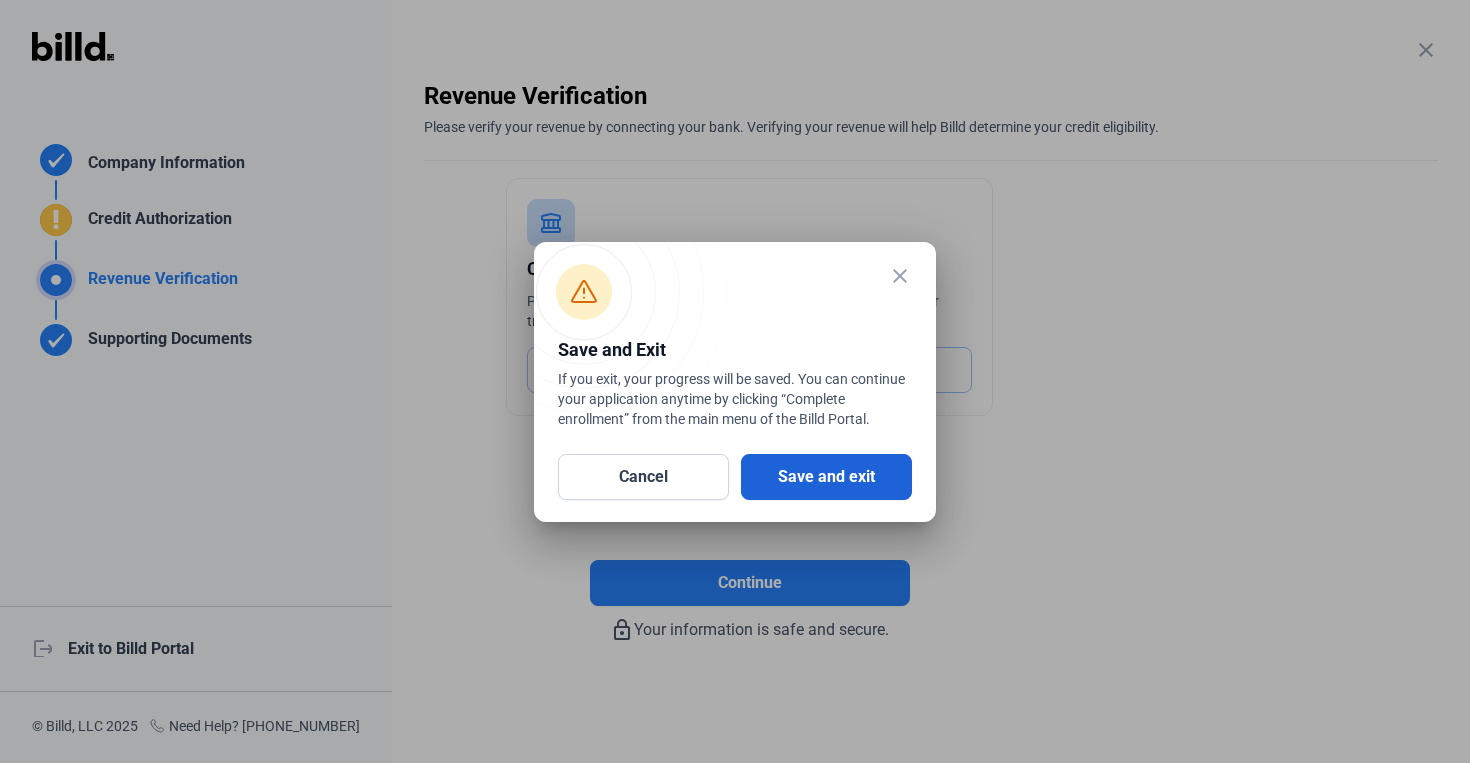 click on "Save and exit" at bounding box center [826, 477] 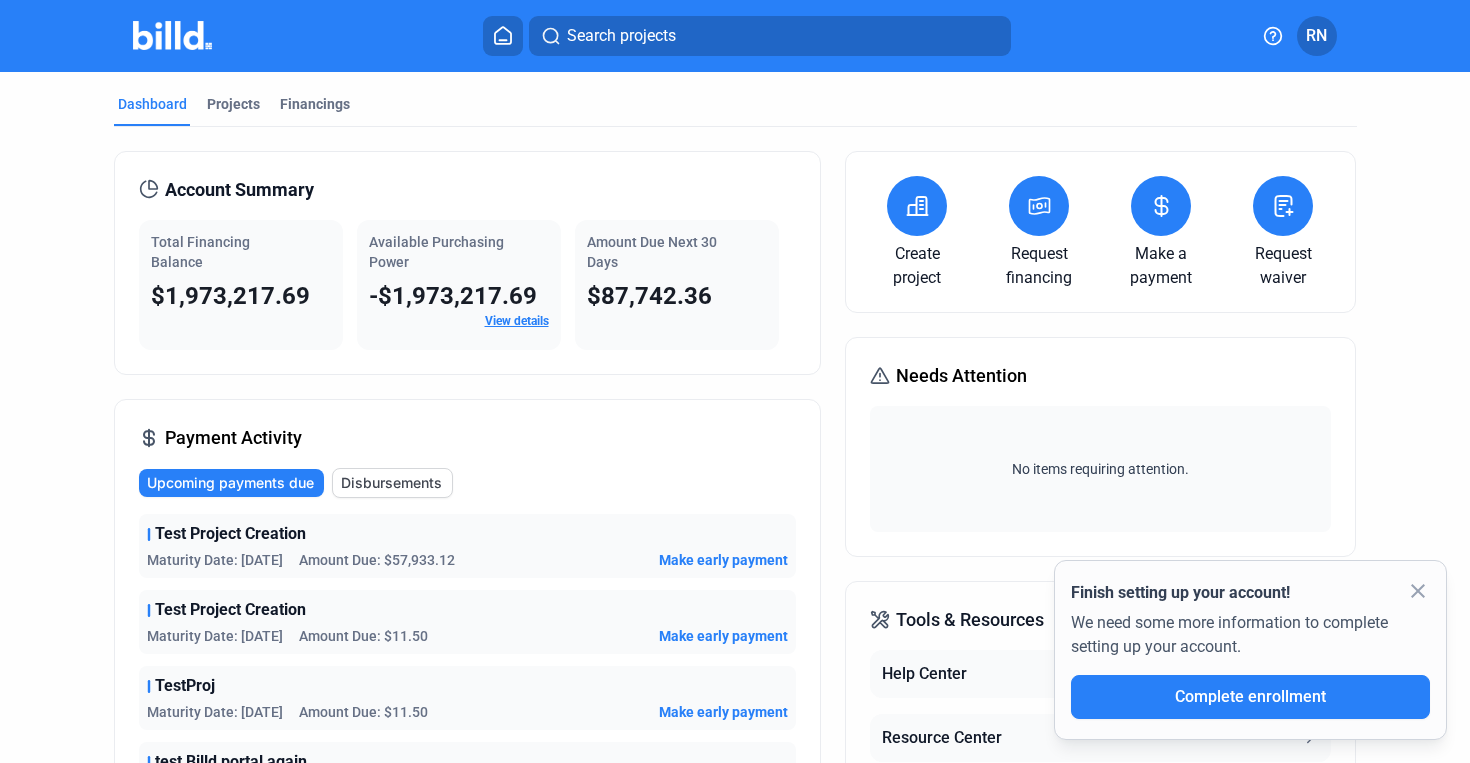 click on "close" 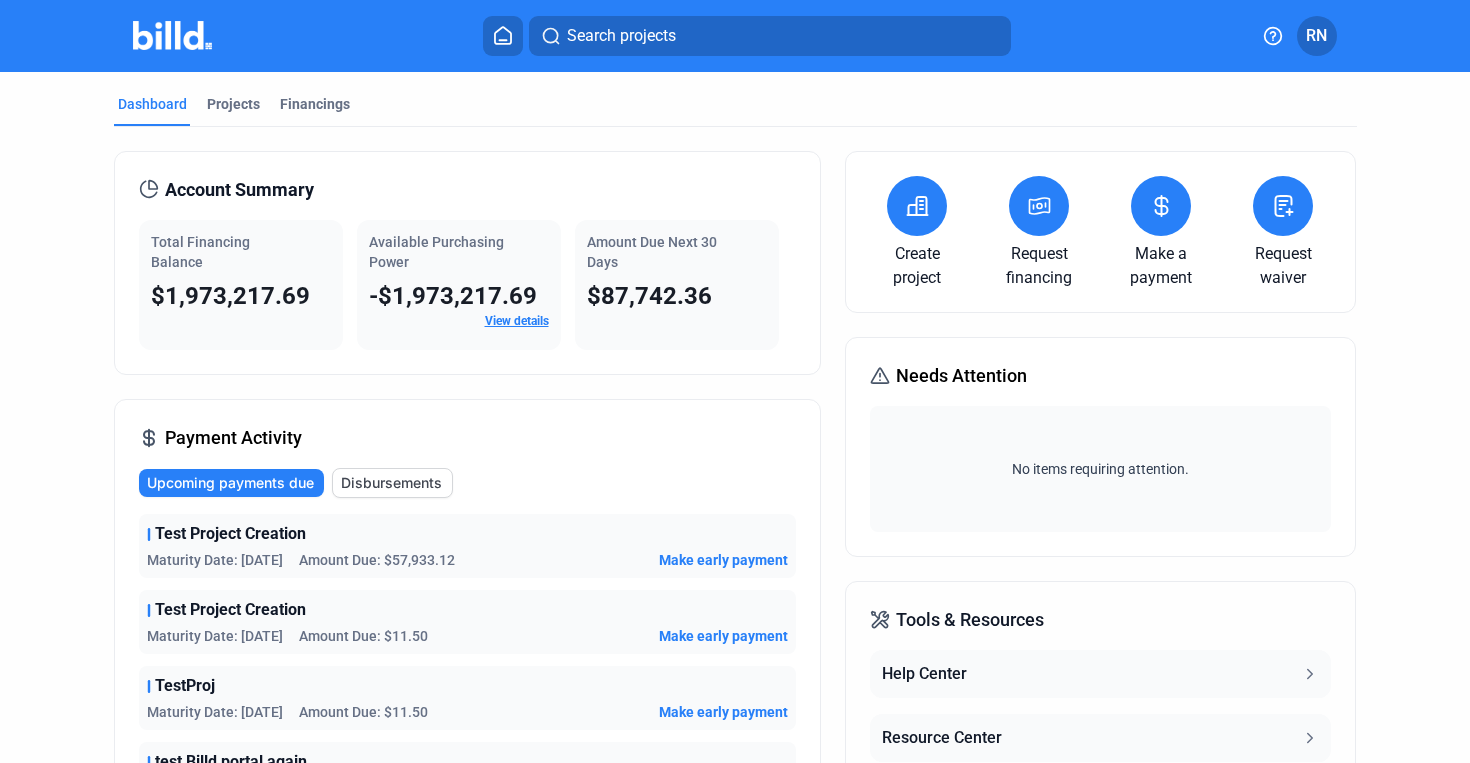 drag, startPoint x: 175, startPoint y: 299, endPoint x: 678, endPoint y: 306, distance: 503.0487 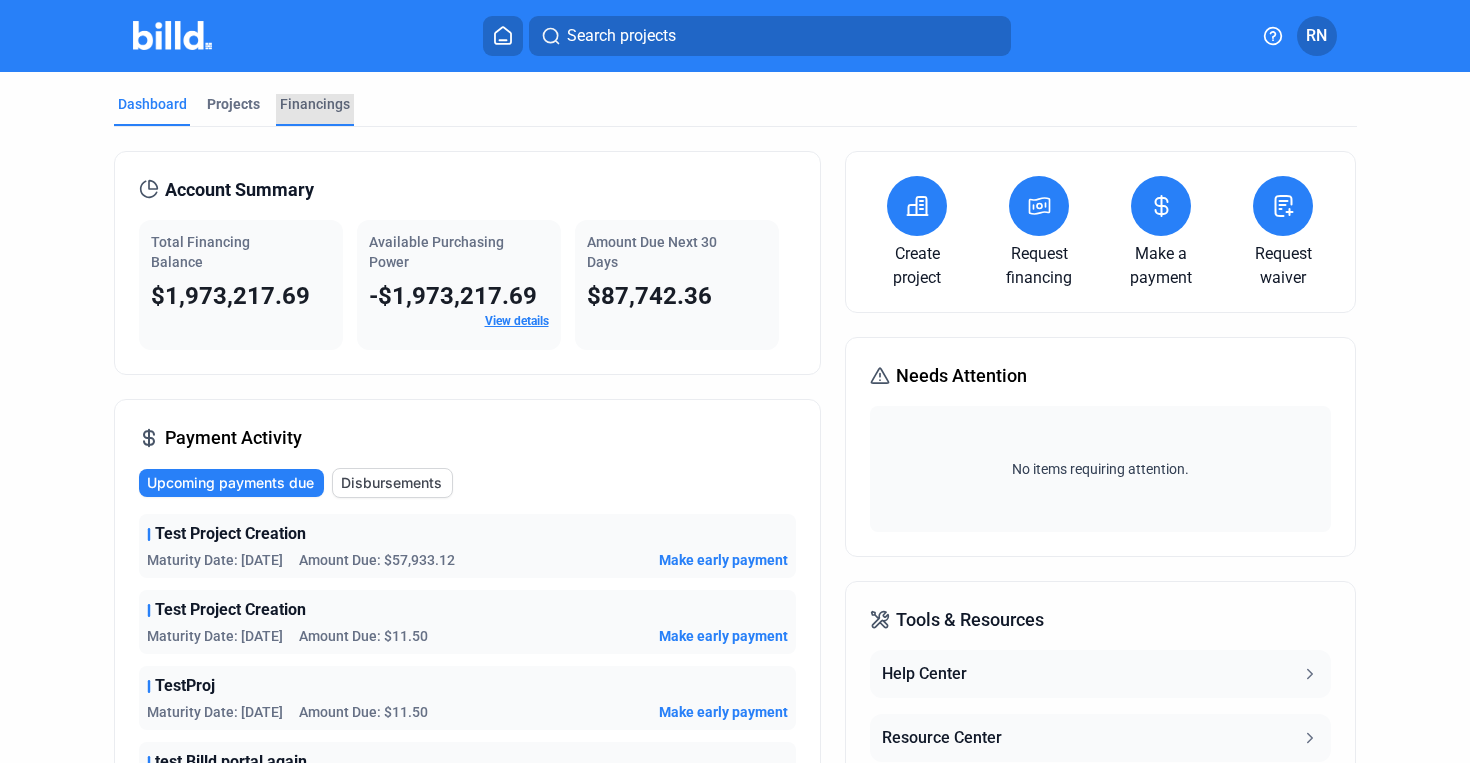 click on "Financings" at bounding box center (315, 104) 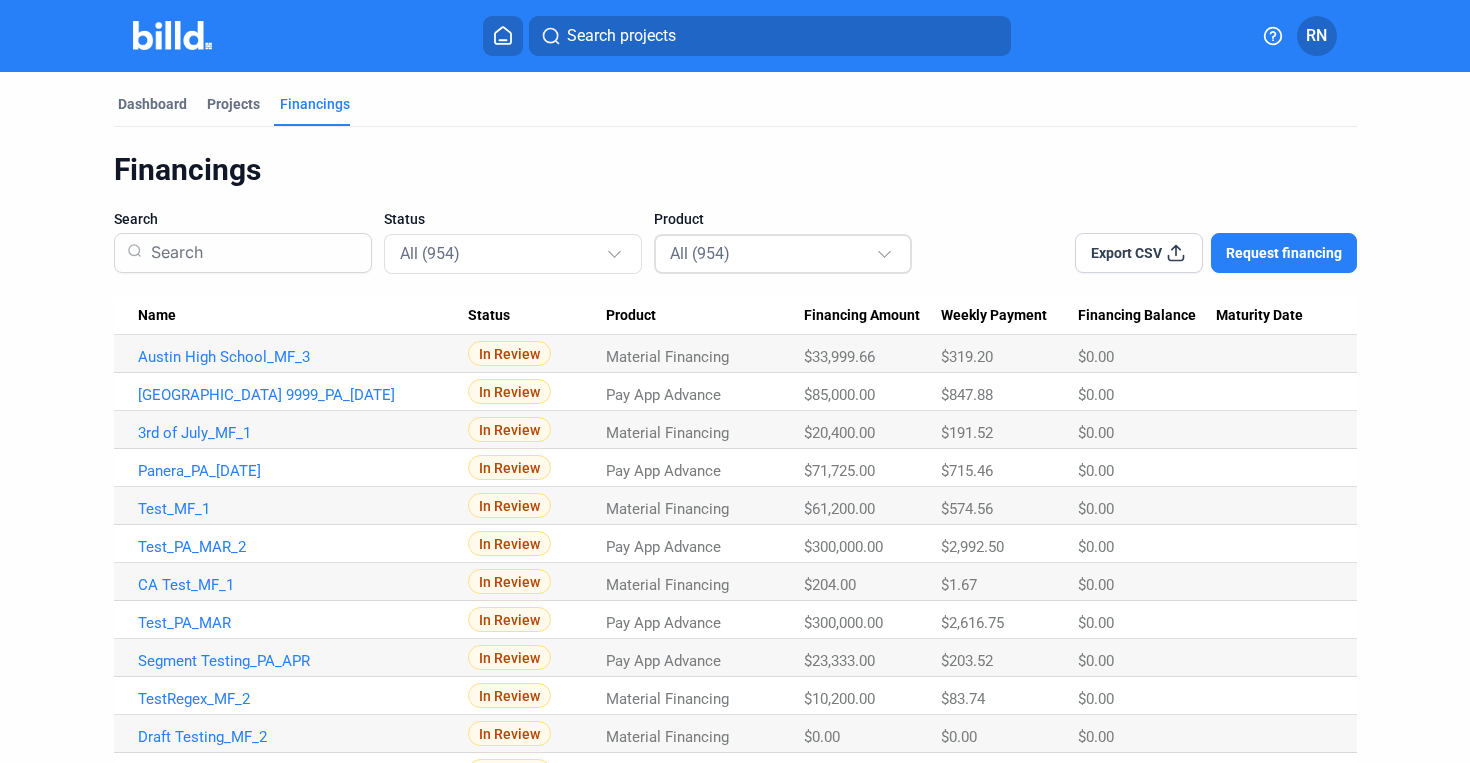 click on "All (954)" at bounding box center (773, 253) 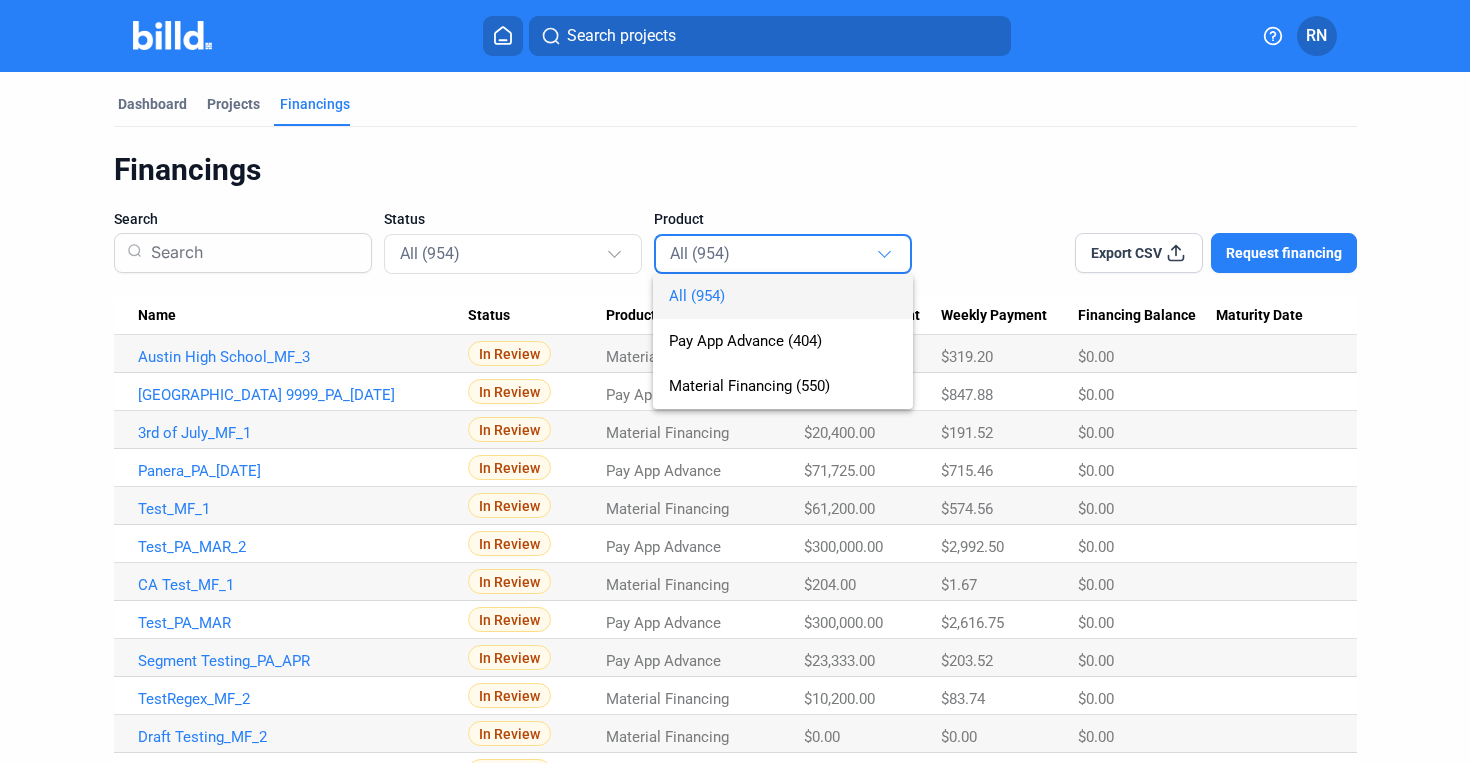 click at bounding box center [735, 381] 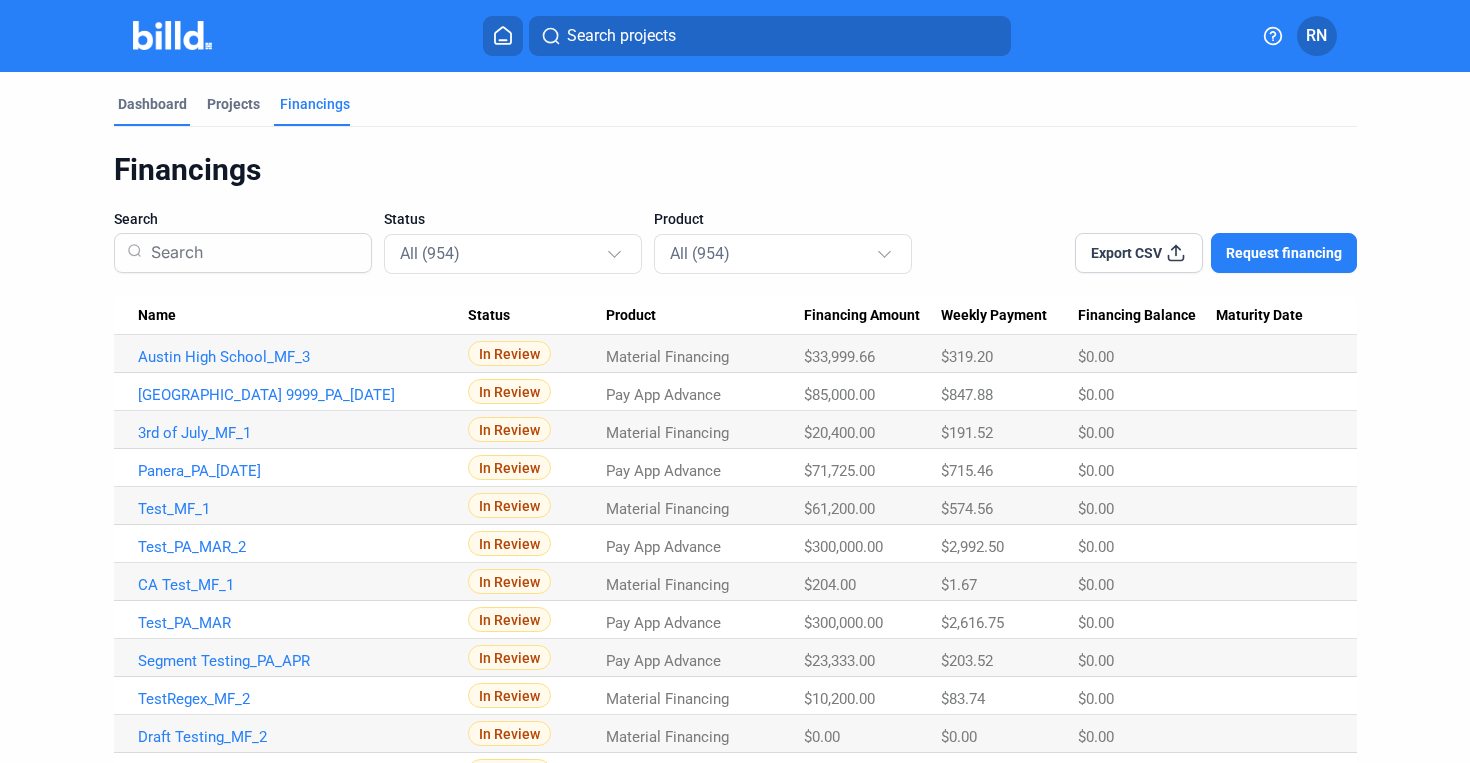 click on "Dashboard" at bounding box center (152, 104) 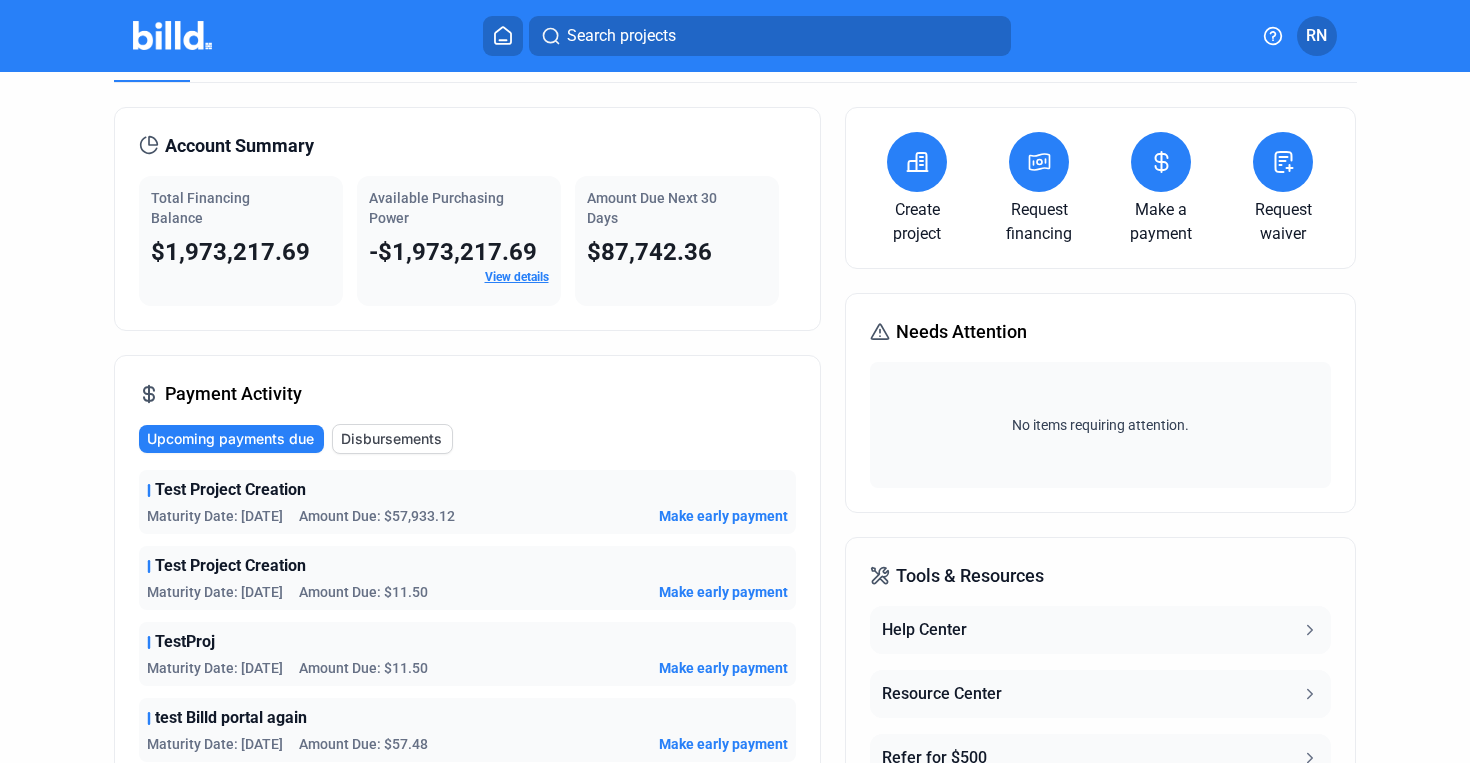 scroll, scrollTop: 49, scrollLeft: 0, axis: vertical 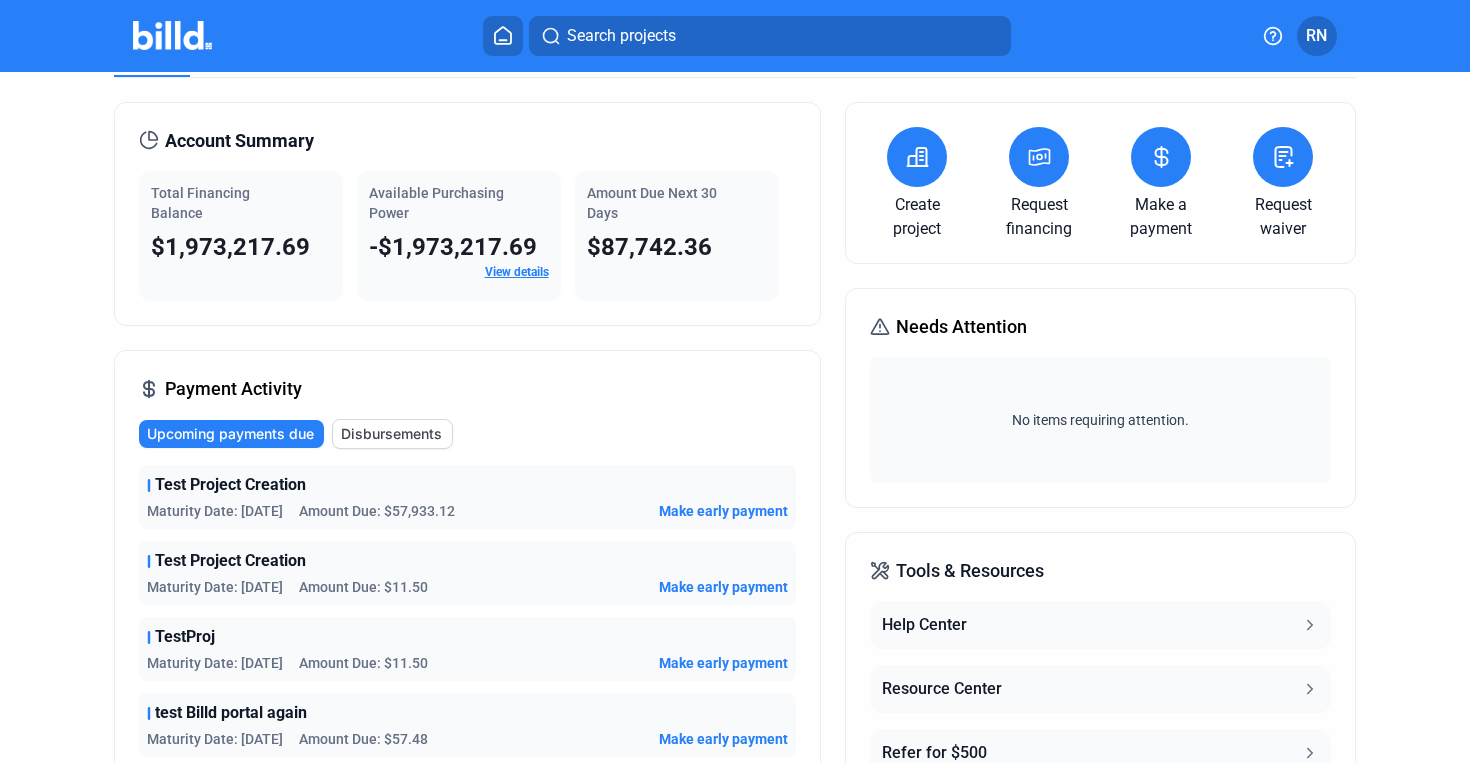 click on "Disbursements" 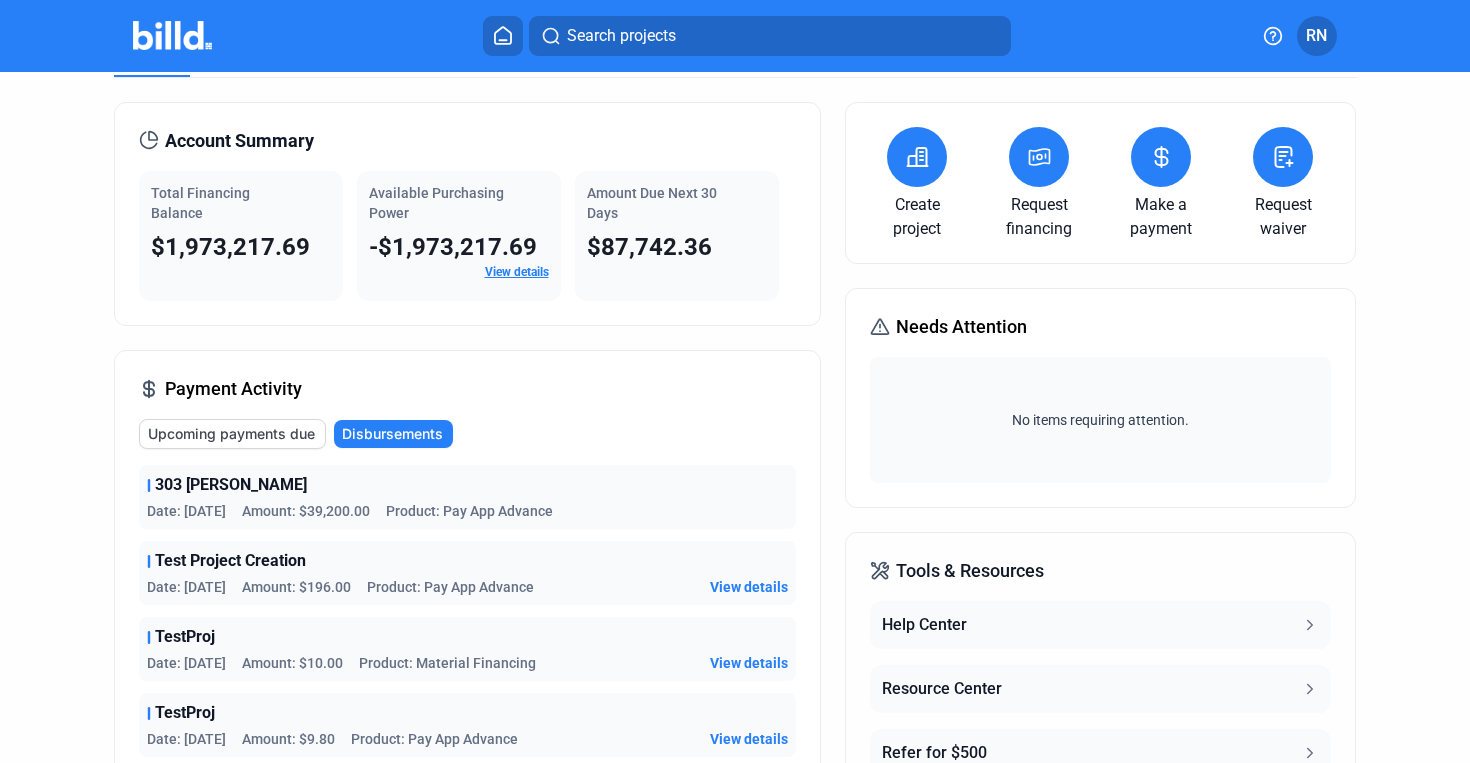 click on "Upcoming payments due" 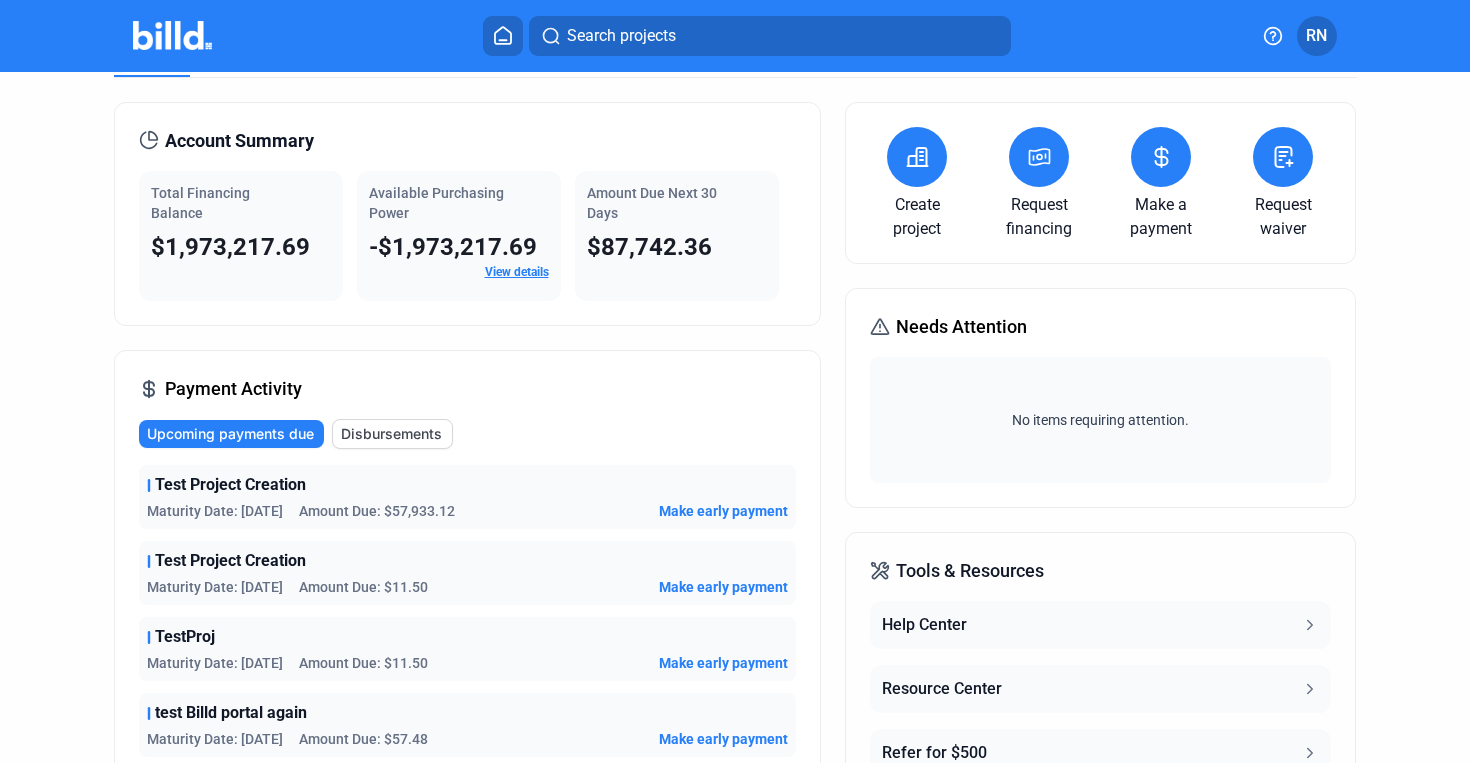 click on "Disbursements" 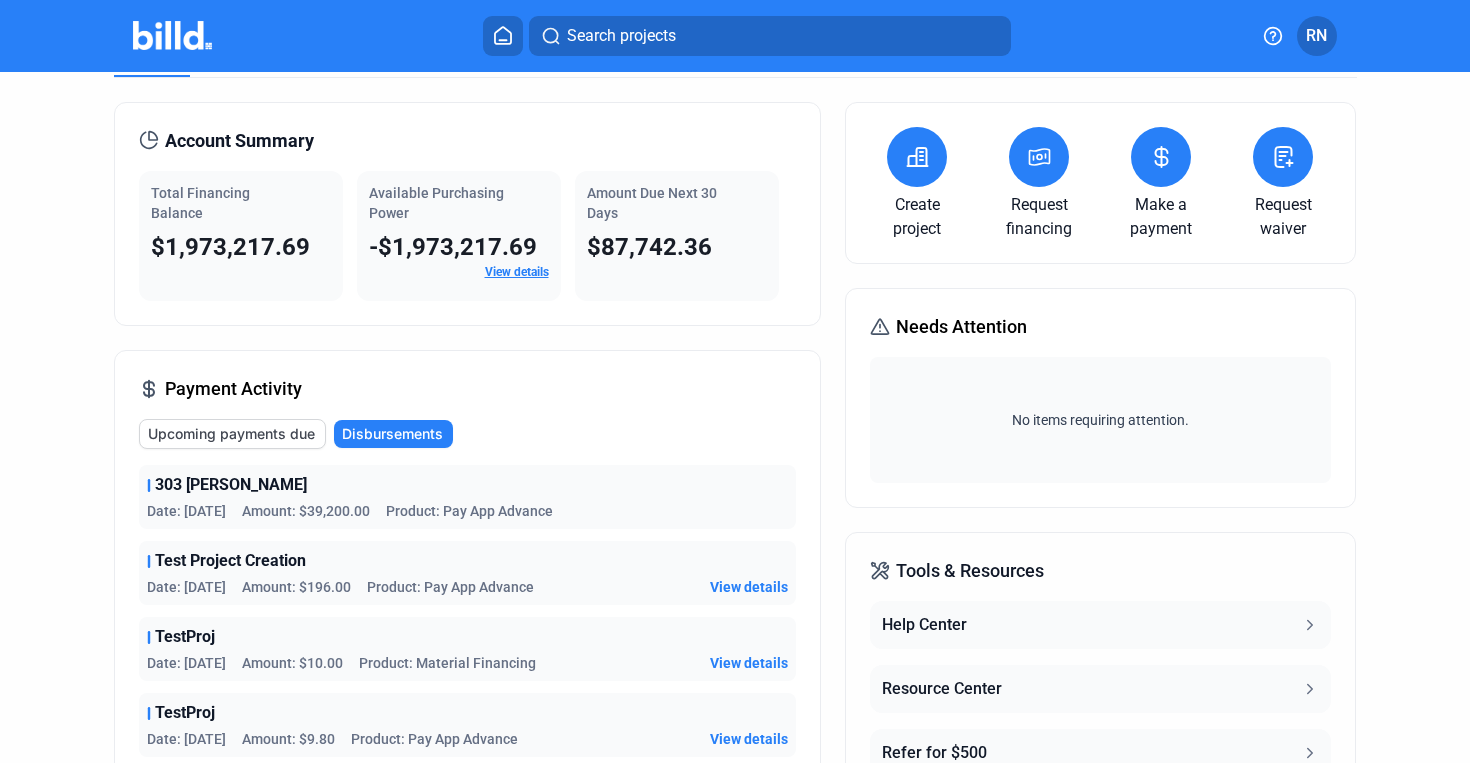 click on "Upcoming payments due" 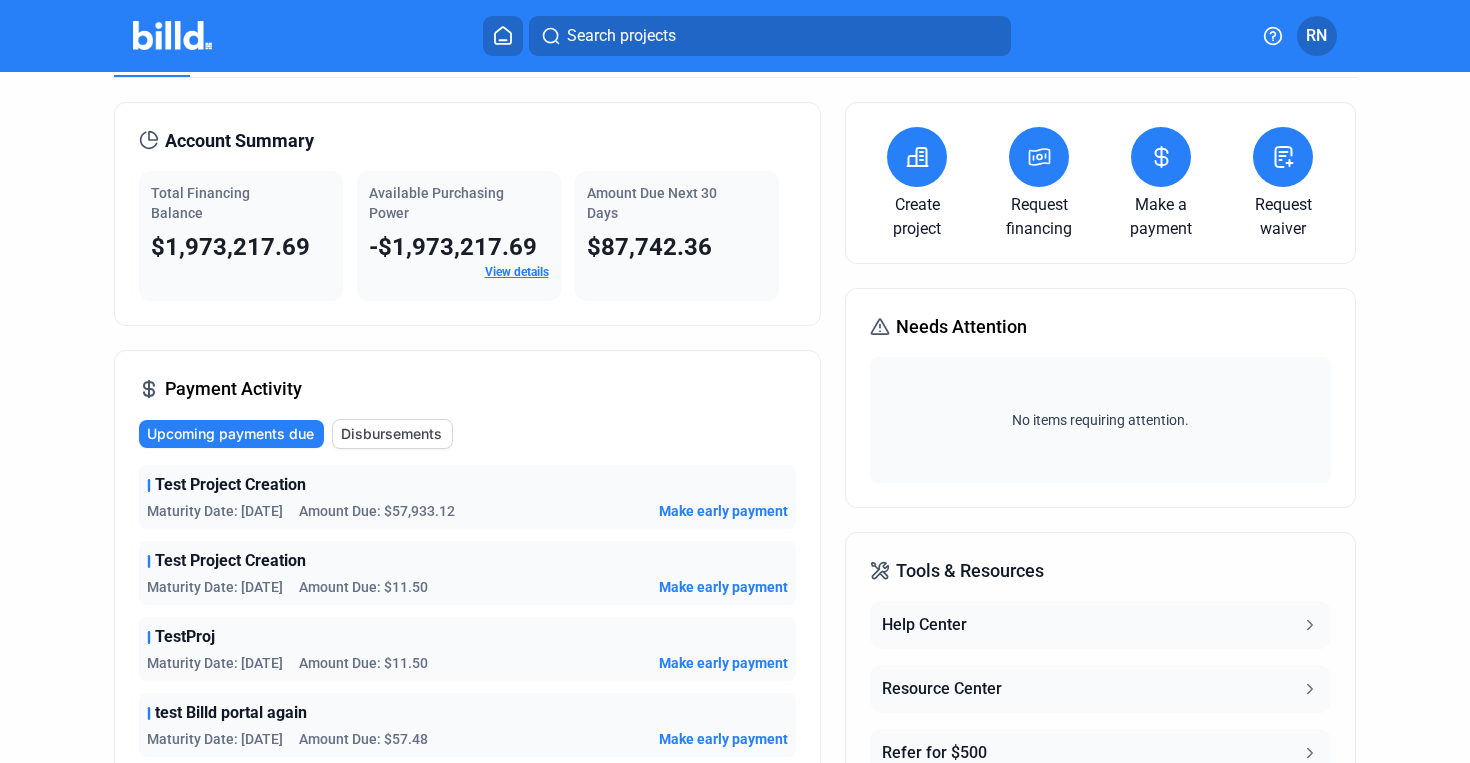 click on "Disbursements" 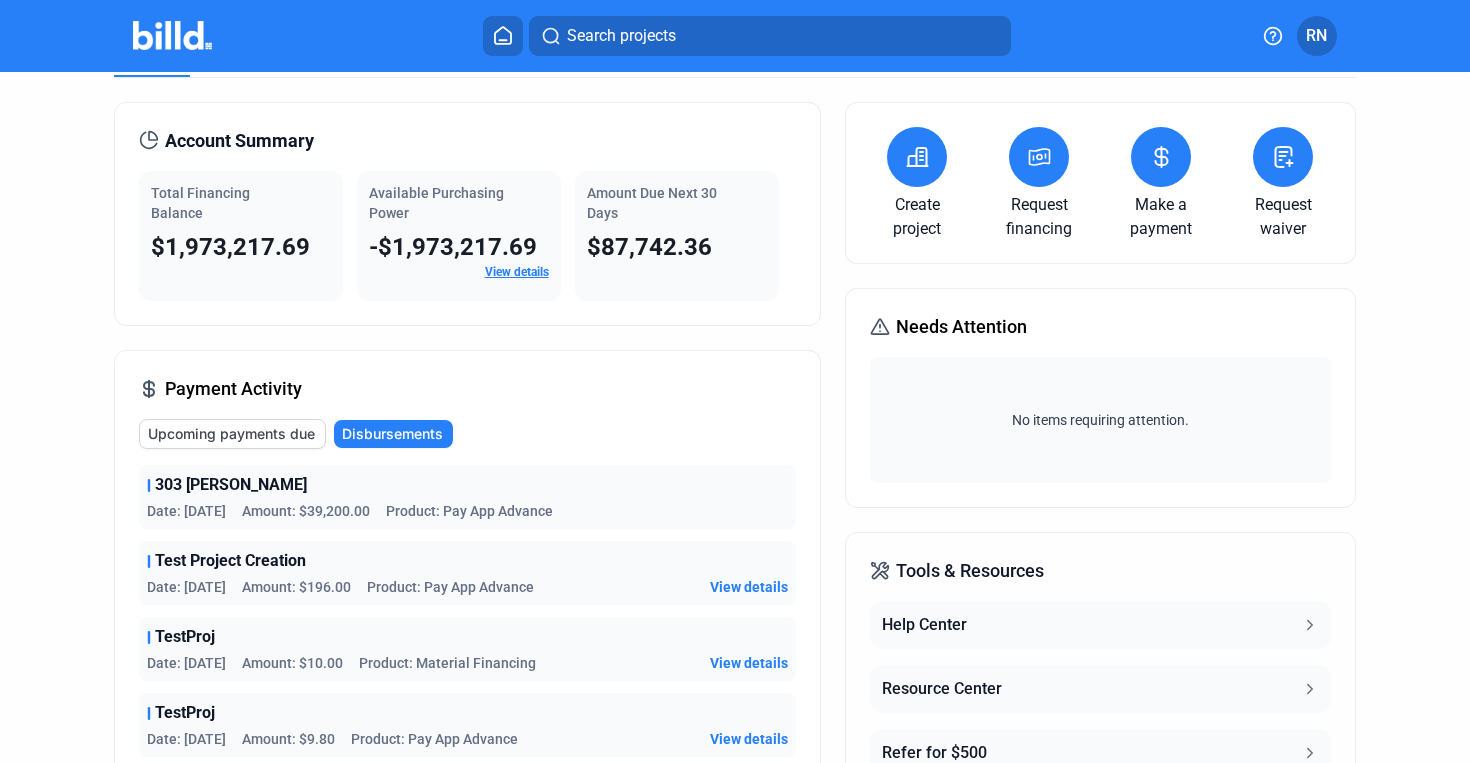 click on "Upcoming payments due" 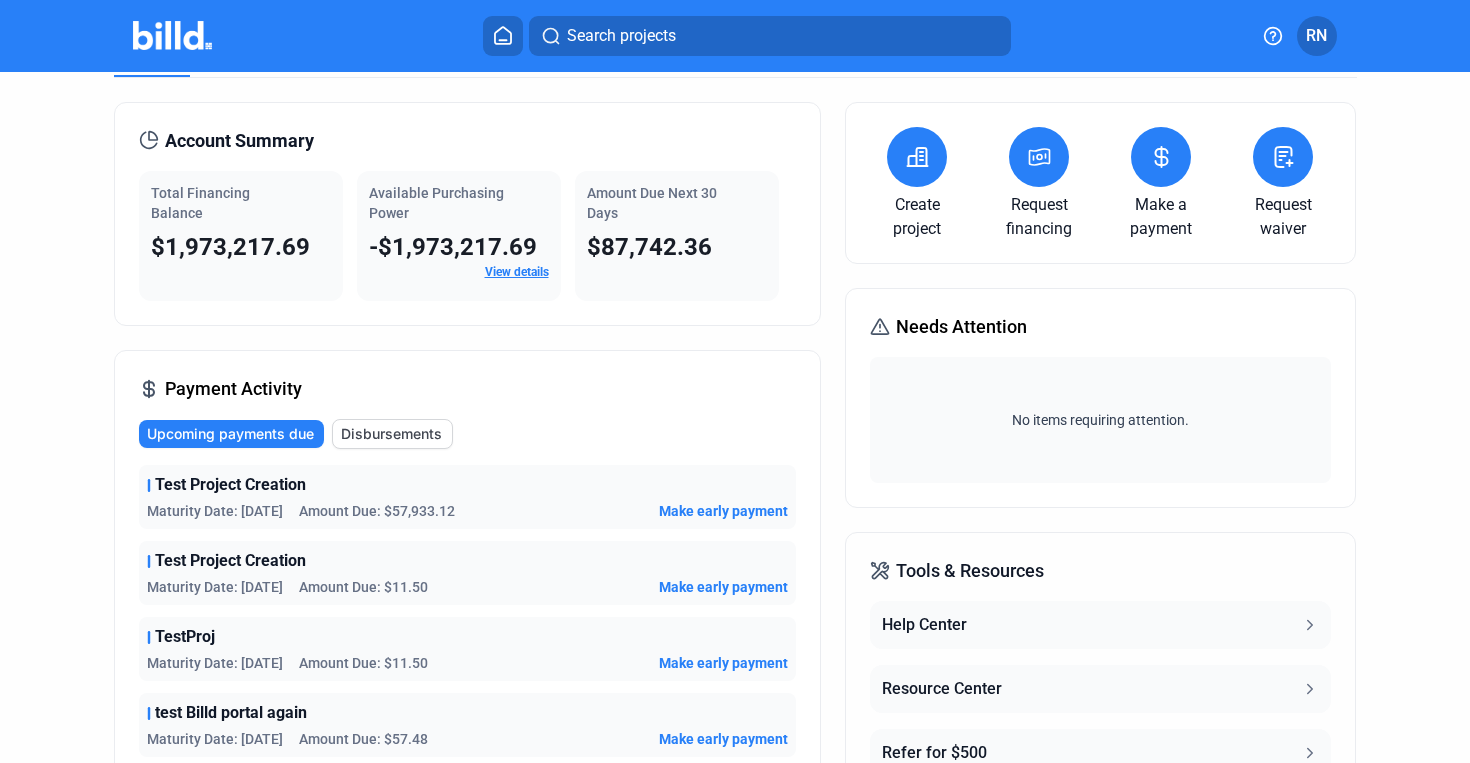 click on "Disbursements" 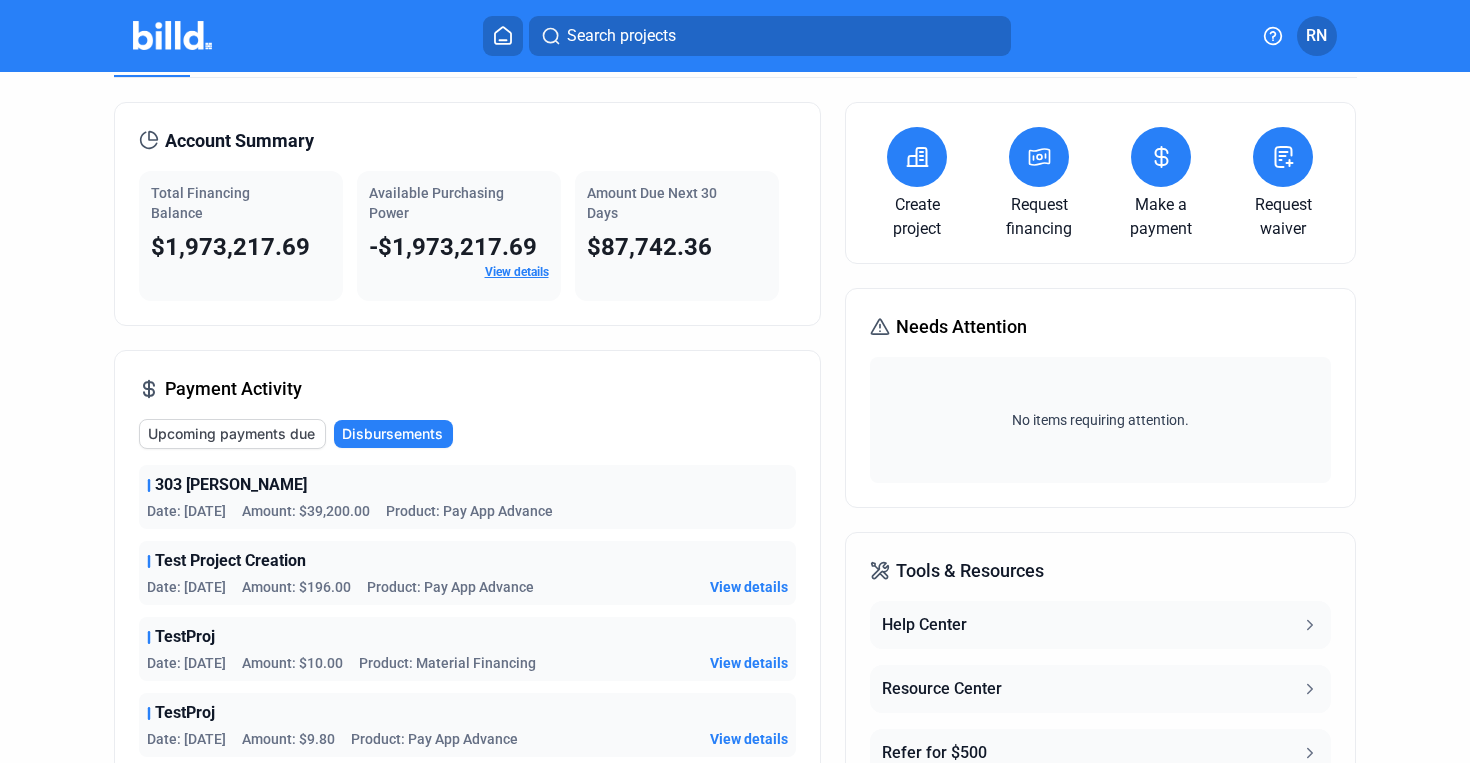 click on "Upcoming payments due Disbursements" 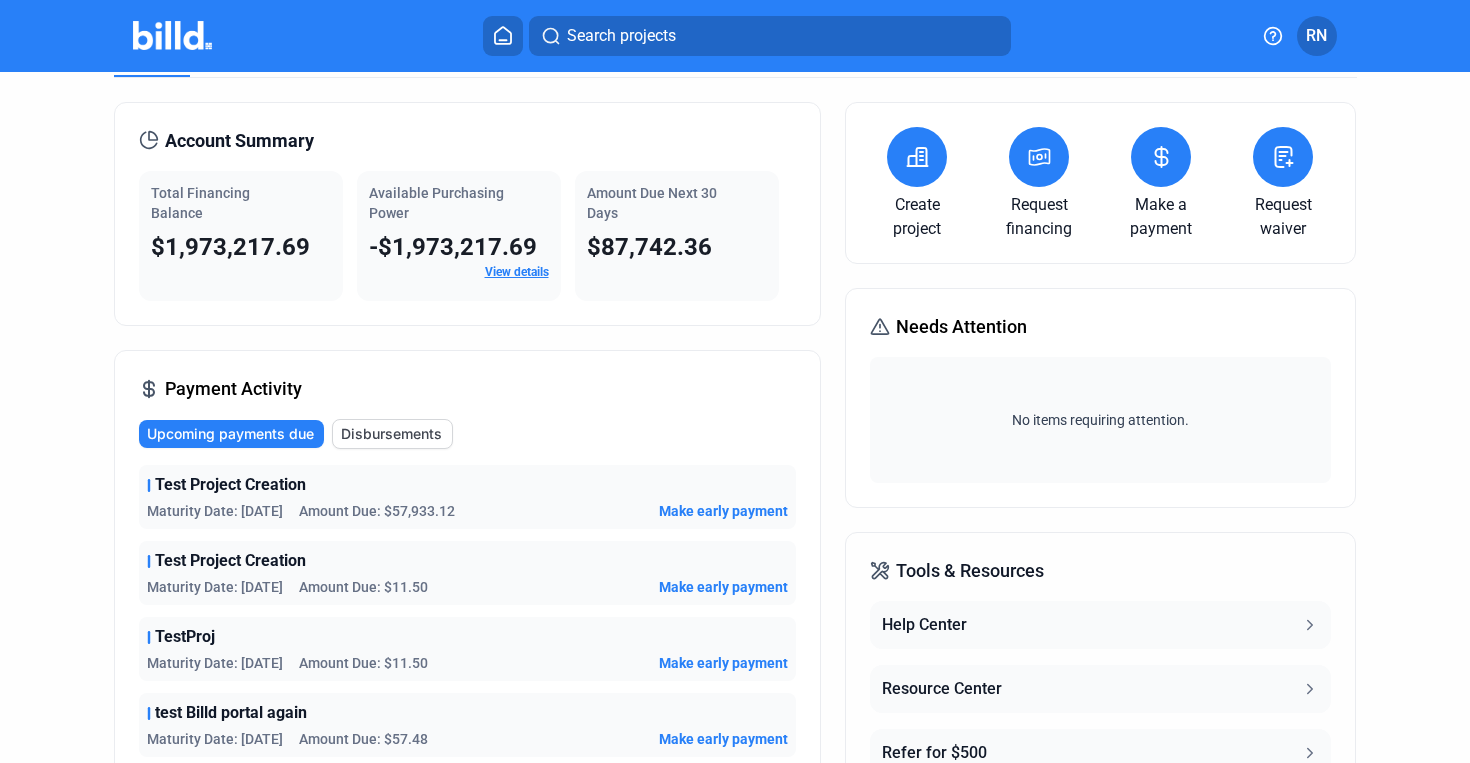 scroll, scrollTop: 0, scrollLeft: 0, axis: both 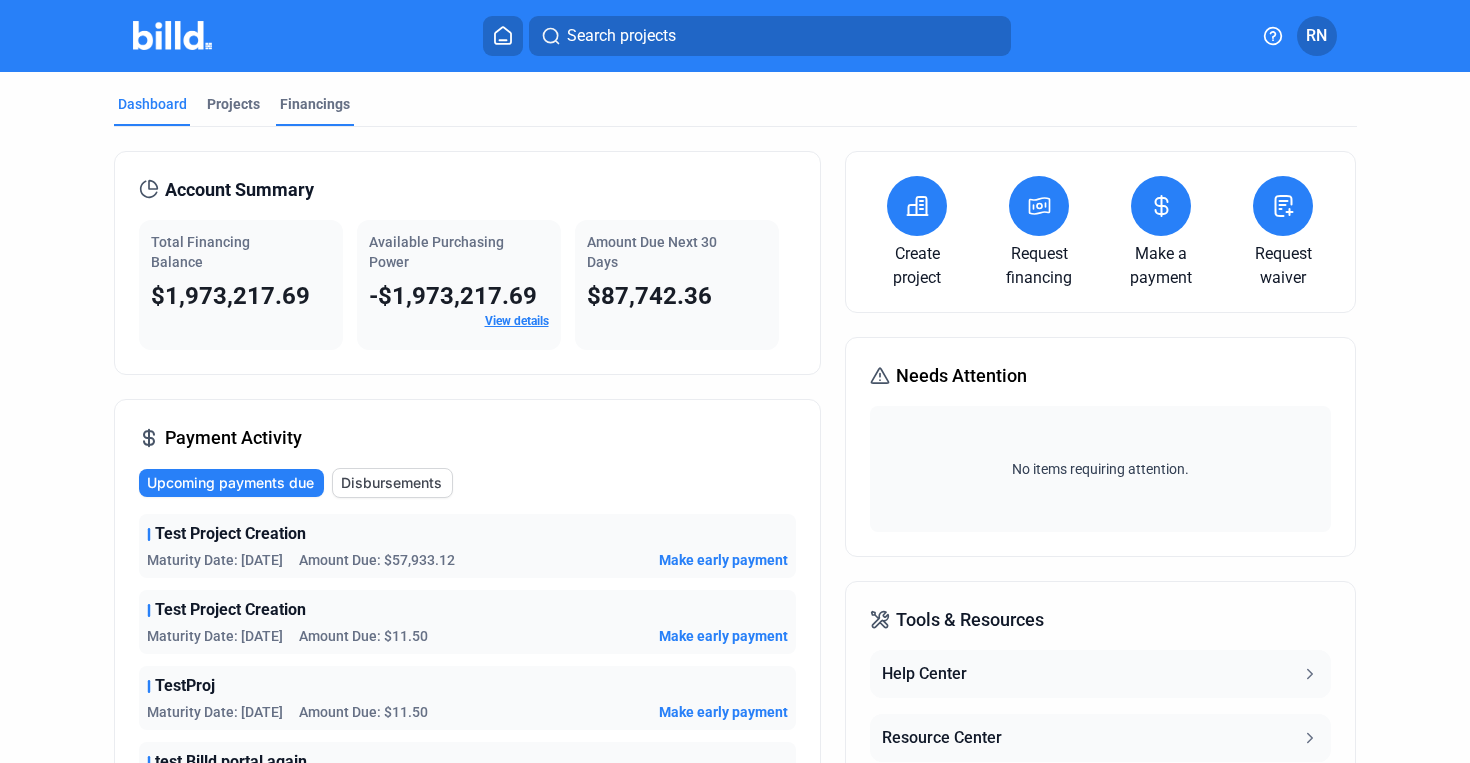 click on "Financings" at bounding box center (315, 104) 